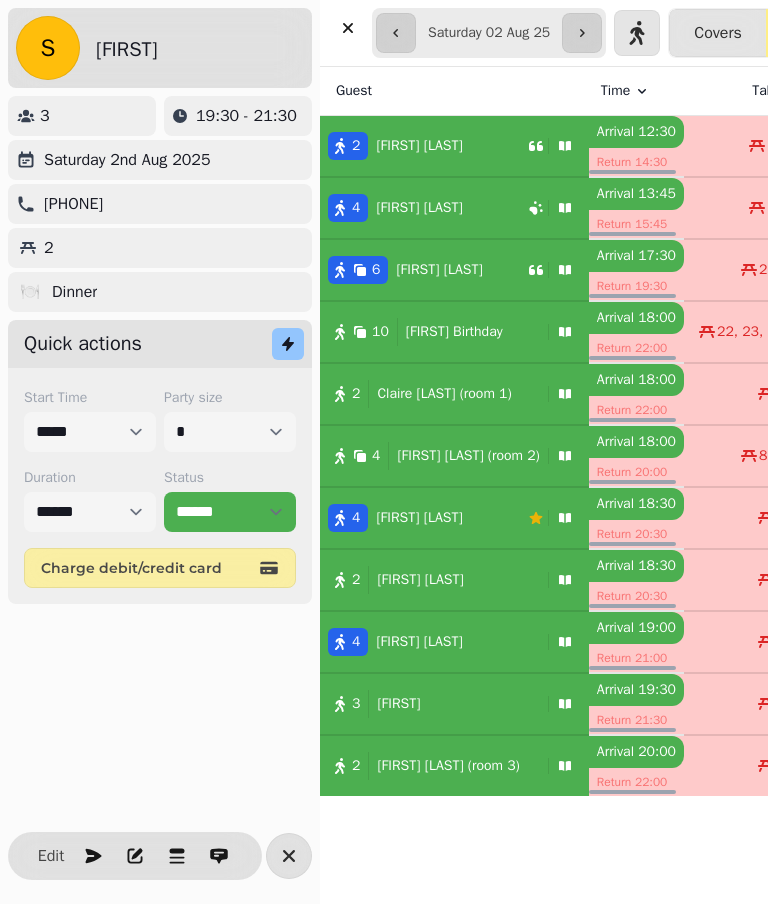 select on "*" 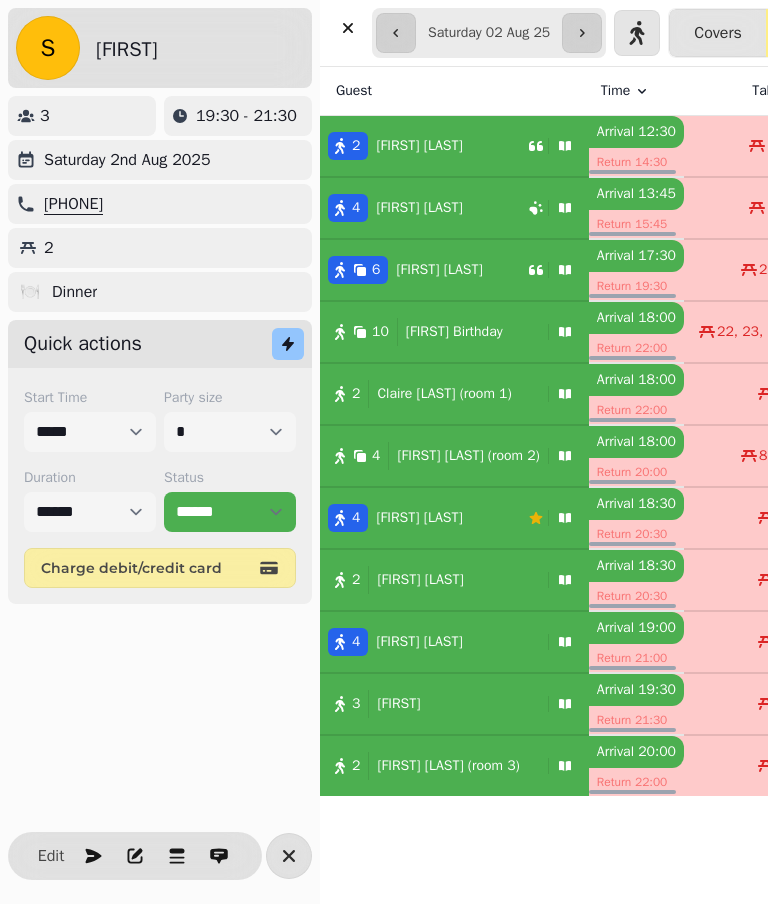 scroll, scrollTop: 288, scrollLeft: 0, axis: vertical 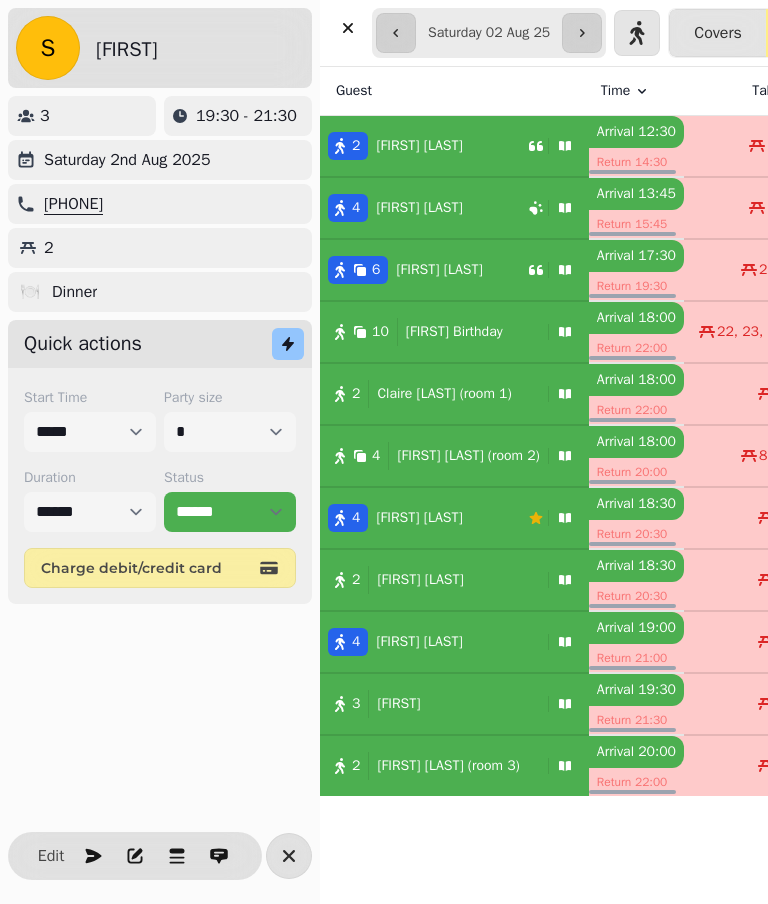 click 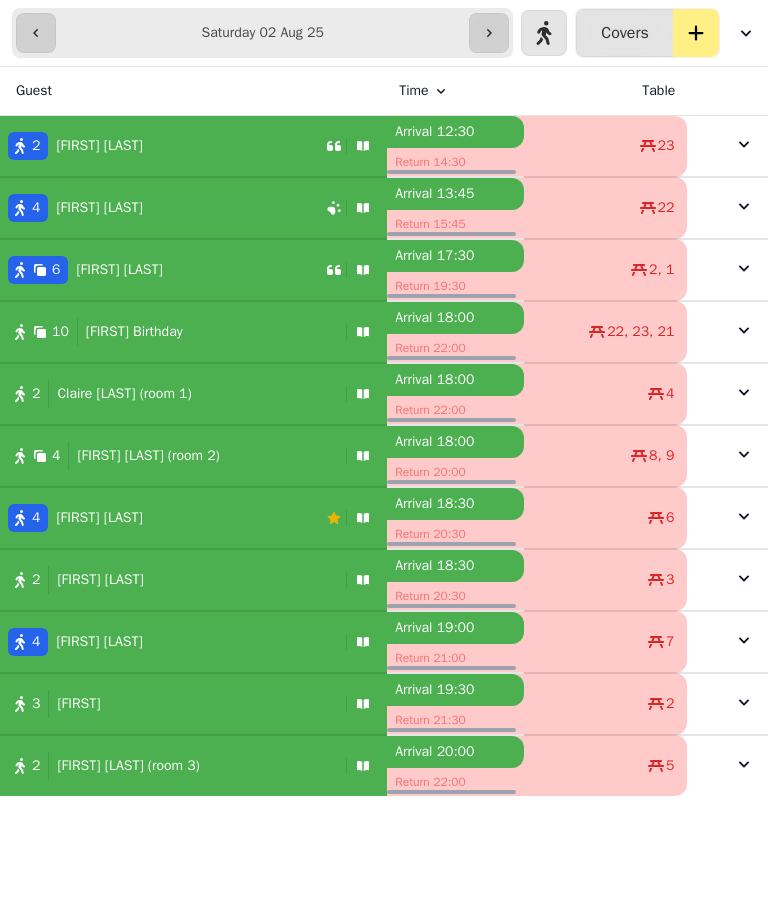 scroll, scrollTop: 0, scrollLeft: 0, axis: both 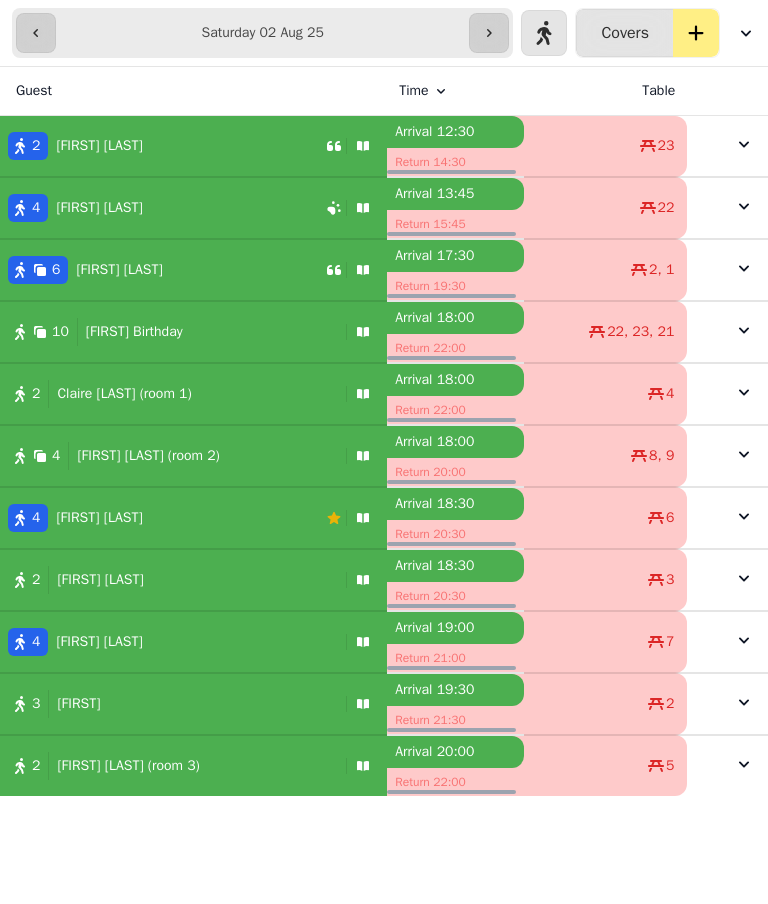 click on "Covers" at bounding box center [625, 33] 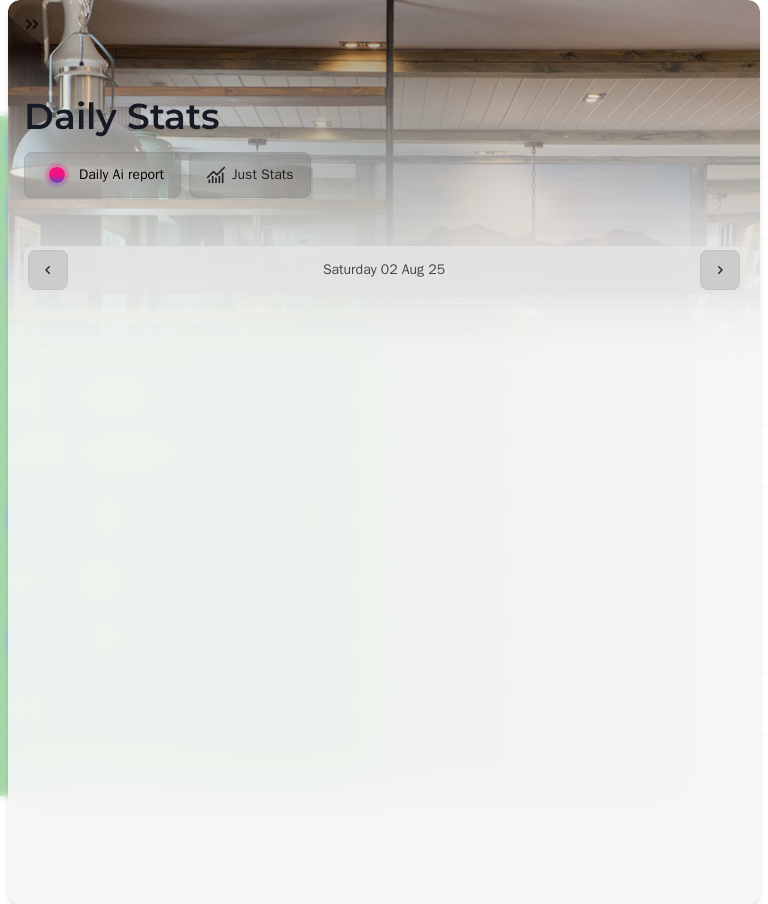 click 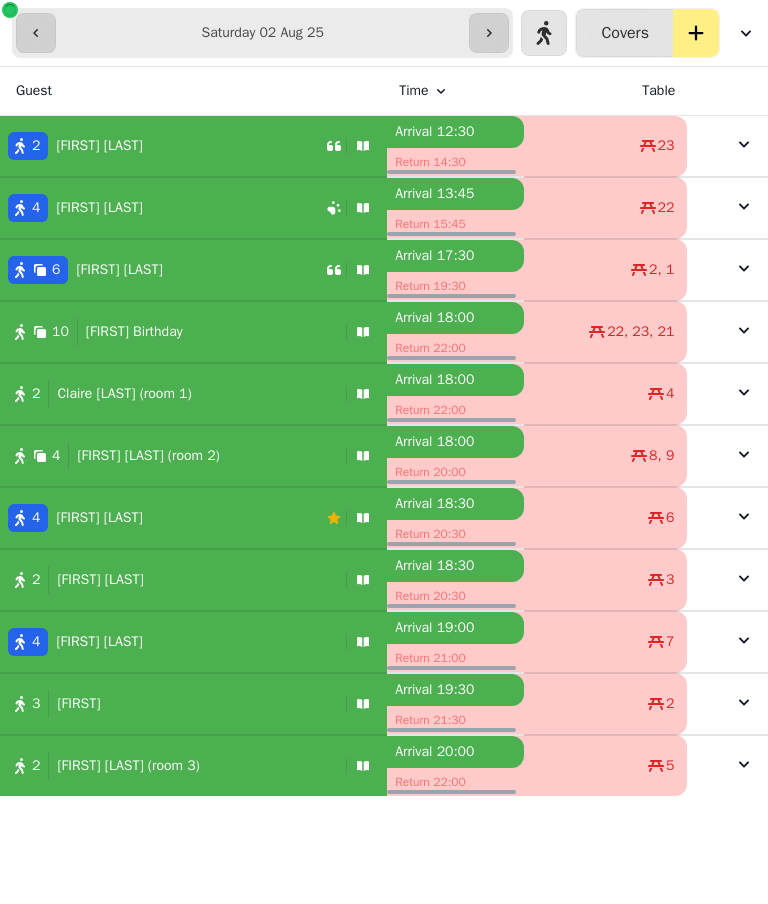click 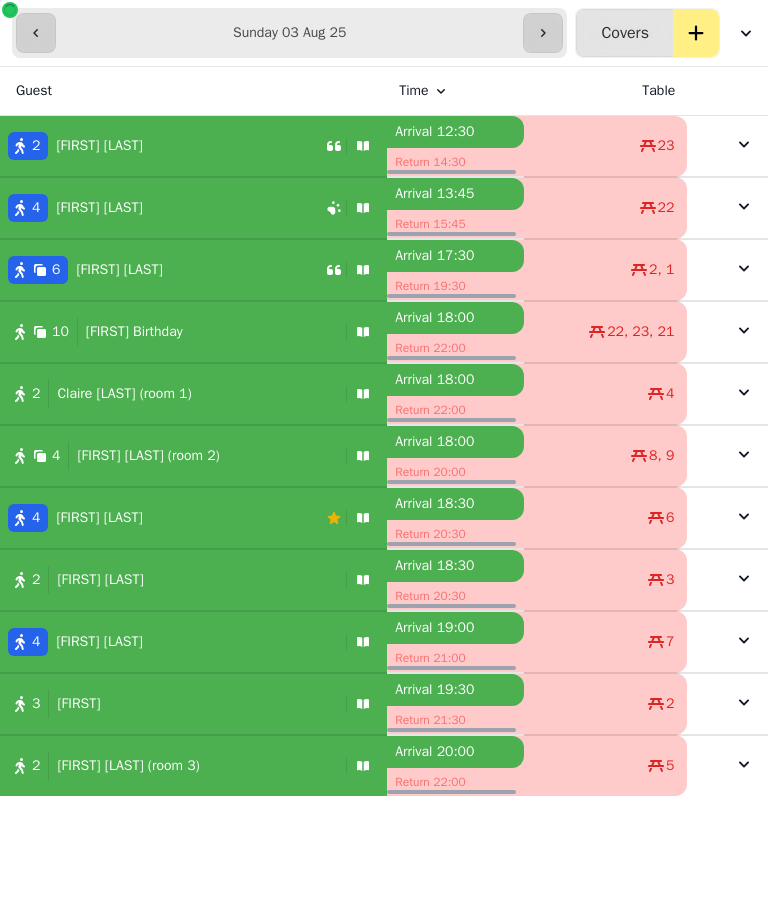 type on "**********" 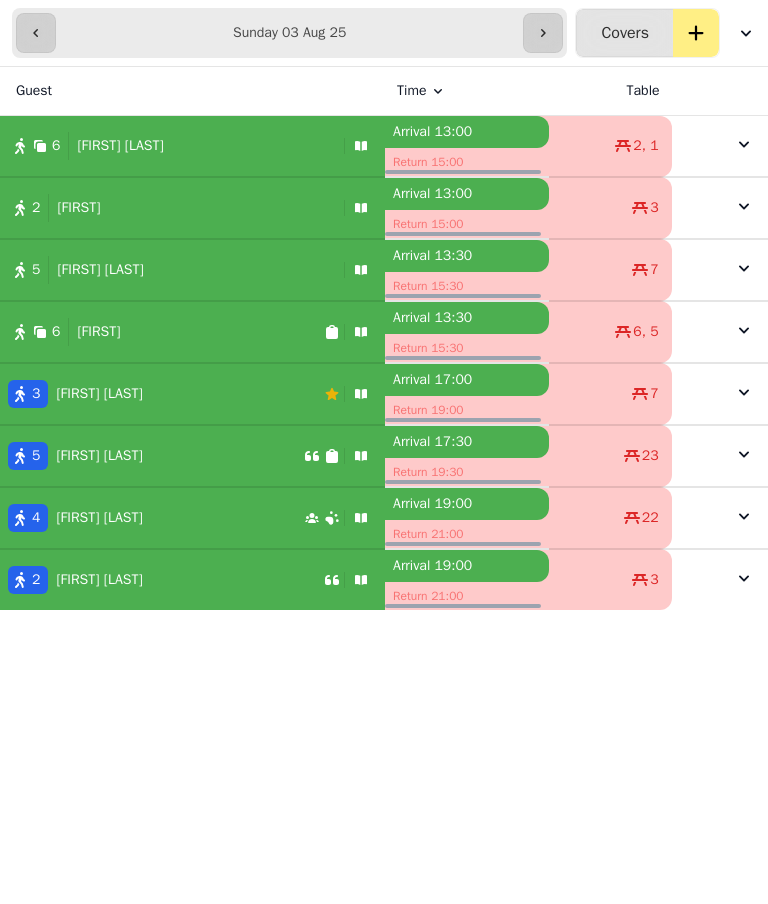 click on "[NUMBER] [STREET]" at bounding box center [192, 394] 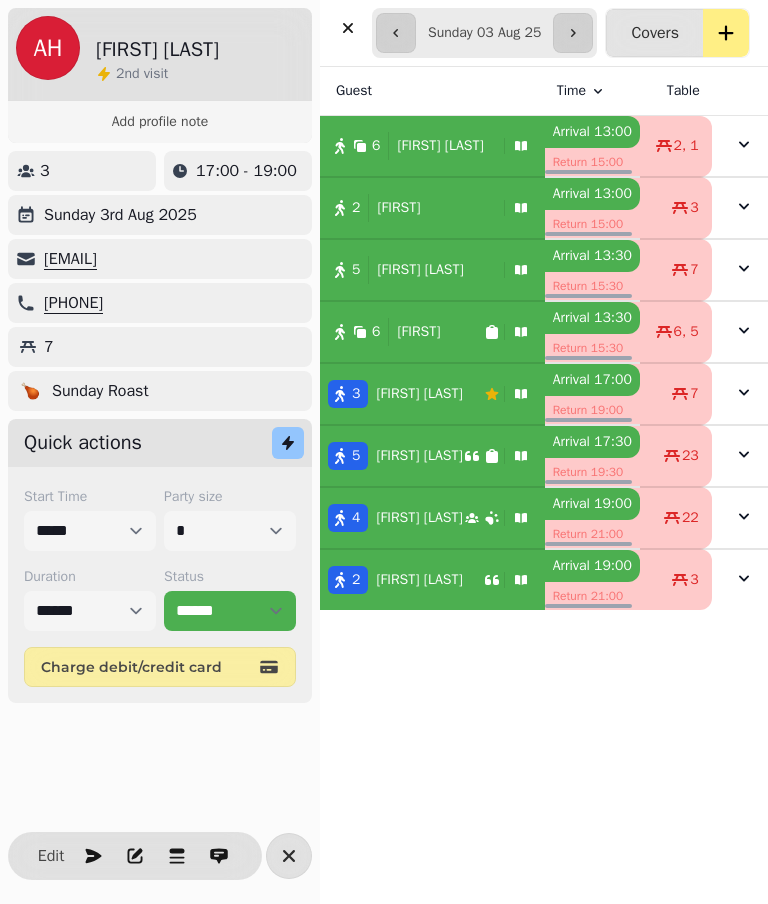 click 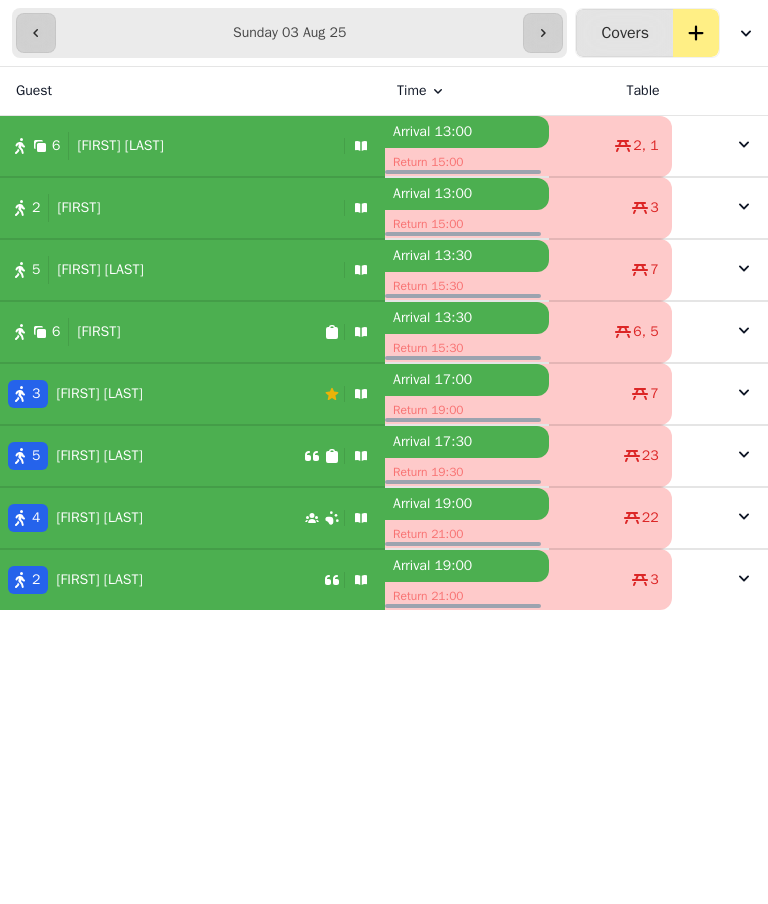click on "[FIRST] [LAST]" at bounding box center (120, 146) 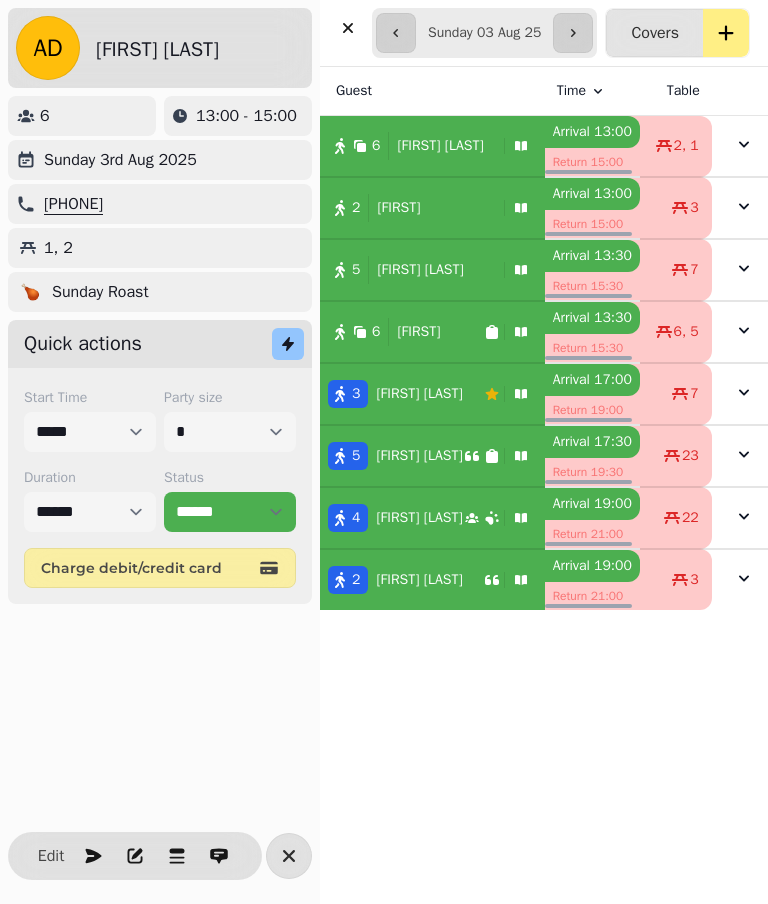 click on "Edit" at bounding box center (51, 856) 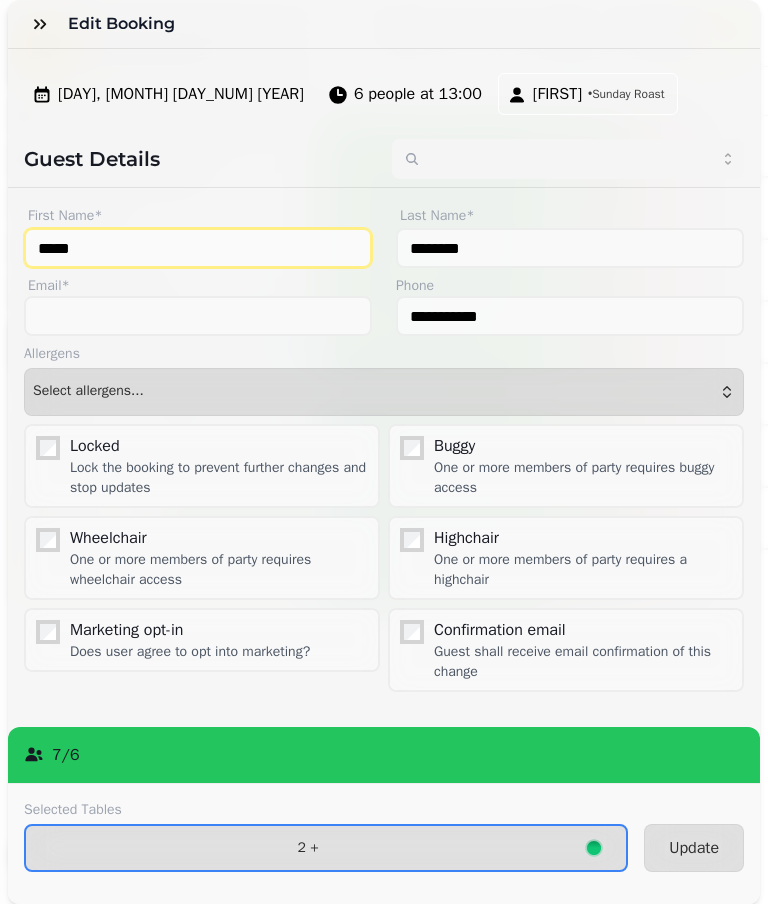 click on "*****" at bounding box center (198, 248) 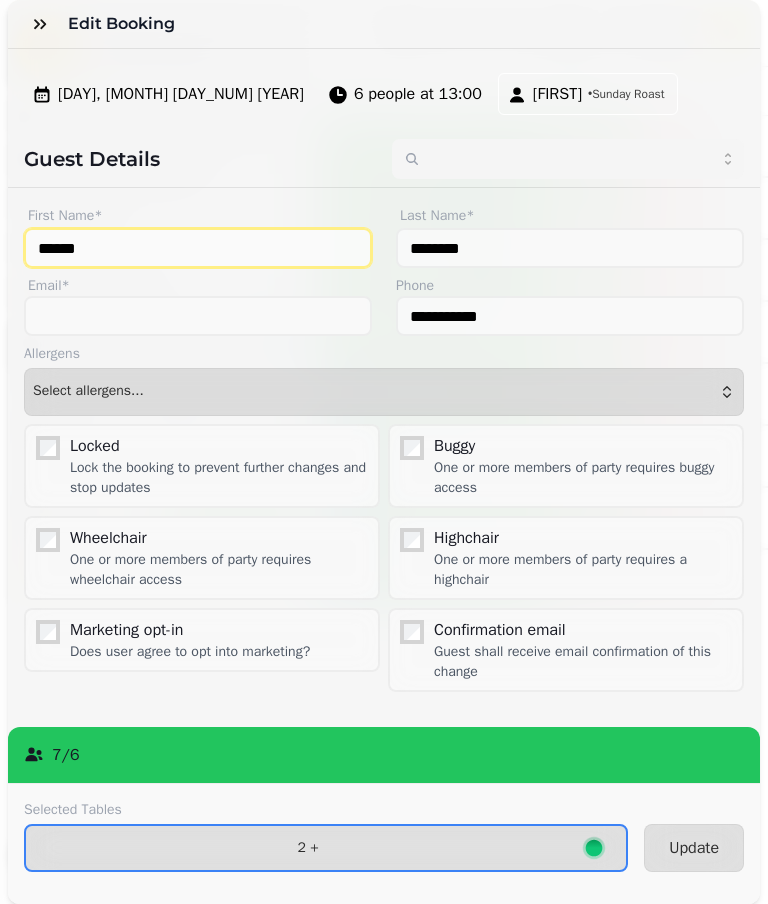 type on "******" 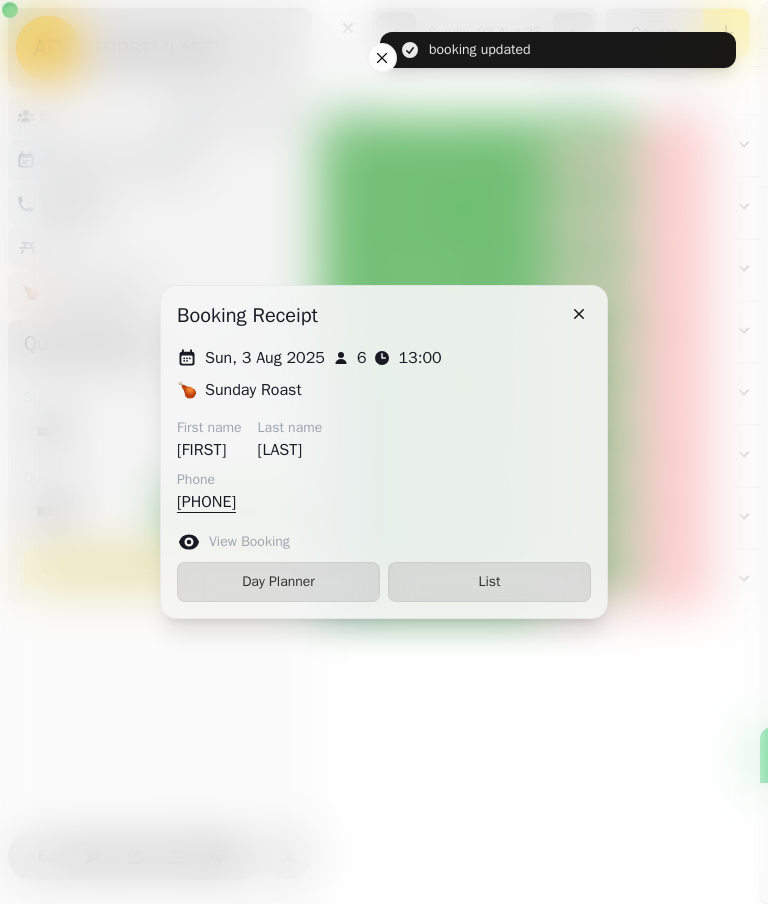 click on "List" at bounding box center (489, 582) 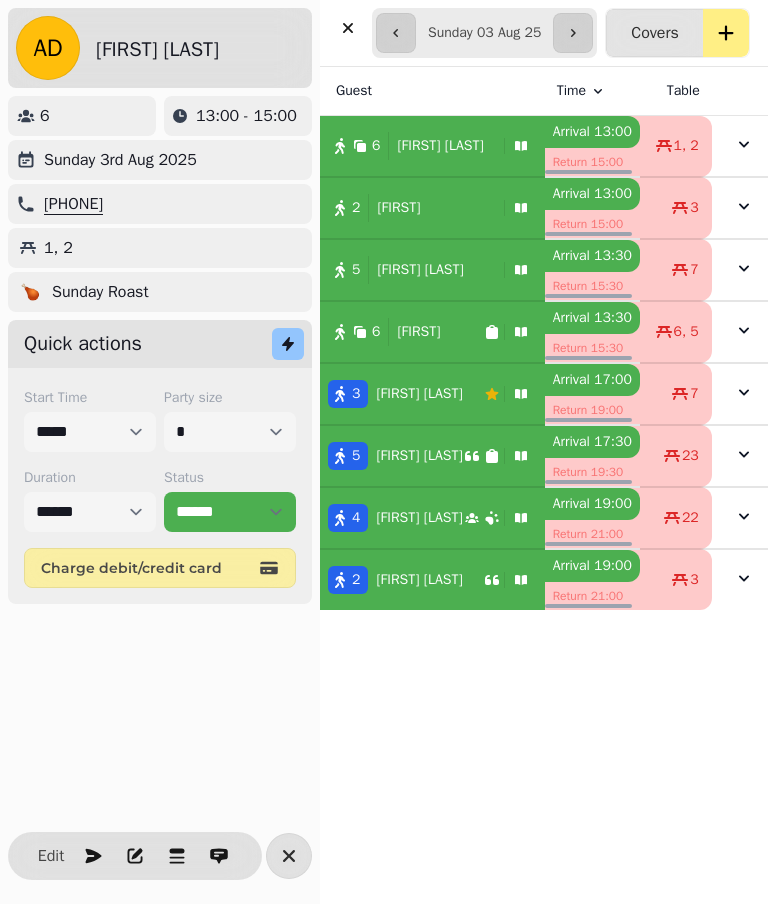 click on "[FIRST] [LAST]" at bounding box center [419, 456] 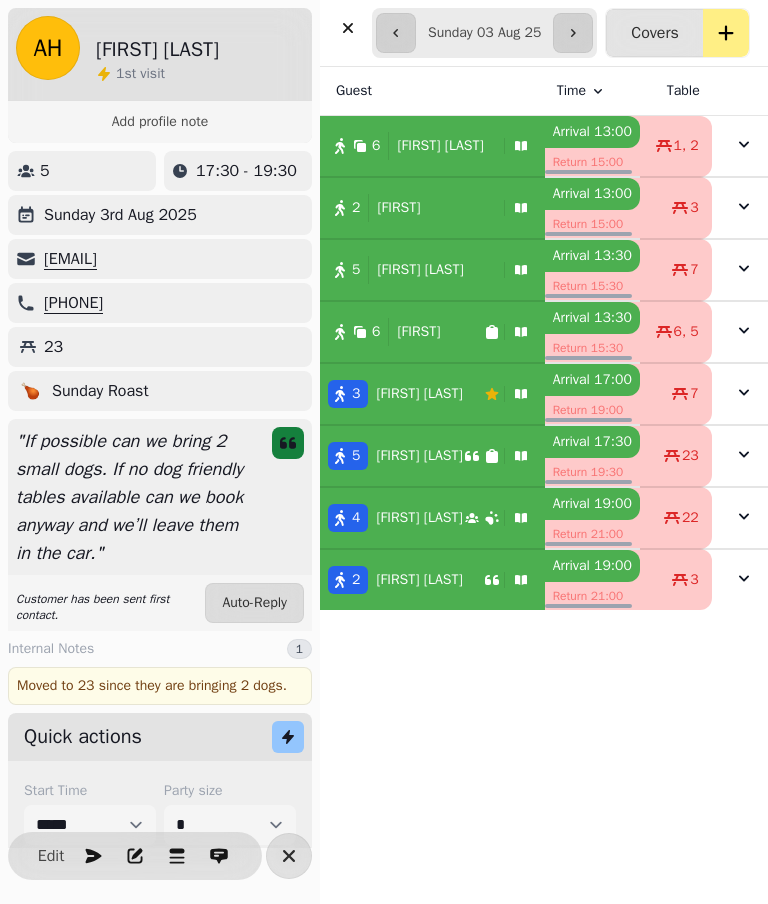 click on "Edit" at bounding box center (51, 856) 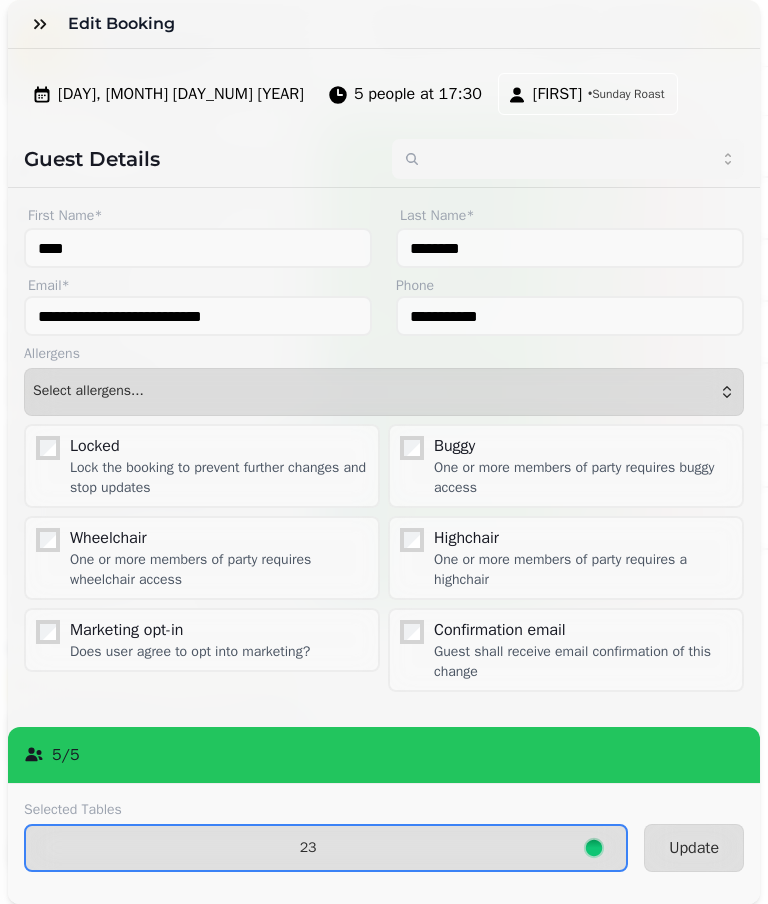 click on "23" at bounding box center (308, 848) 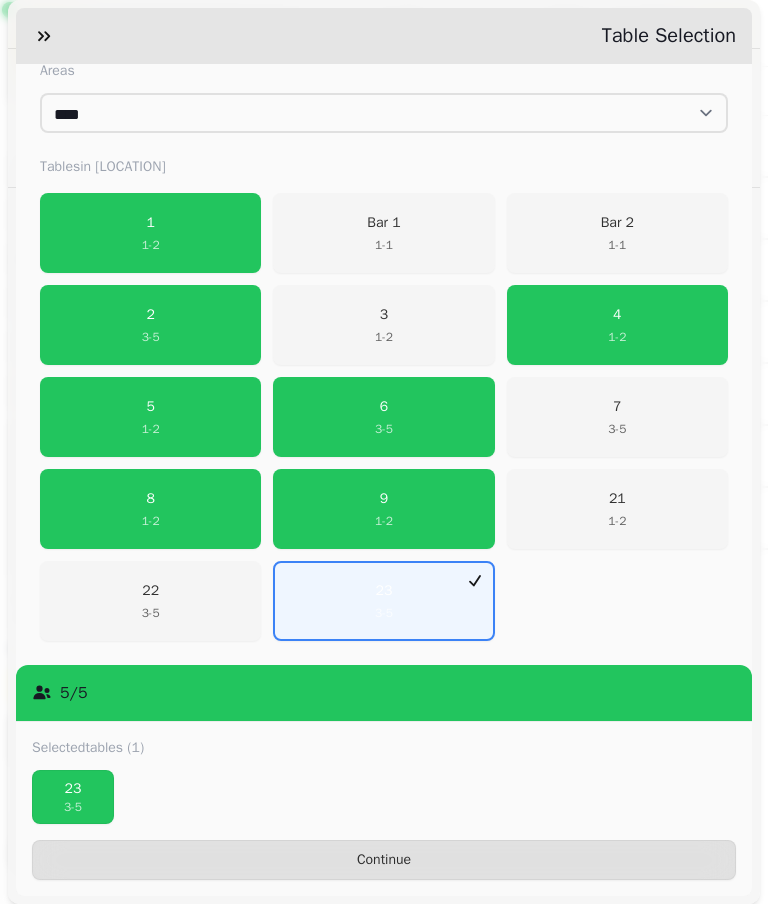scroll, scrollTop: 393, scrollLeft: 0, axis: vertical 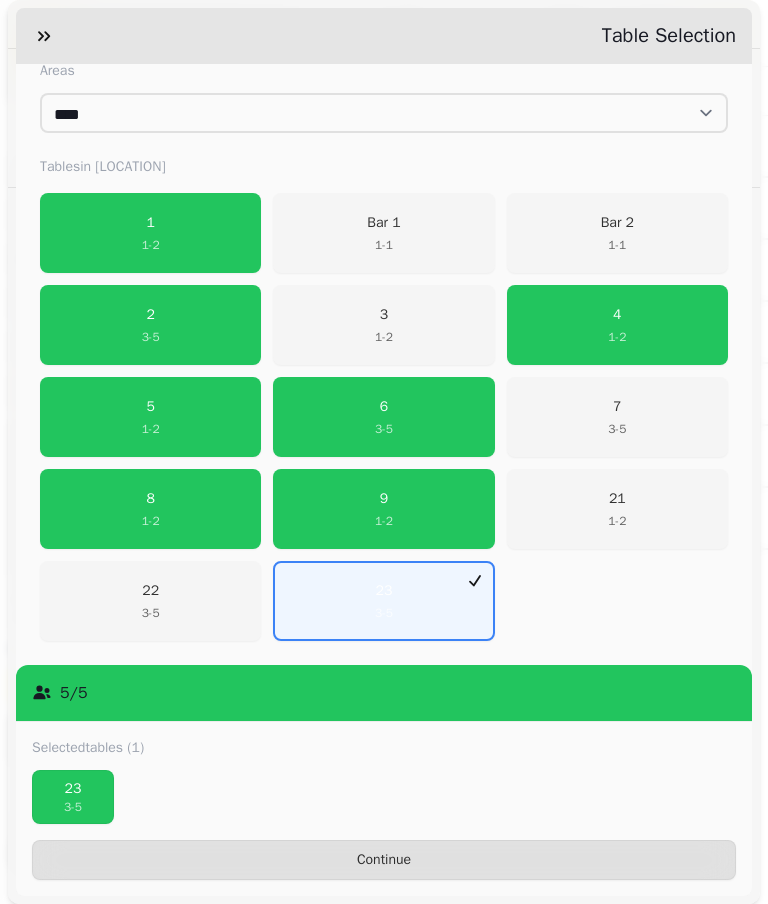 click on "22 3  -  5" at bounding box center [150, 601] 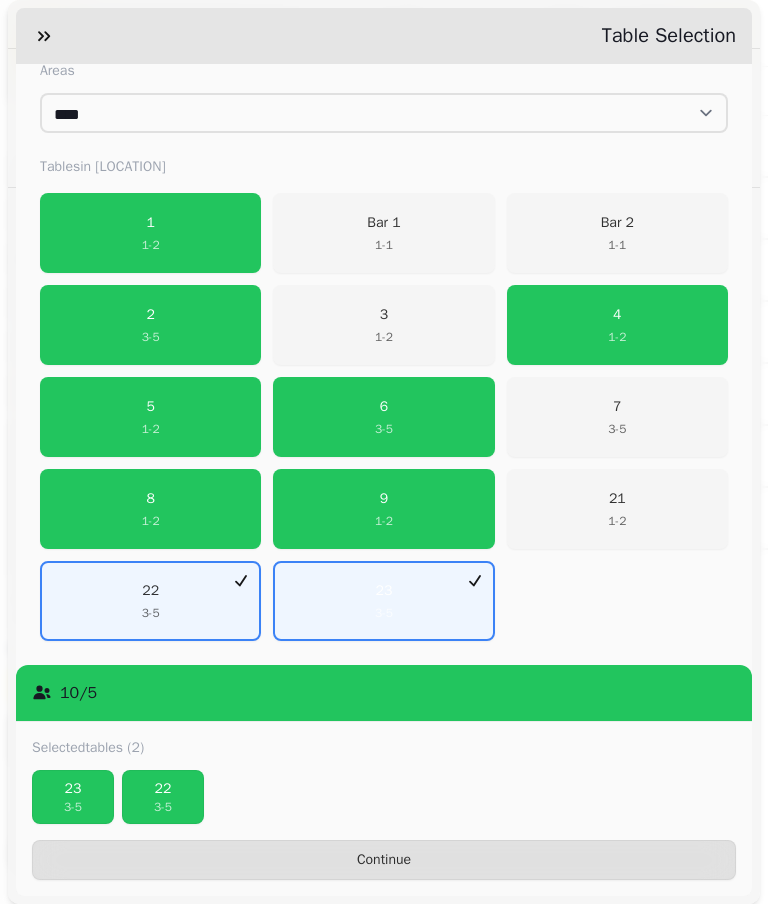 click on "23" at bounding box center [73, 789] 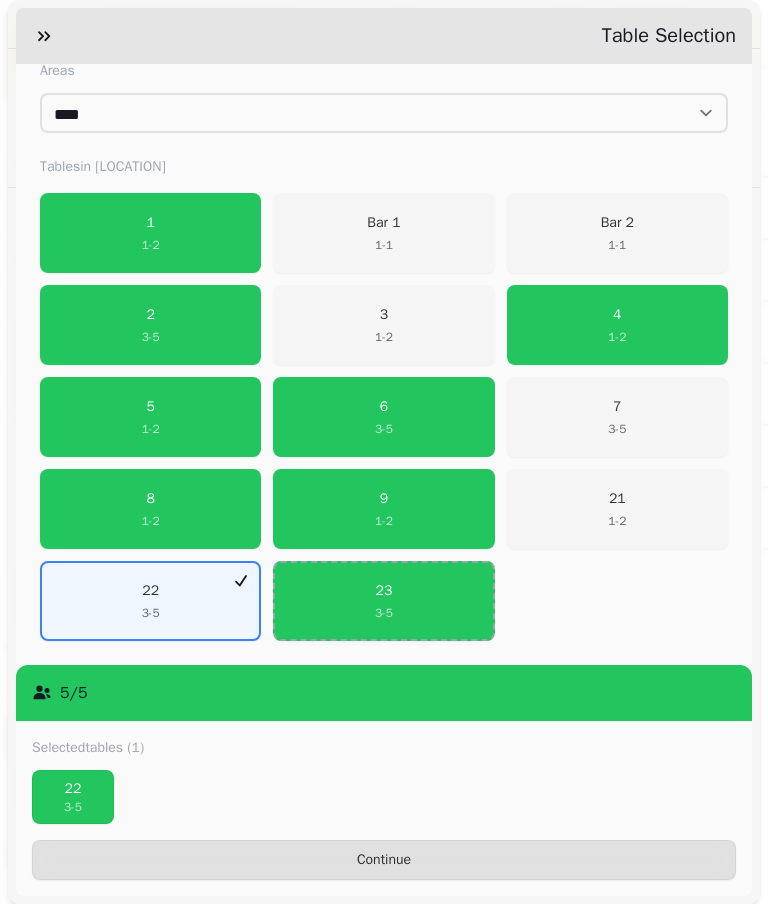 click on "Continue" at bounding box center [384, 860] 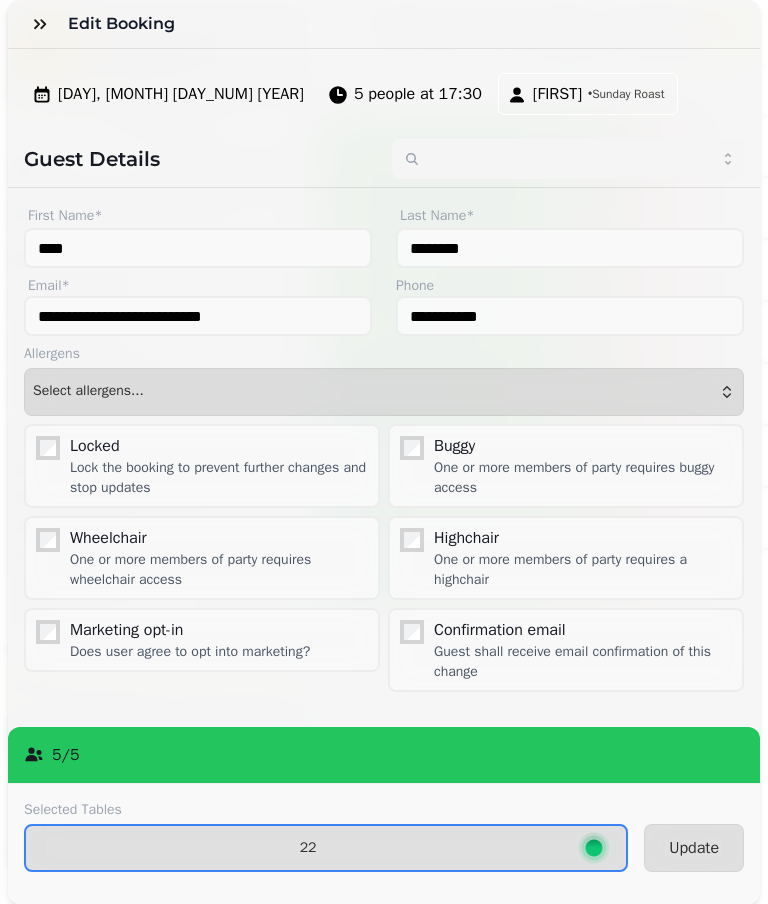 click on "Update" at bounding box center (694, 848) 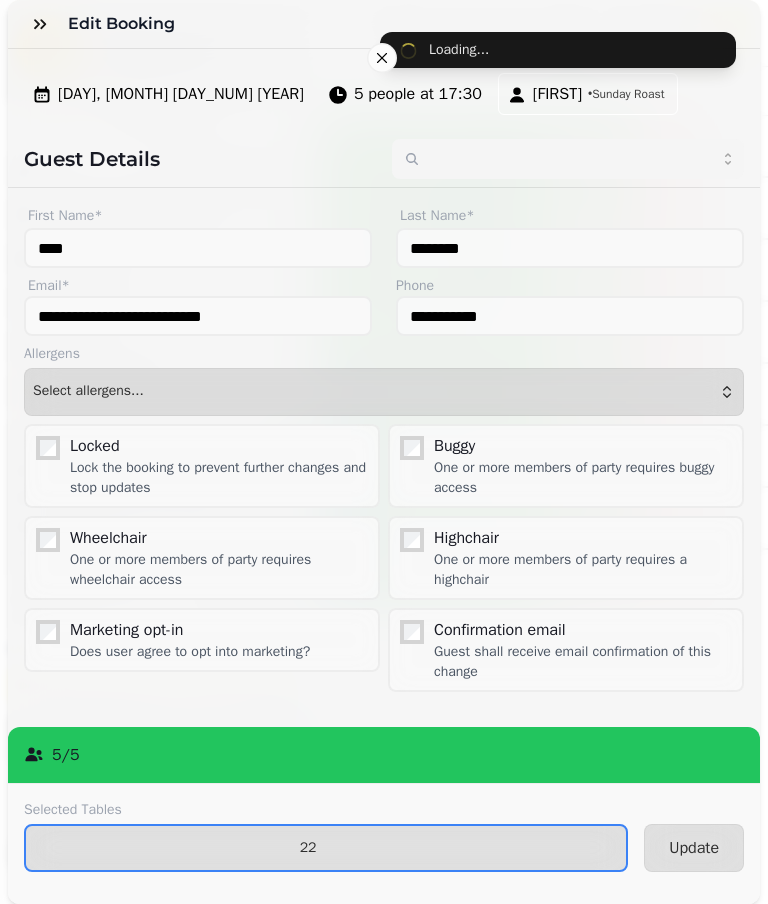 select on "*" 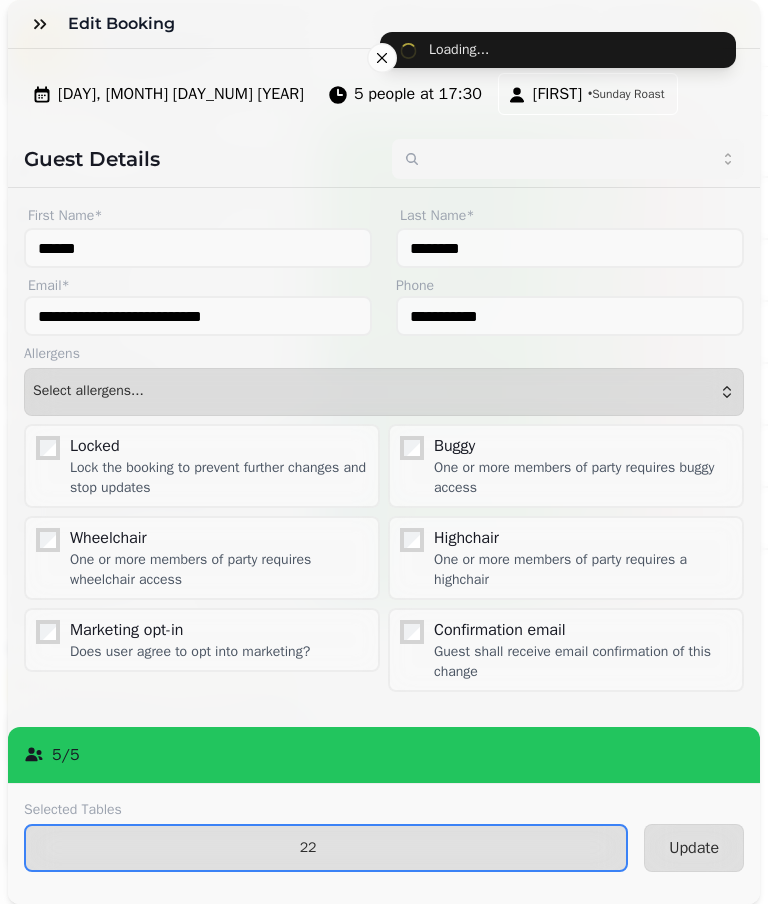 type on "********" 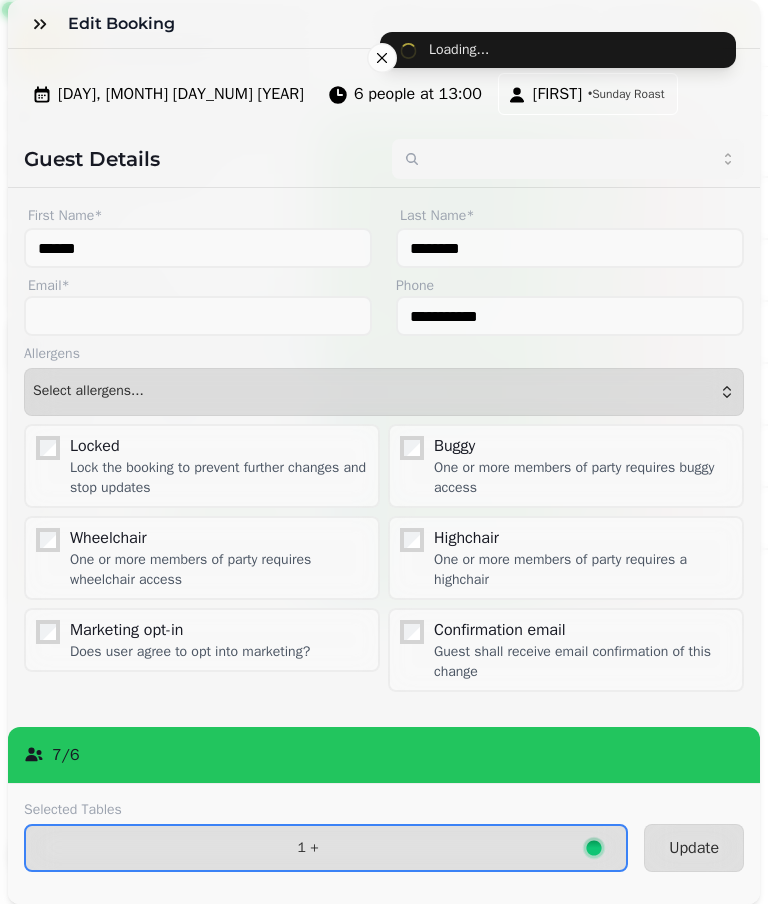 type on "****" 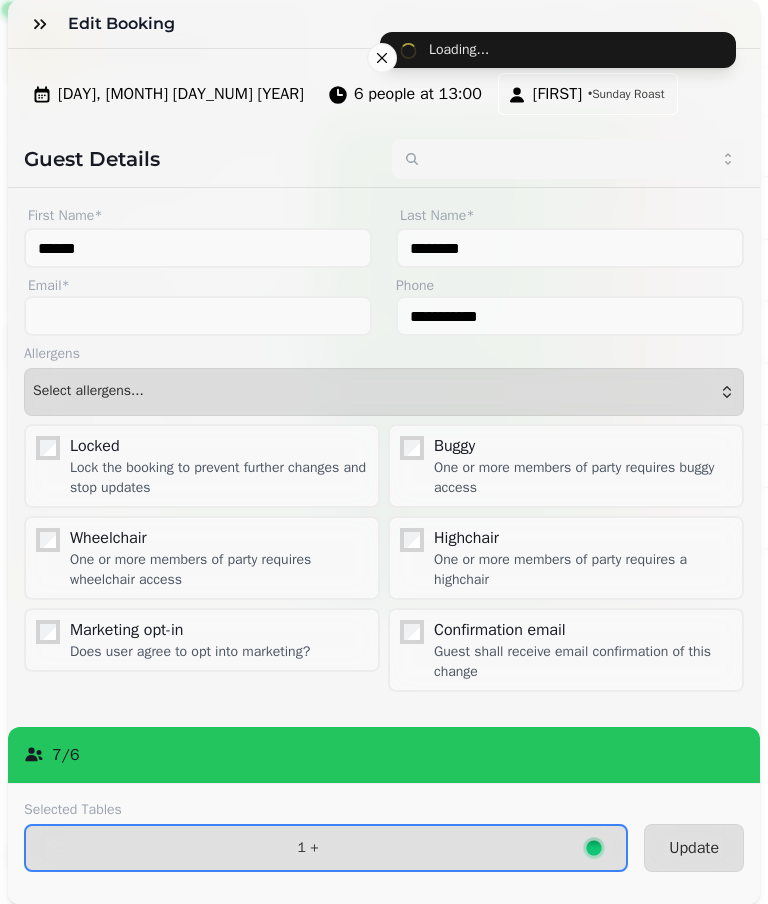 type on "********" 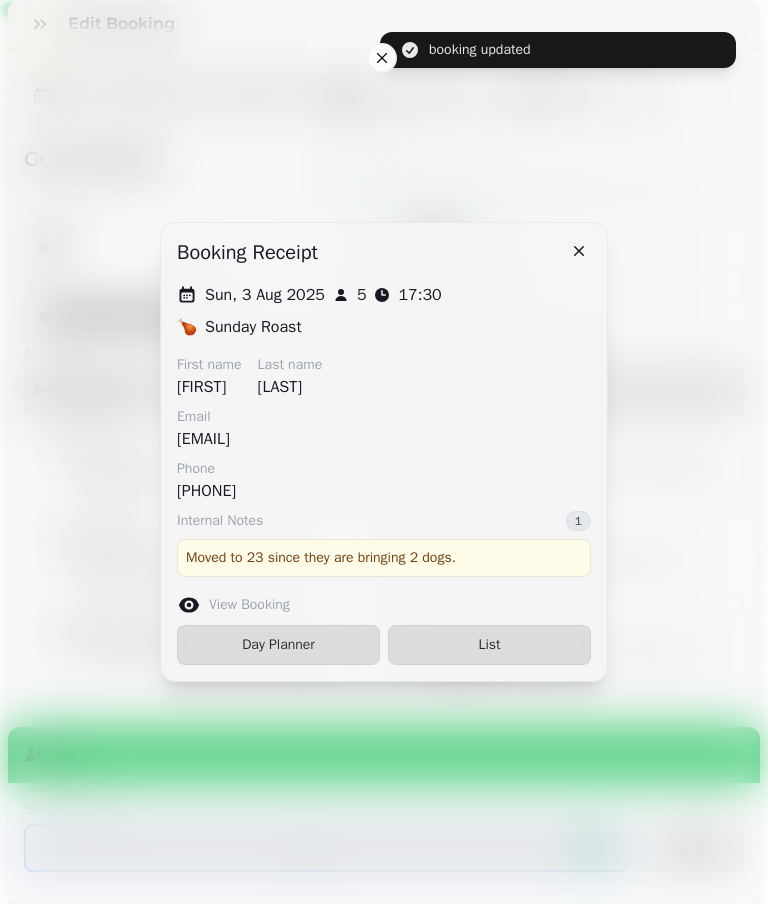 type on "******" 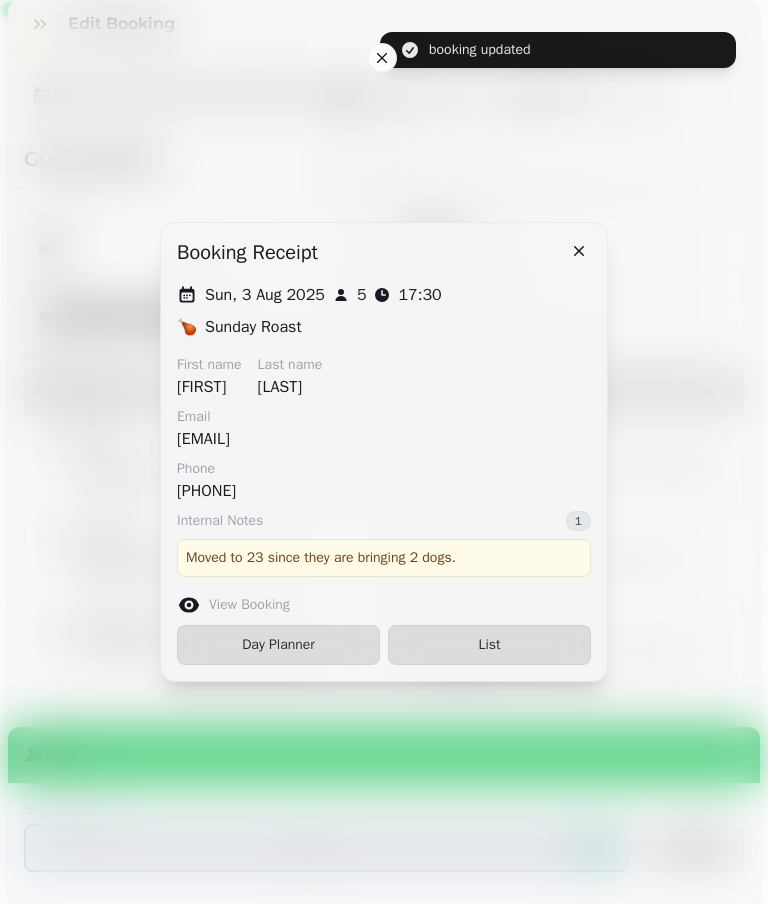 type on "********" 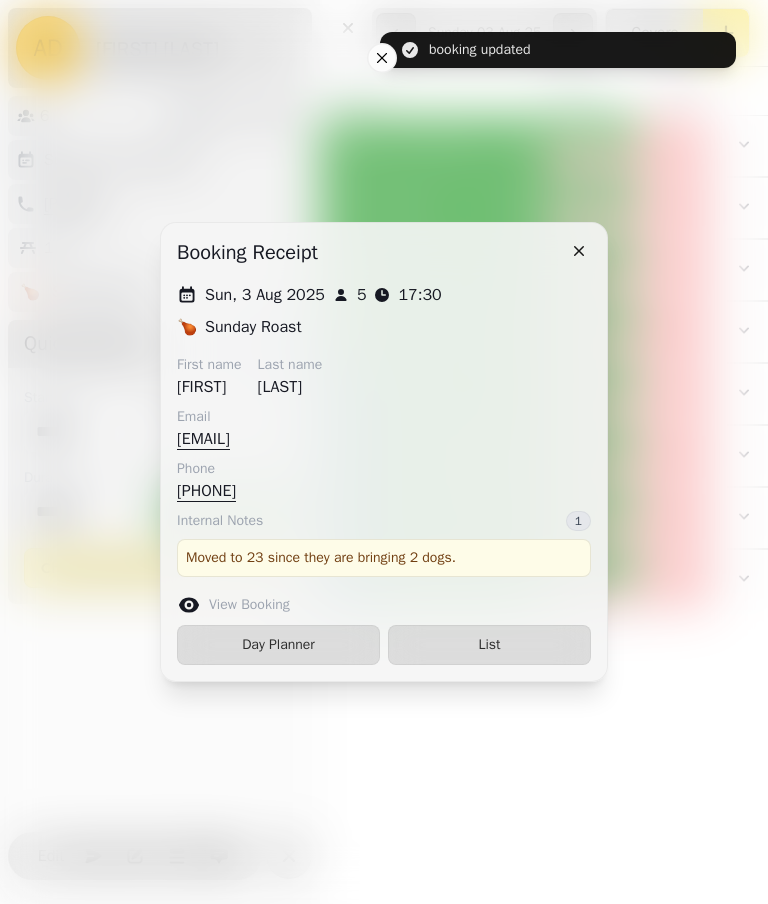click on "List" at bounding box center (489, 645) 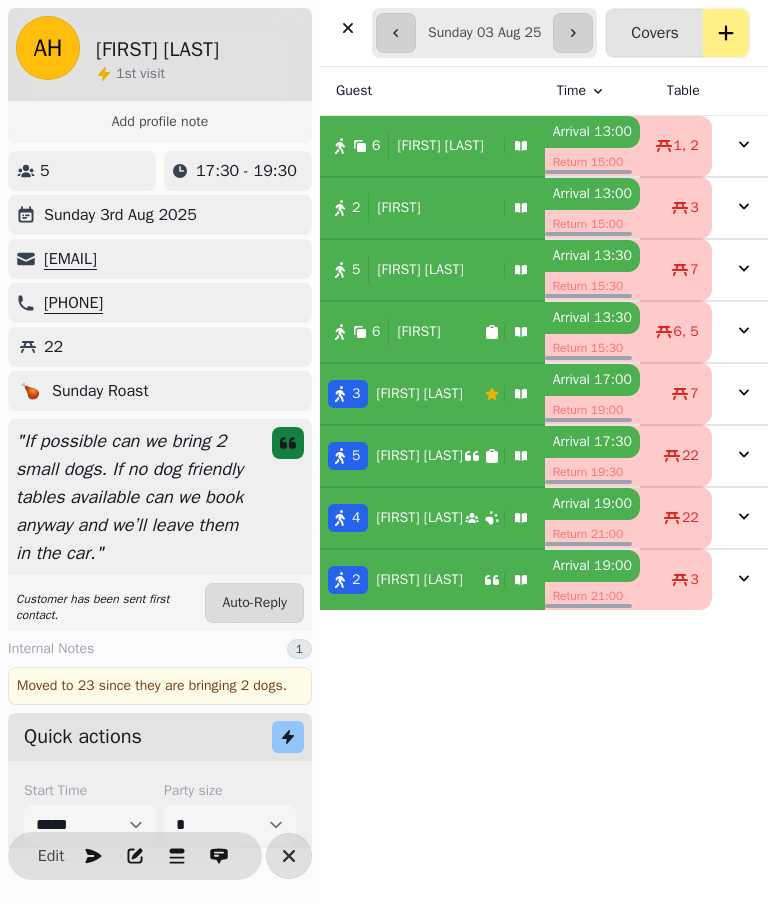 click on "[FIRST] [LAST]" at bounding box center (419, 518) 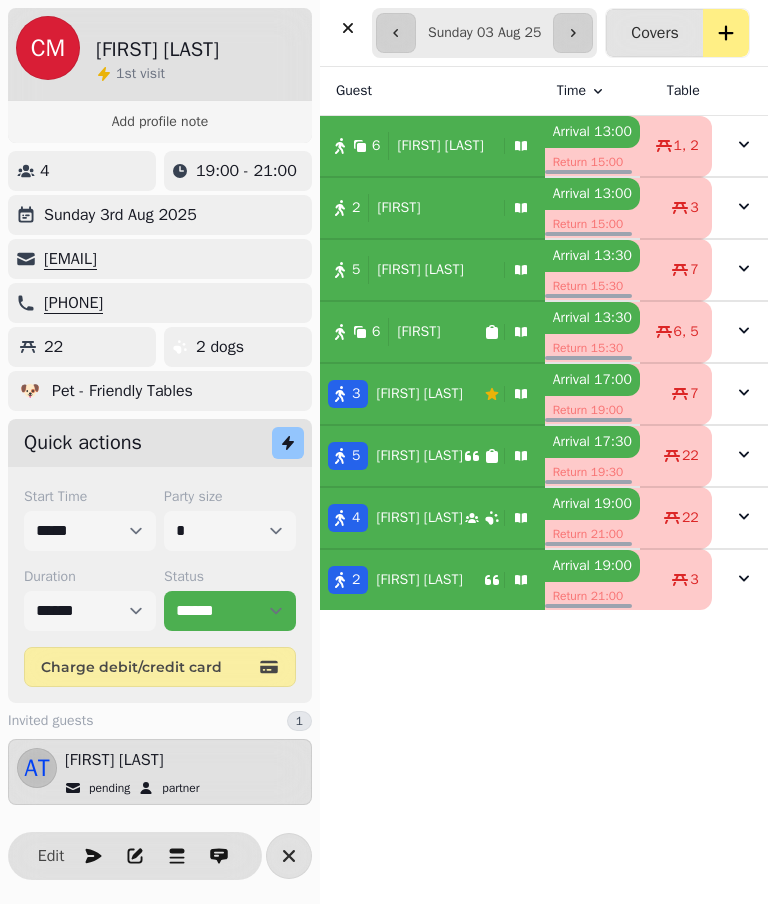 click on "Edit" at bounding box center (51, 856) 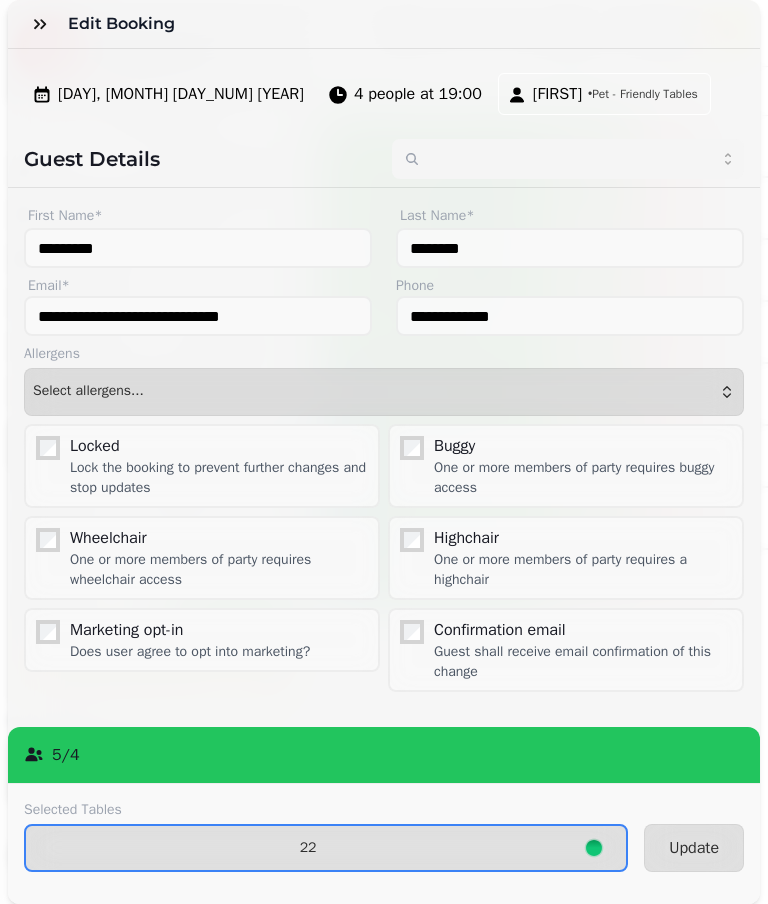 click on "22" at bounding box center [308, 848] 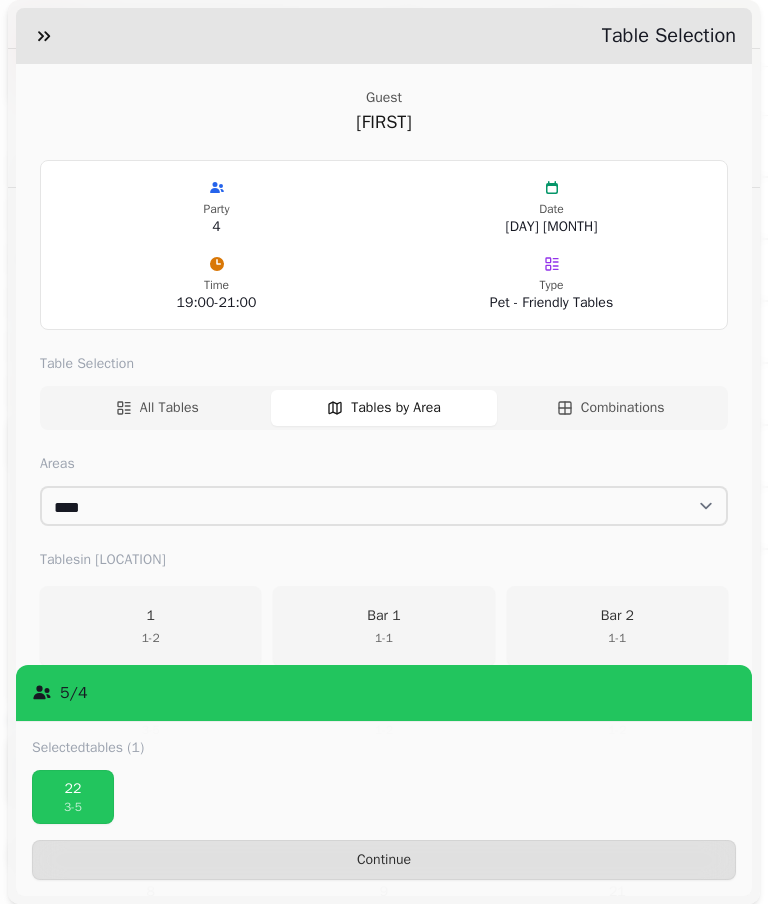 scroll, scrollTop: 393, scrollLeft: 0, axis: vertical 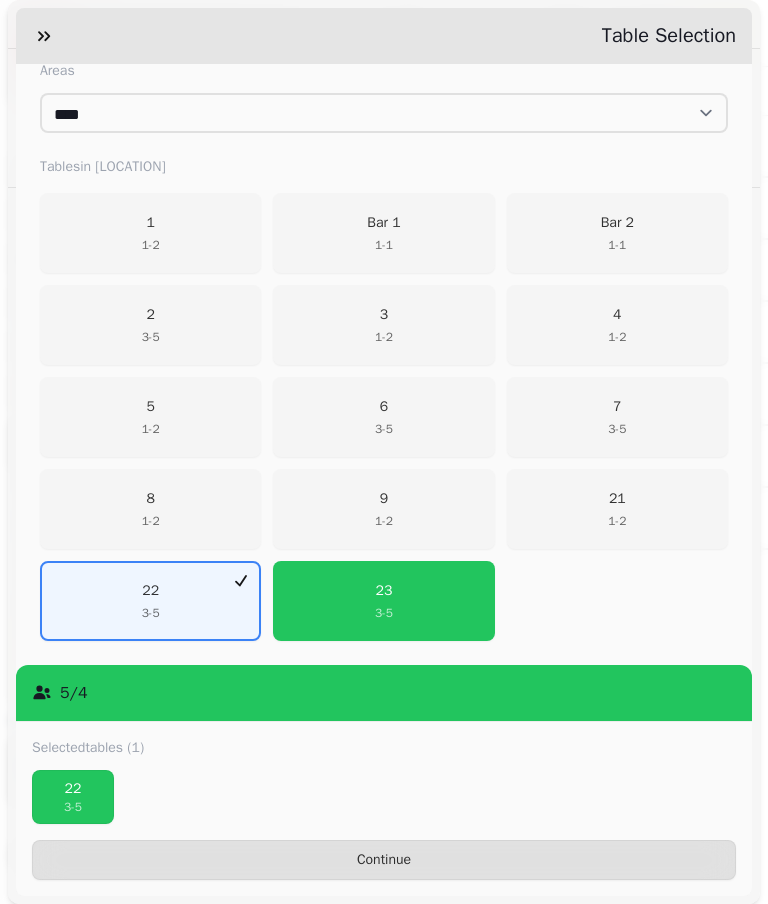click on "23 3  -  5" at bounding box center (383, 601) 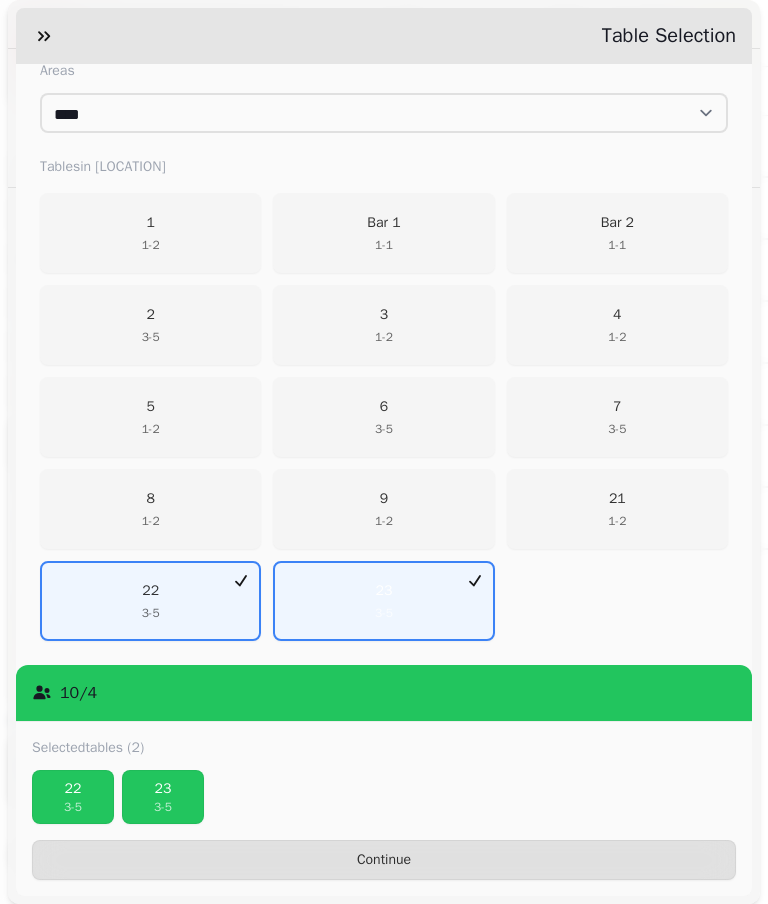 click on "22" at bounding box center [73, 789] 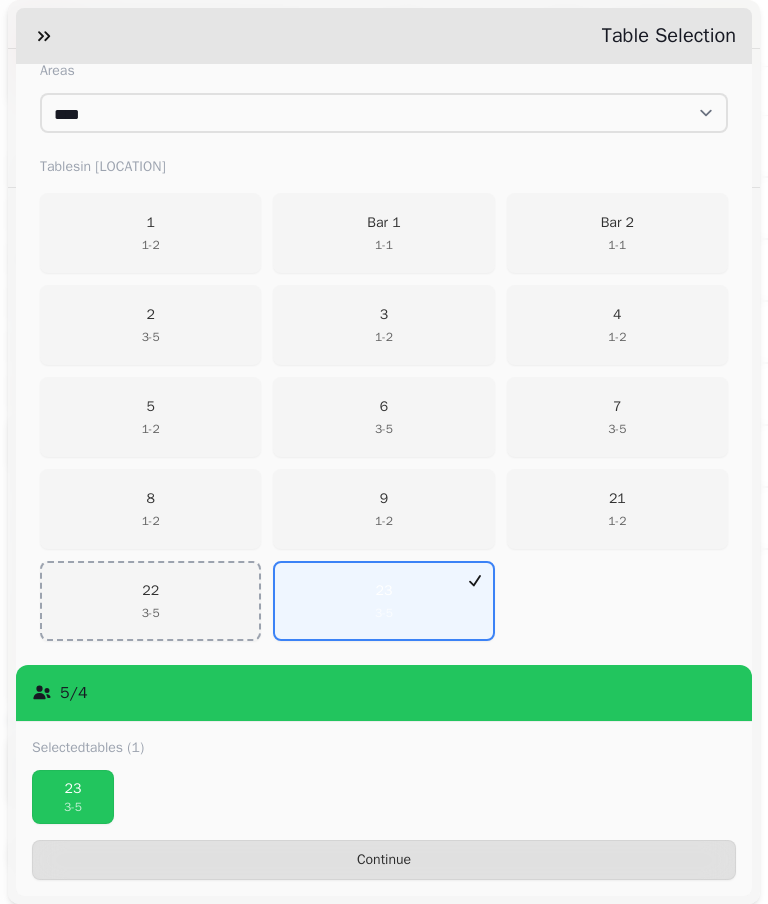 click on "Continue" at bounding box center (384, 860) 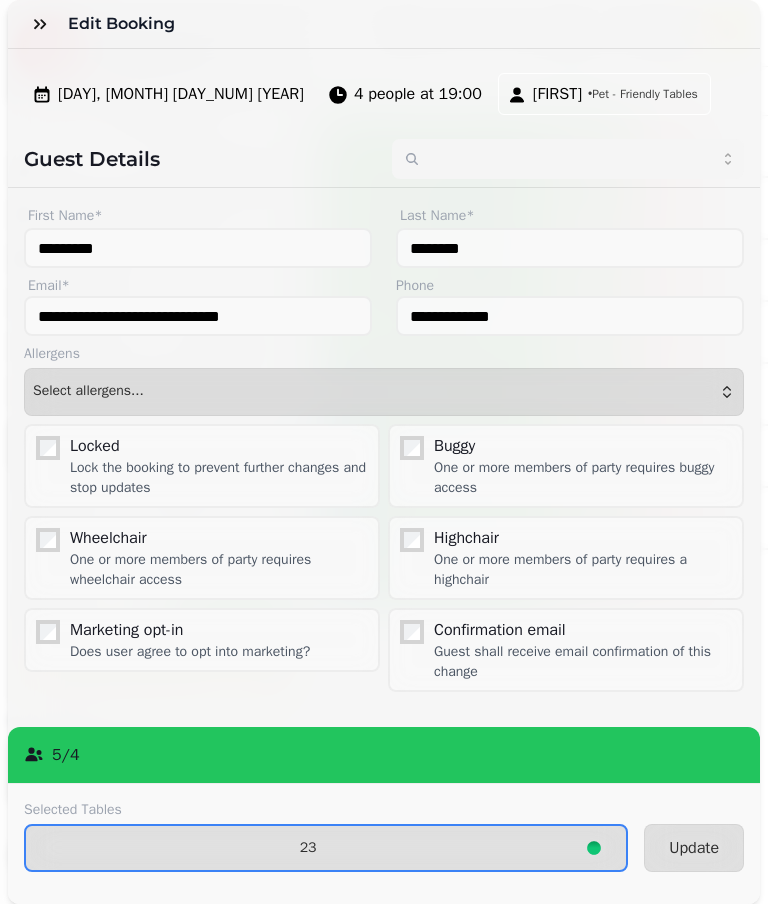 click on "Update" at bounding box center (694, 848) 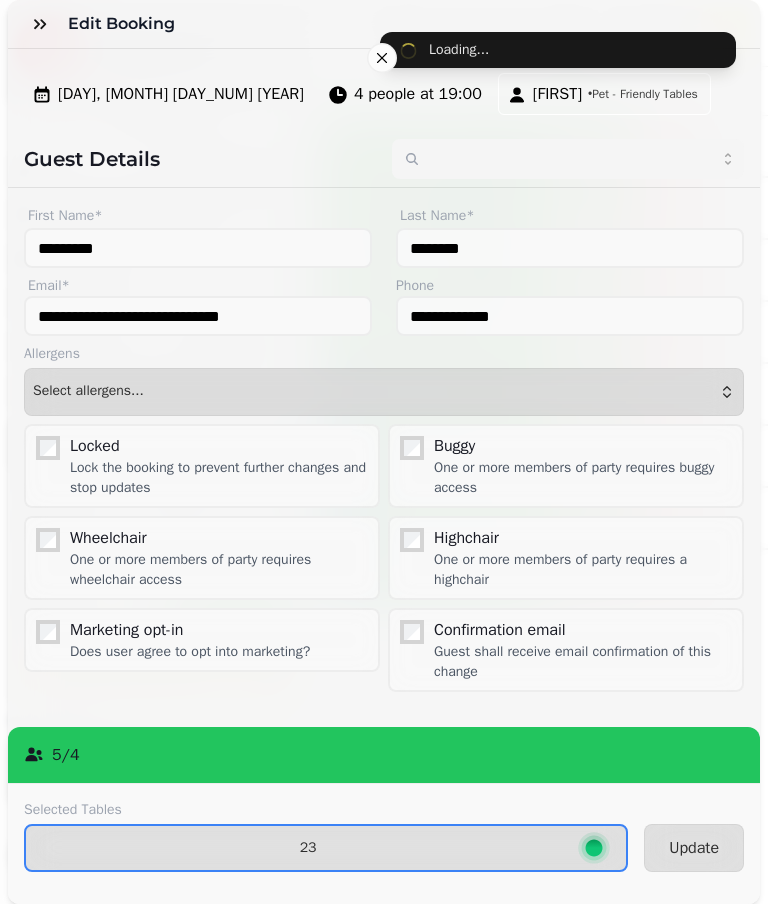 select on "*" 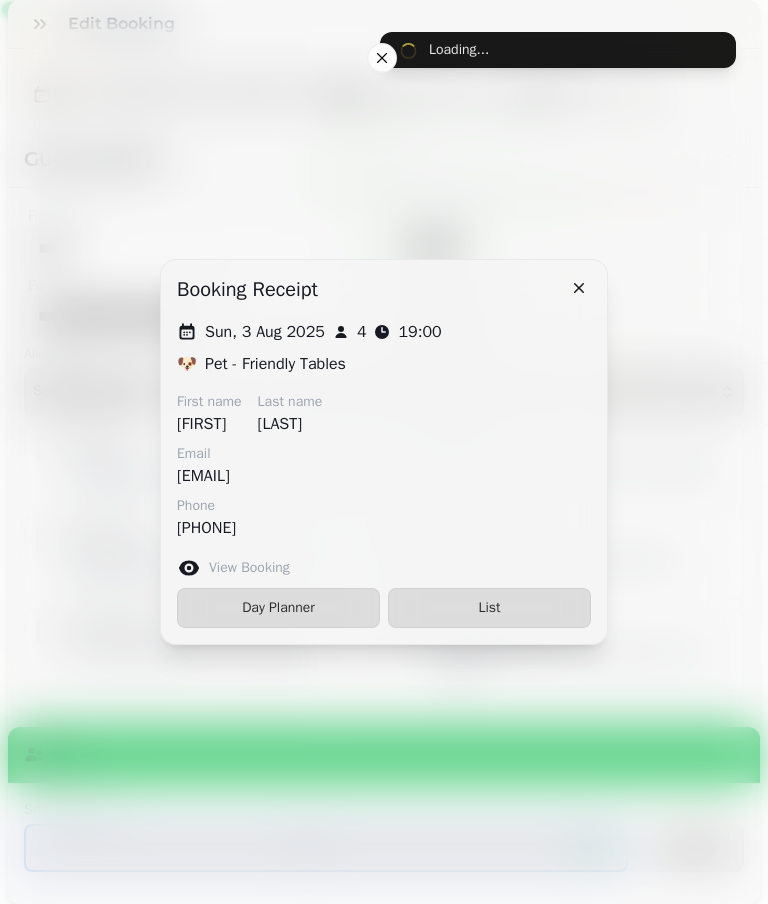 type on "*********" 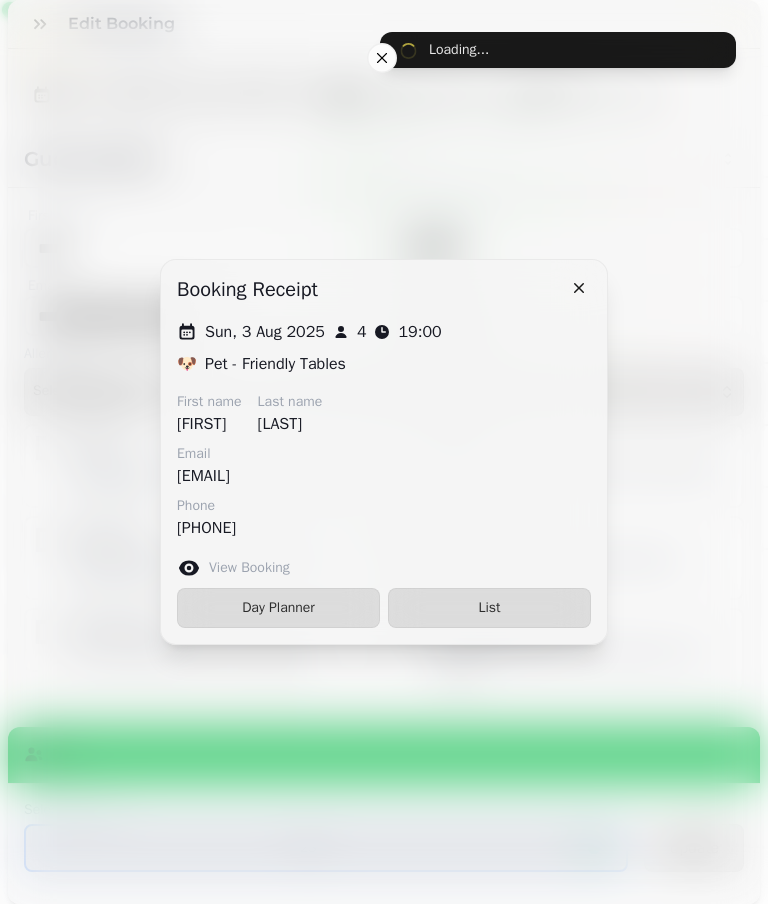 type on "********" 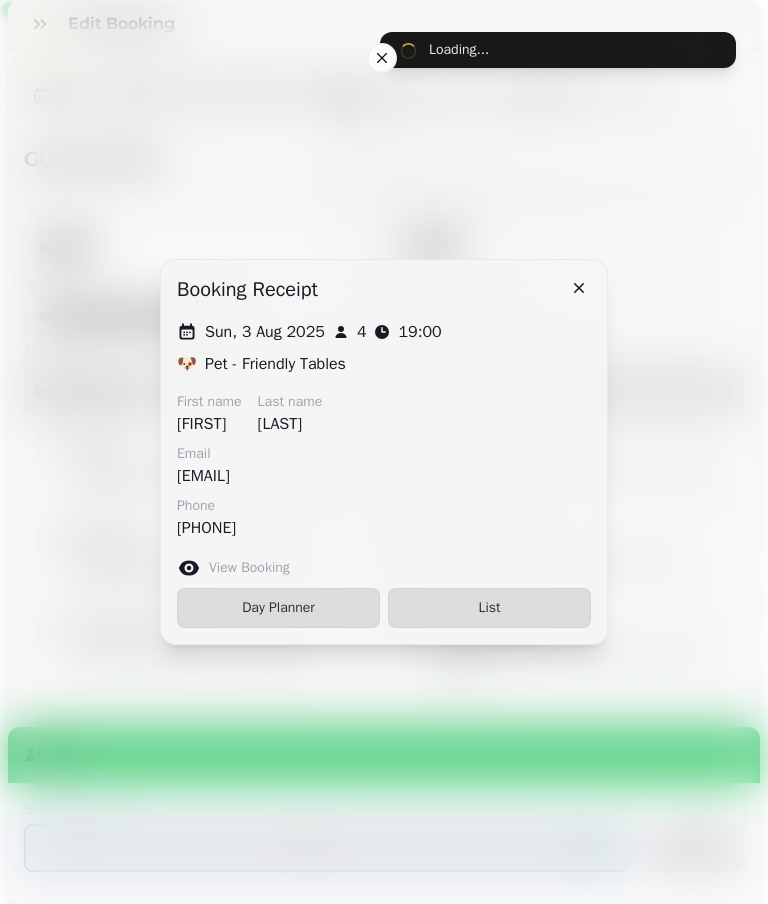 type on "**********" 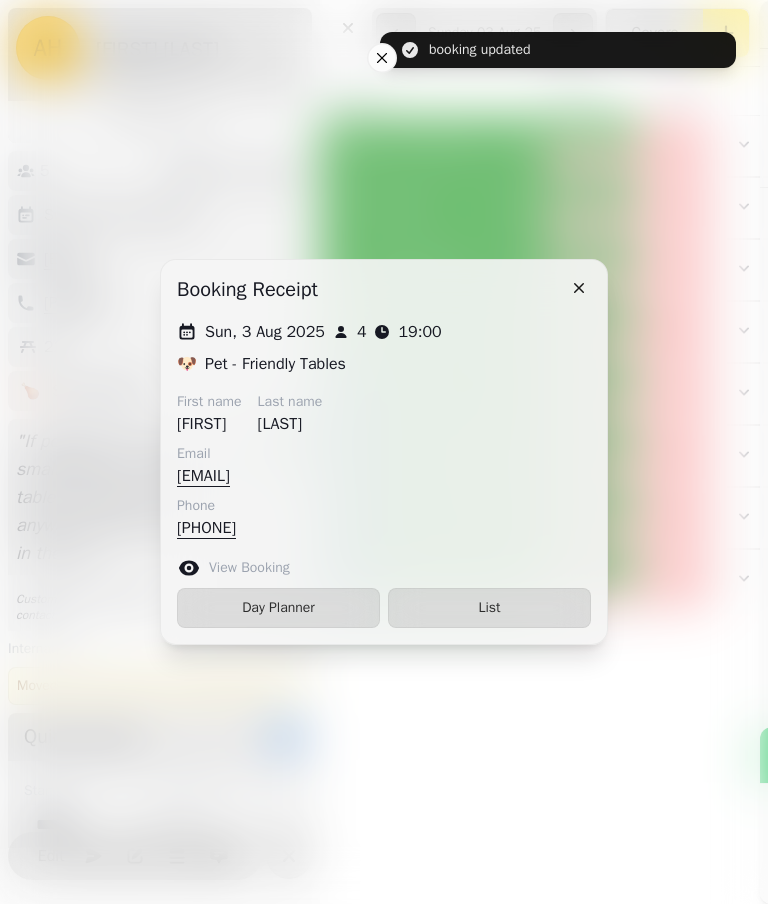 click on "List" at bounding box center [489, 608] 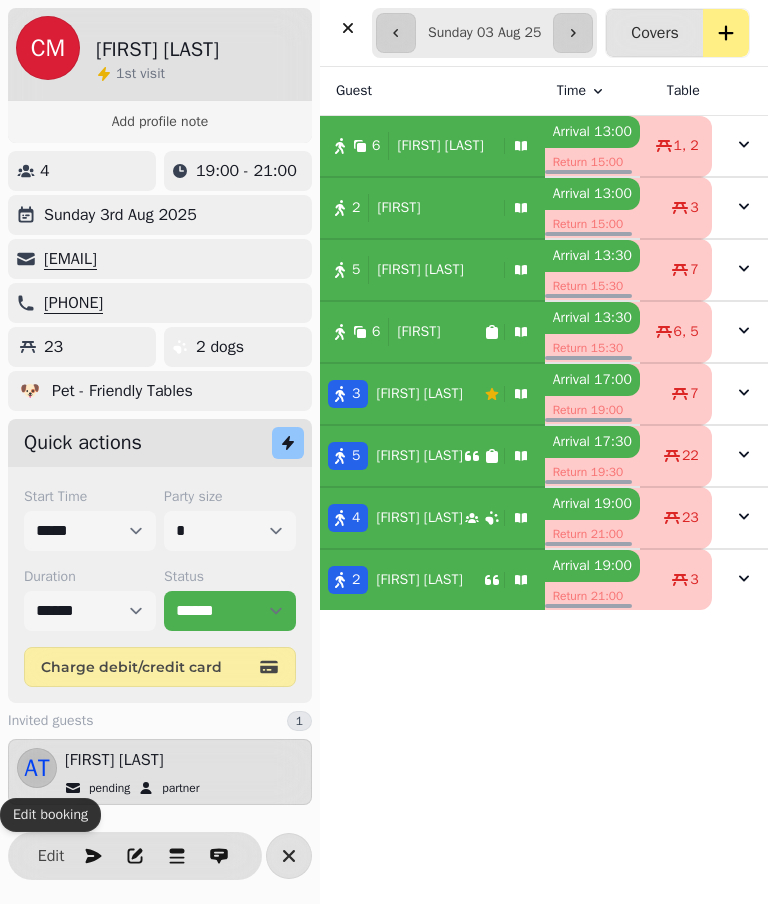 click on "[FIRST] [LAST]" at bounding box center (419, 518) 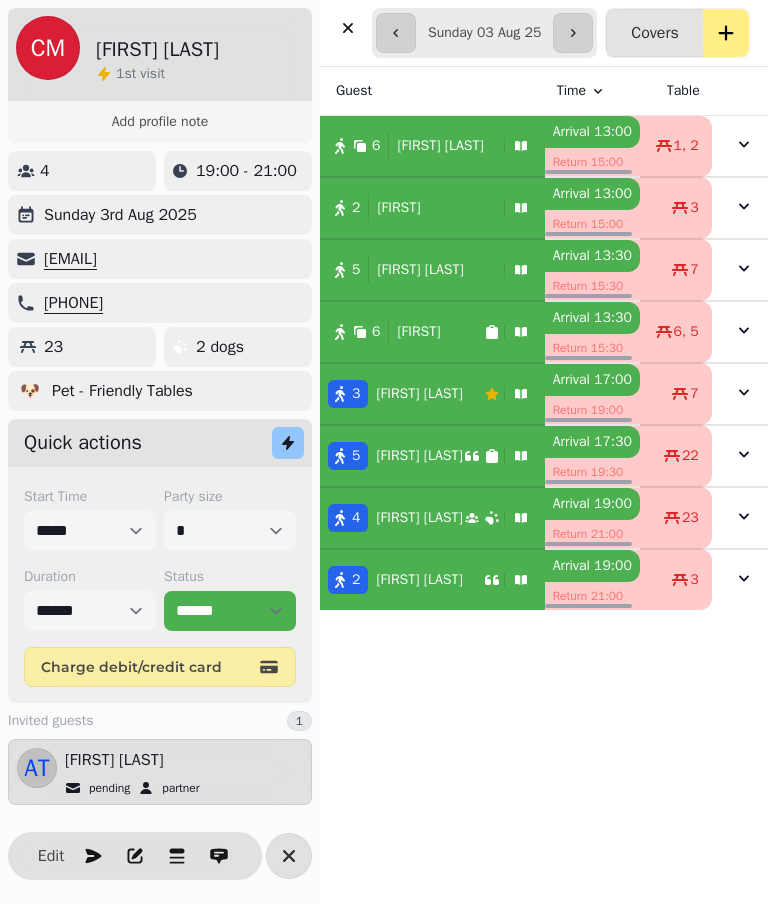 click on "[FIRST] [LAST]" at bounding box center [419, 580] 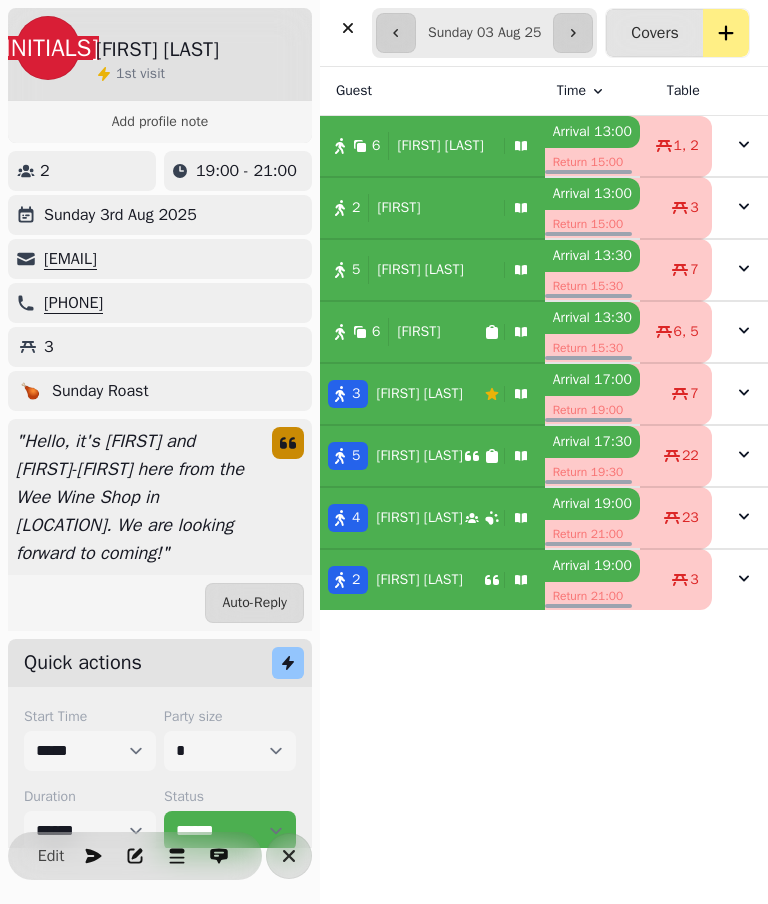 scroll, scrollTop: 0, scrollLeft: 0, axis: both 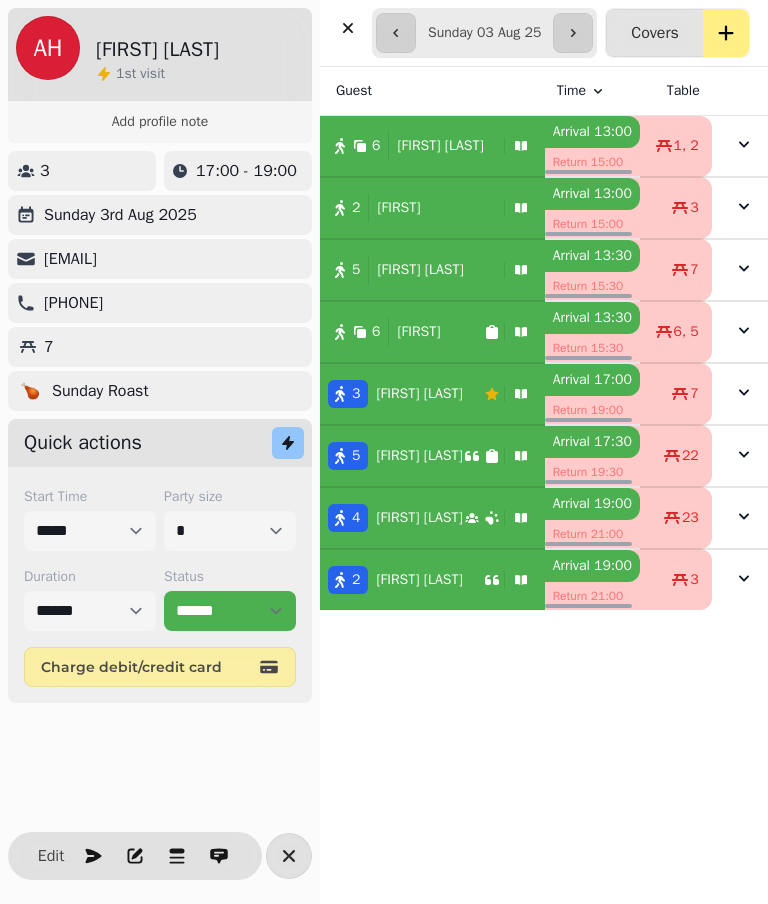 select on "*" 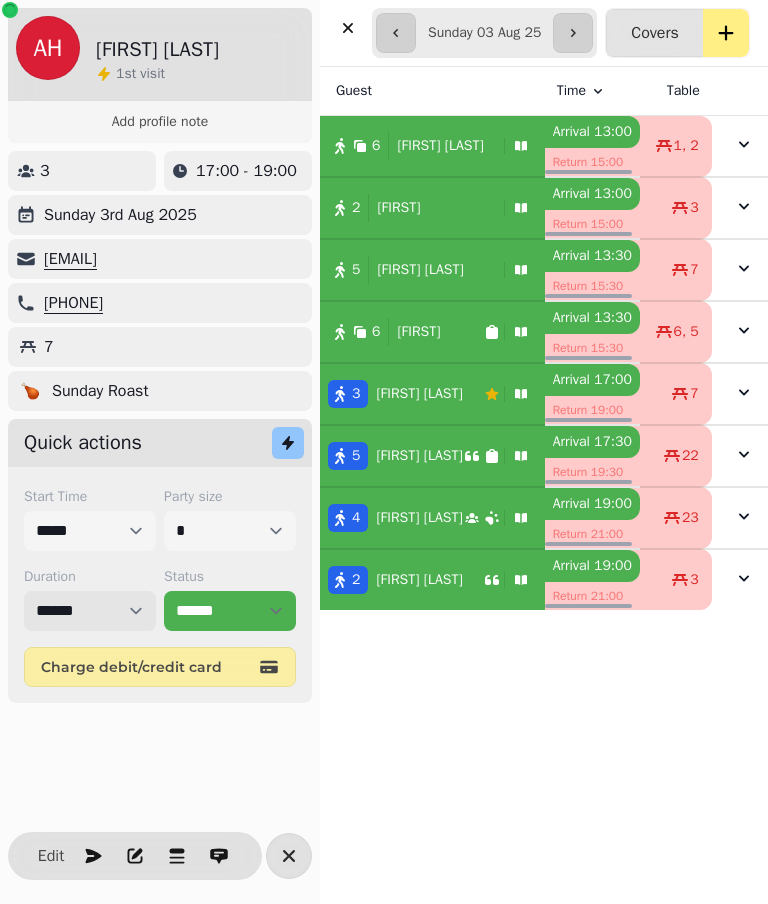 click on "****** ****** ****** ***** ****** ****** ****** ***** ****** ****** ****** ***** ****** ****** ****** ***** ****** ****** ****** ***** ****** ****** ****** ***** ****** ****** ****** ***** ****** ****** ****** ***** ****** ****** ****** ****** ******* ******* ******* ****** ******* ******* ******* ****** ******* ******* ******* ****** ******* ******* ******* ****** ******* ******* ******* ****** ******* ******* ******* ****** ******* ******* ******* ****** ******* ******* ******* ****** ******* ******* ******* ****** ******* ******* ******* ****** ******* ******* ******* ****** ******* ******* ******* ******" at bounding box center [90, 611] 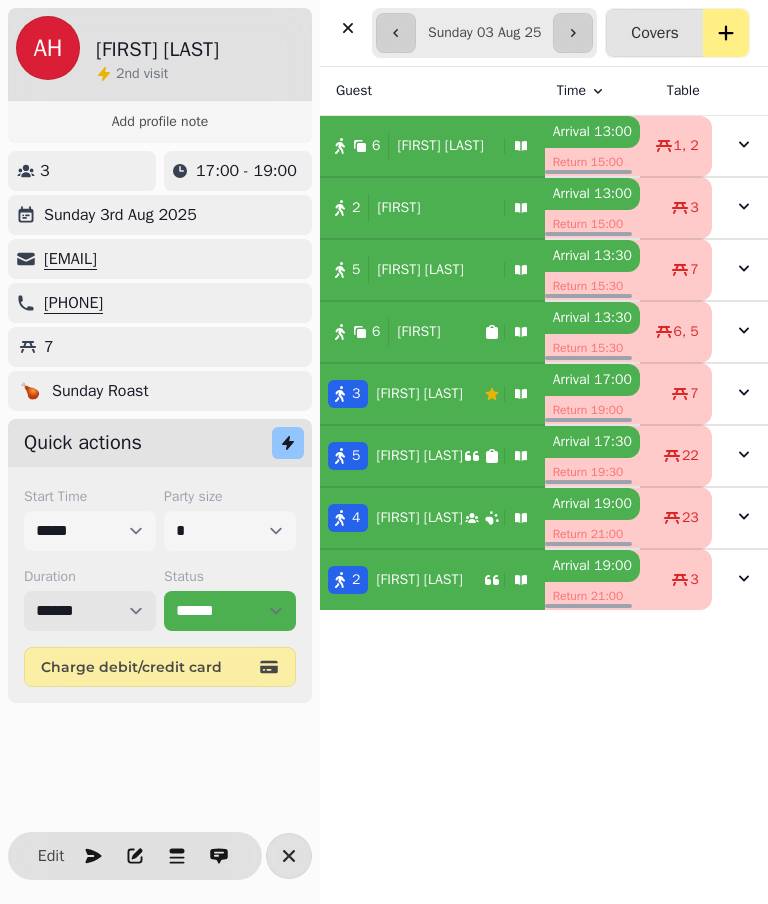 select on "*****" 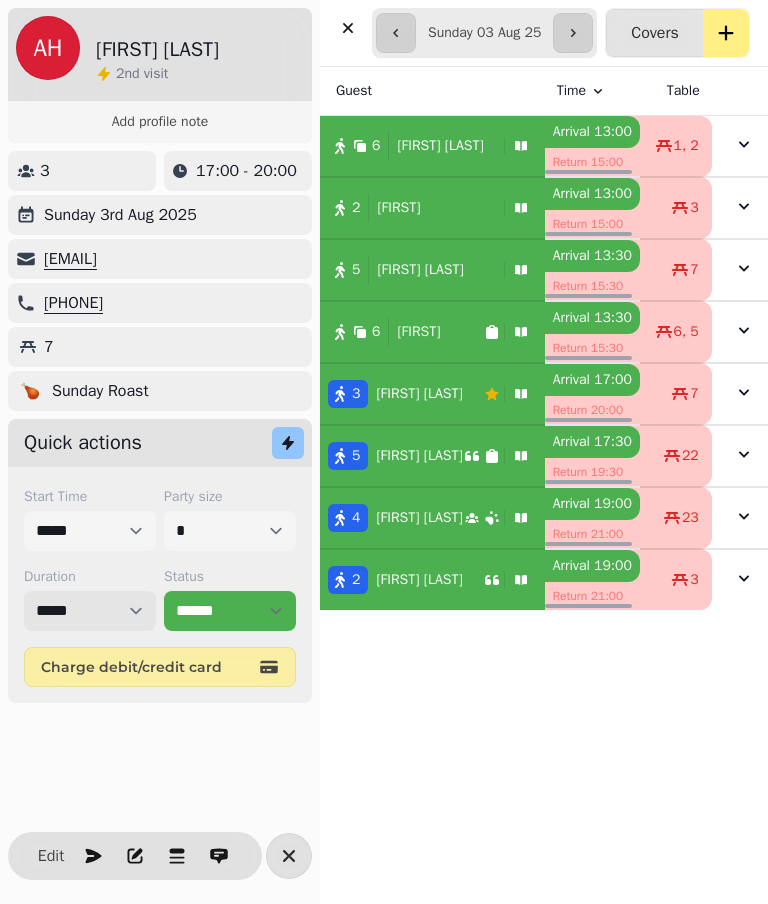 select on "*" 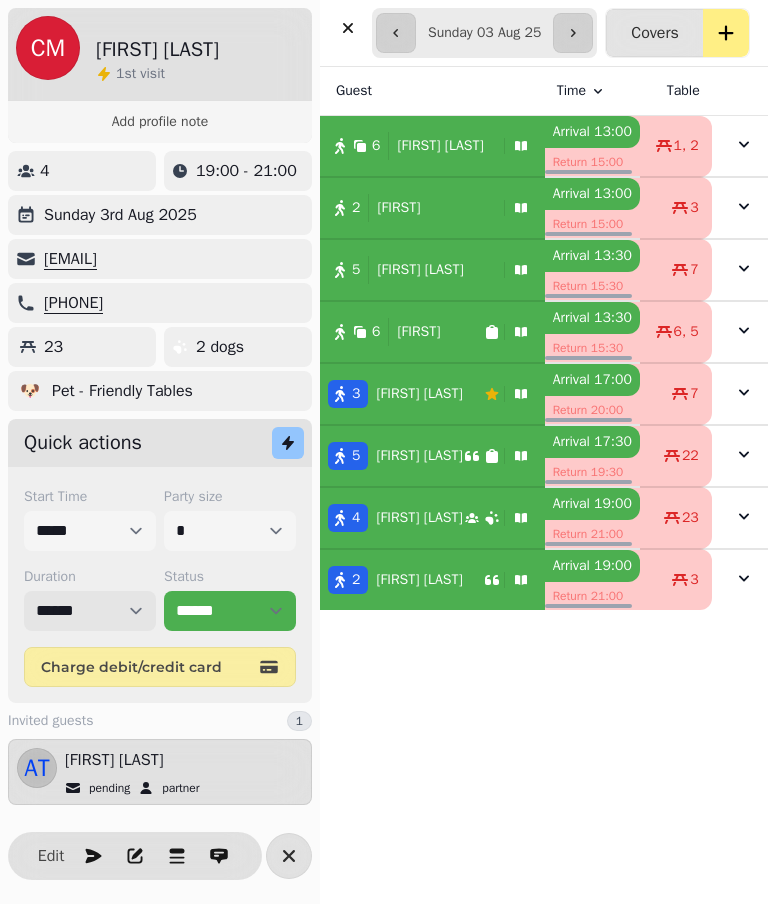 scroll, scrollTop: 0, scrollLeft: 0, axis: both 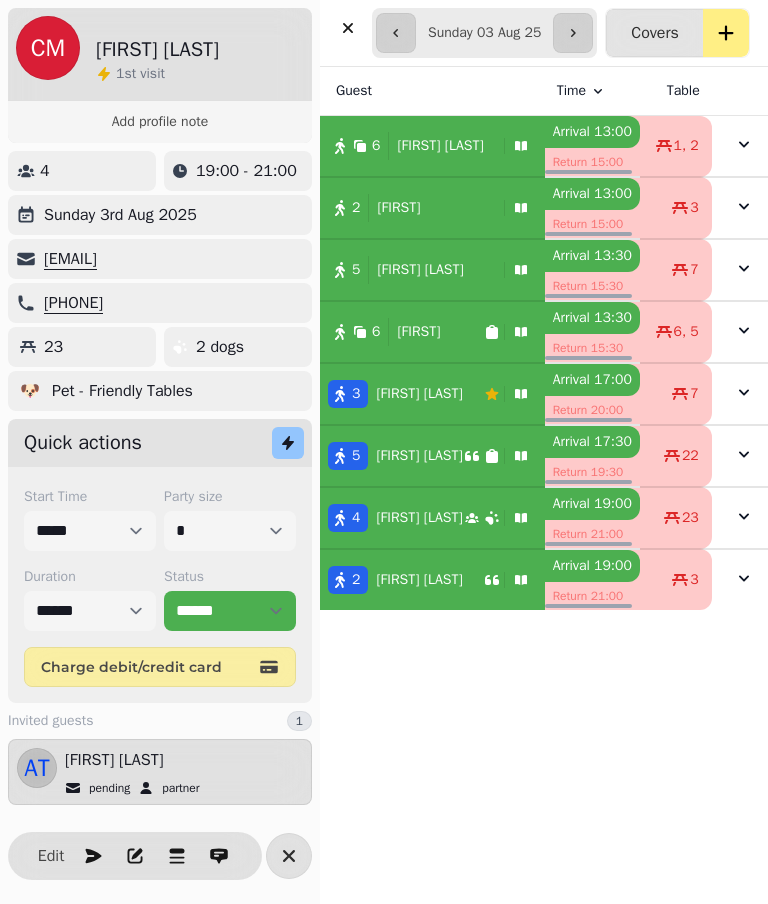 click 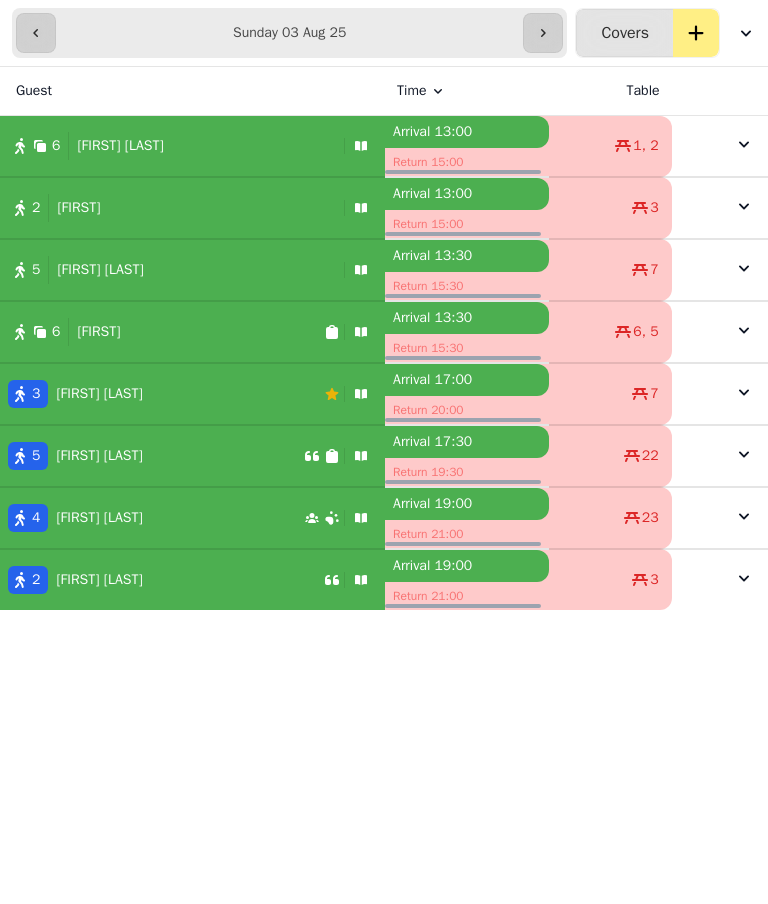 click at bounding box center [696, 33] 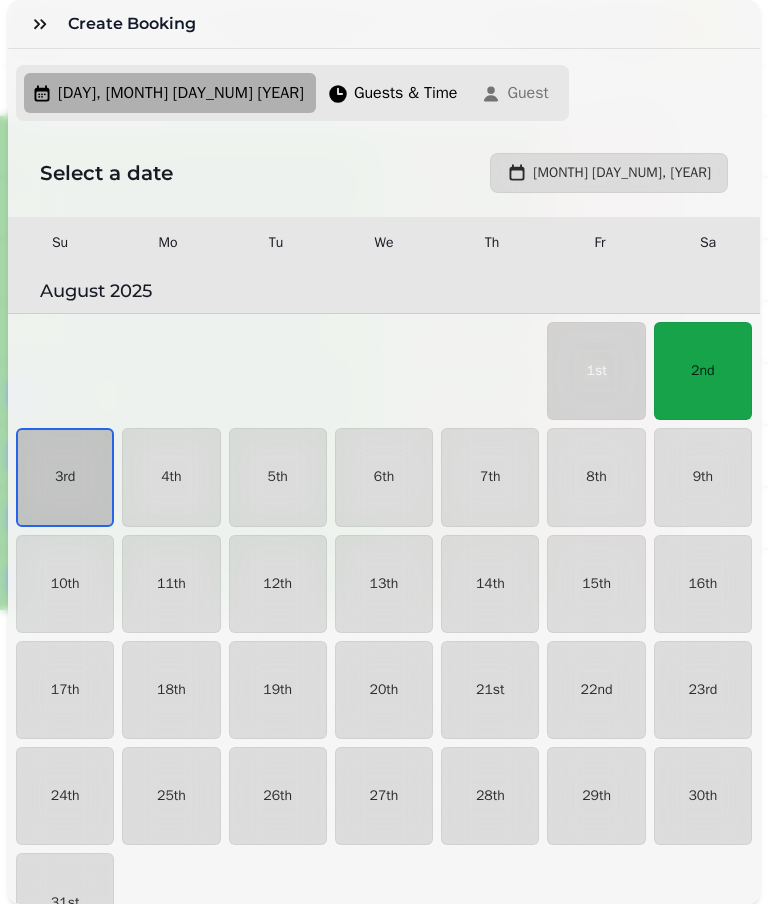 click on "3rd" at bounding box center [65, 477] 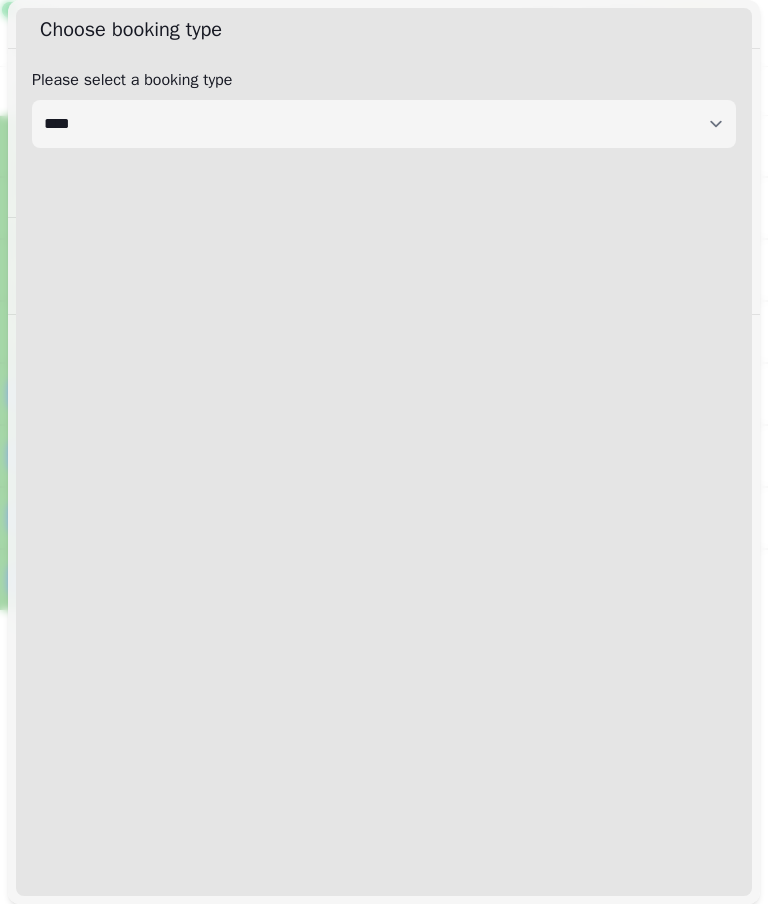select on "****" 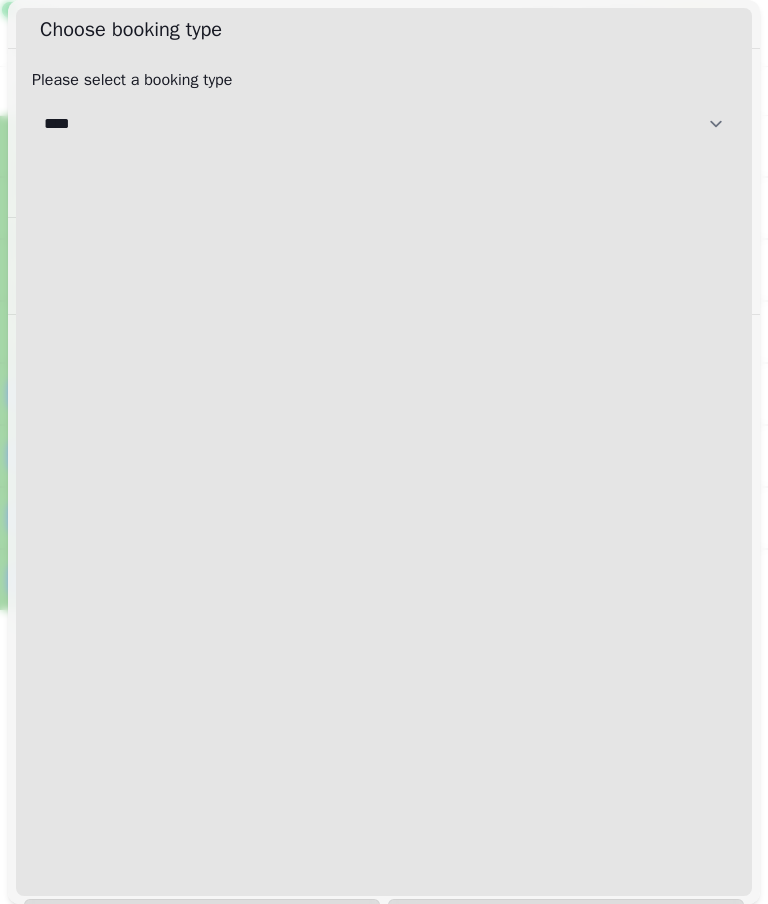 click on "**********" at bounding box center (384, 124) 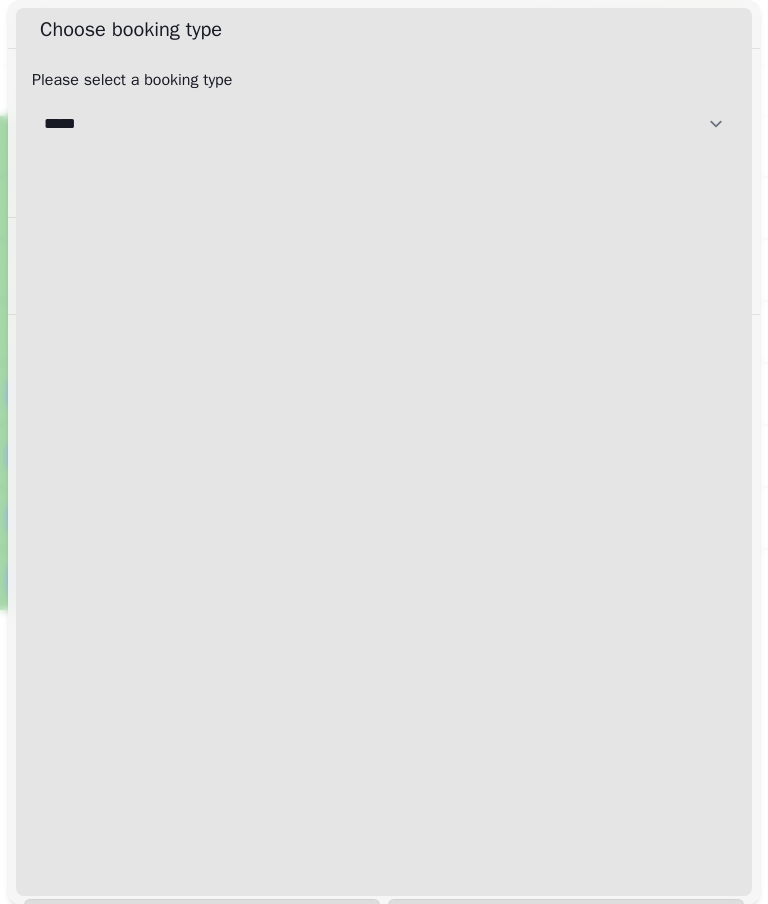 select on "**********" 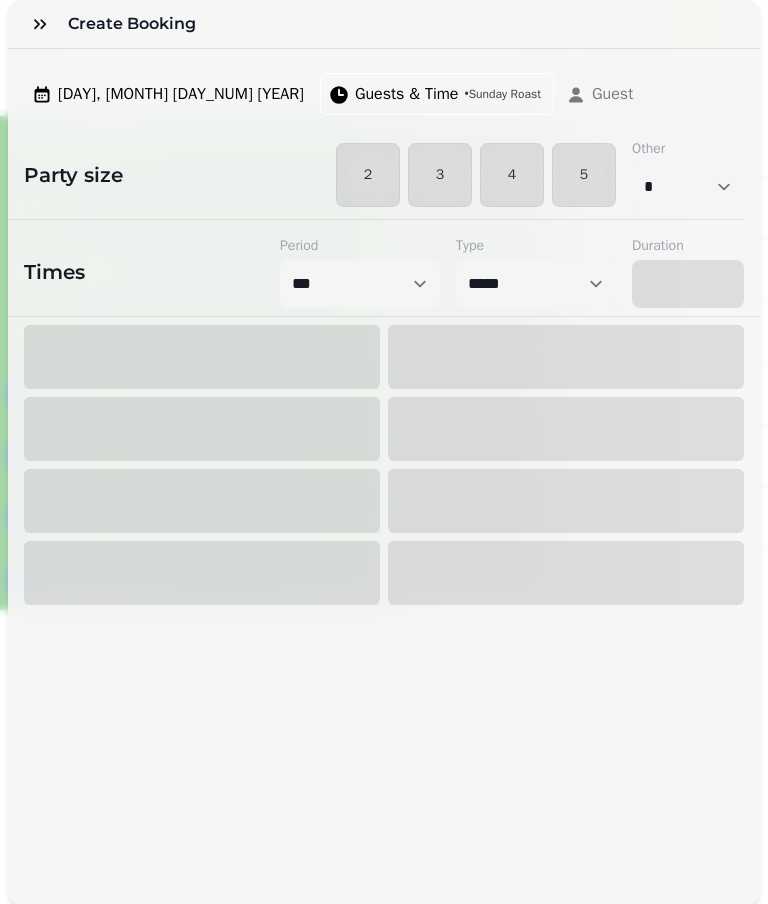 select on "****" 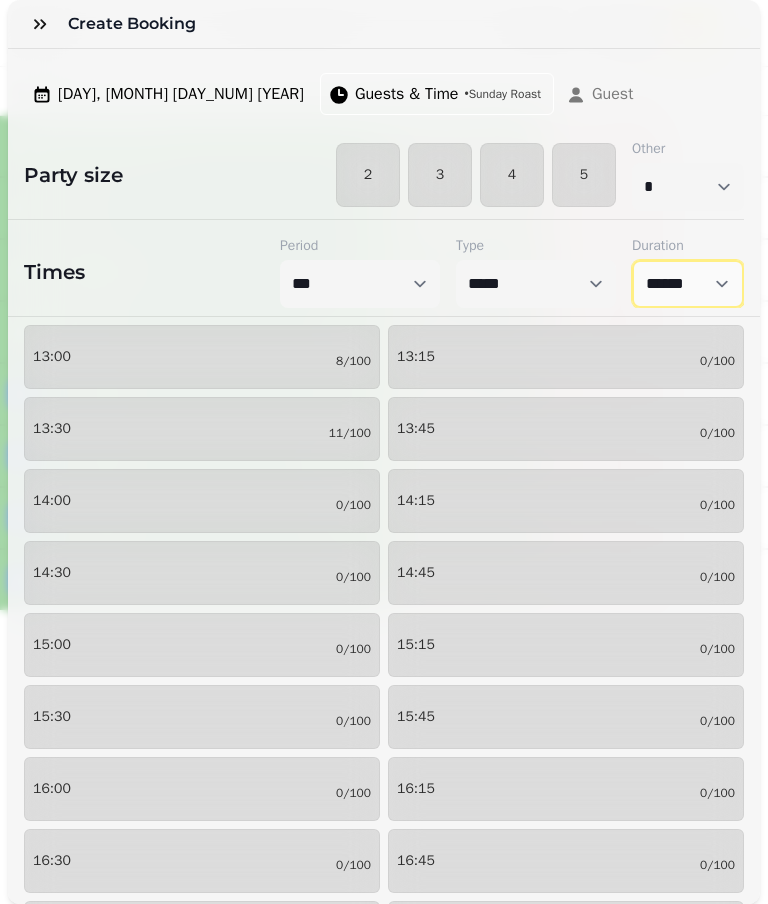 click on "****** ****** ****** ****** ****** ****** ****** ****** ****** ****** ****** ****** ****** ****** ****** ****** ****** ****** ****** ****** ****** ****** ****** ****** ****** ****** ****** ****** ****** ****** ****** ****** ****** ****** ****** ****** ****** ****** ****** ******* ******* ******* ******* ******* ******* ******* ******* ******* ******* ******* ******* ******* ******* ******* ******* ******* ******* ******* ******* ******* ******* ******* ******* ******* ******* ******* ******* ******* ******* ******* ******* ******* ******* ******* ******* ******* ******* ******* ******* ******* ******* ******* ******* ******* ******* ******* *******" at bounding box center (688, 284) 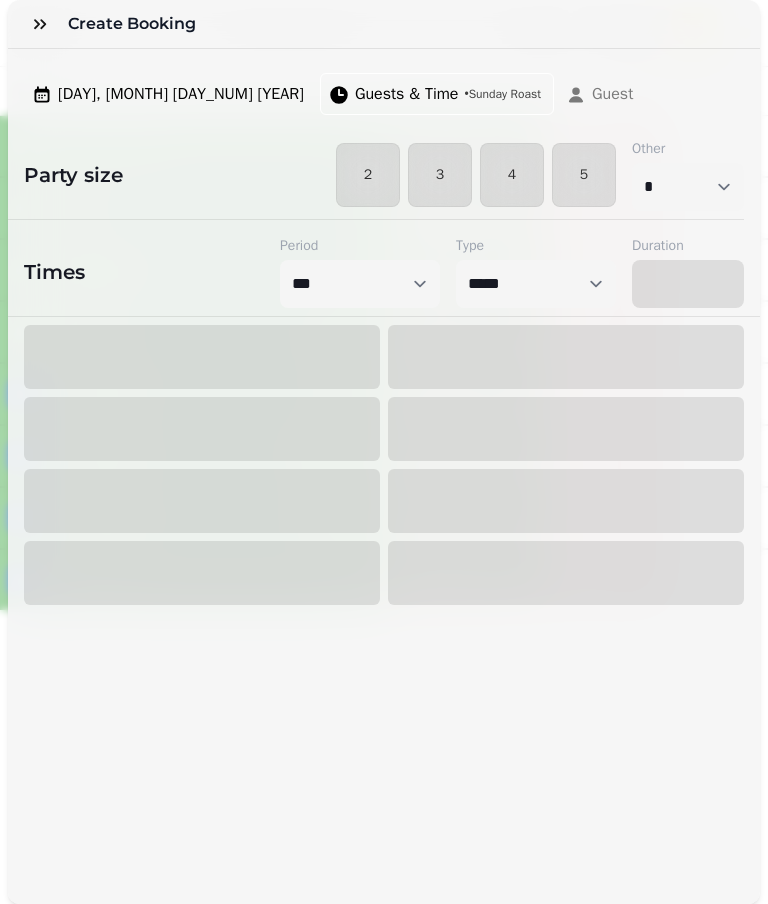 select on "*****" 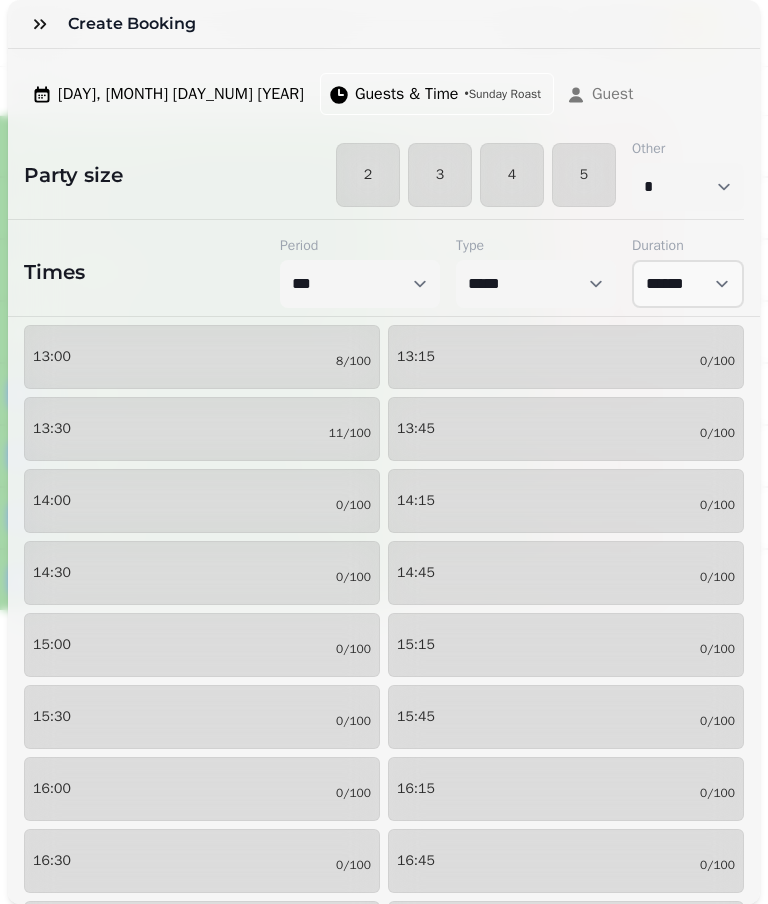 click on "2" at bounding box center (368, 175) 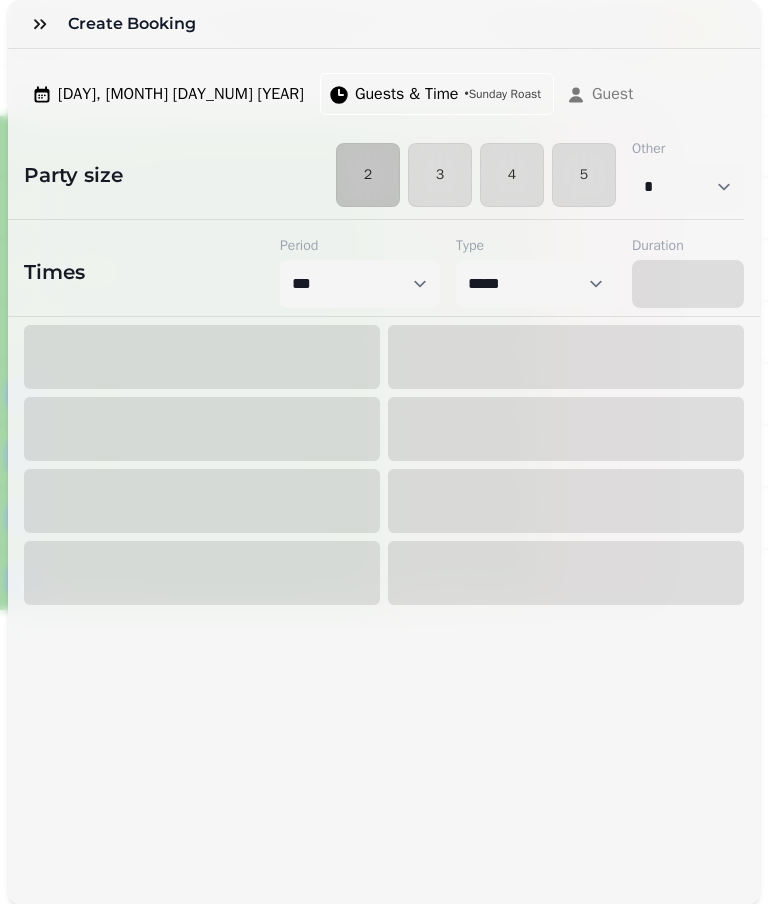 select on "*****" 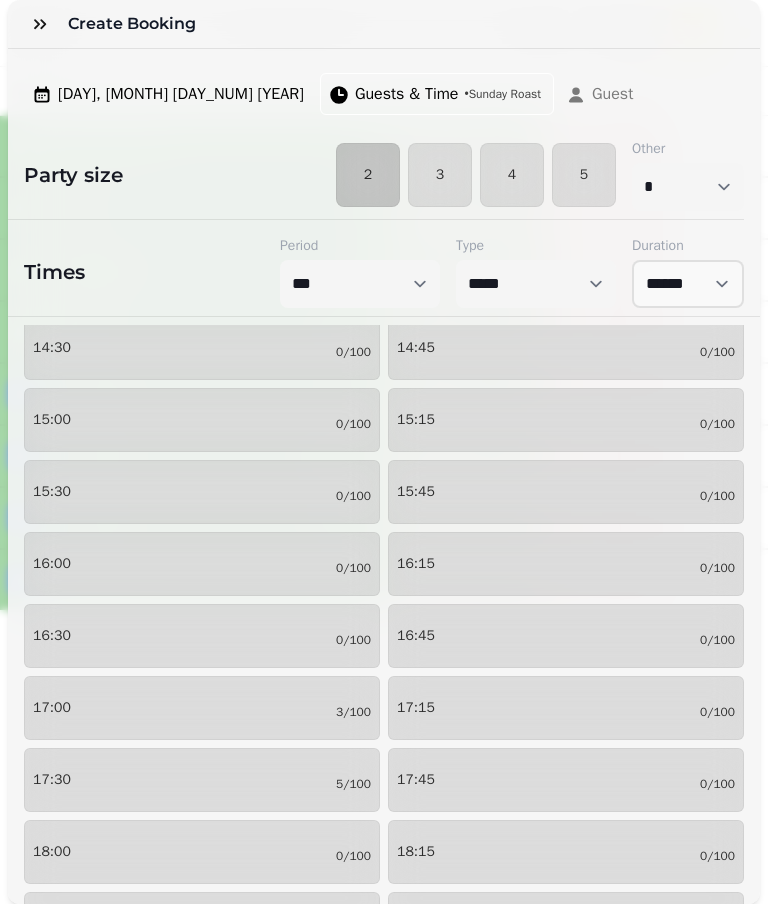 scroll, scrollTop: 232, scrollLeft: 0, axis: vertical 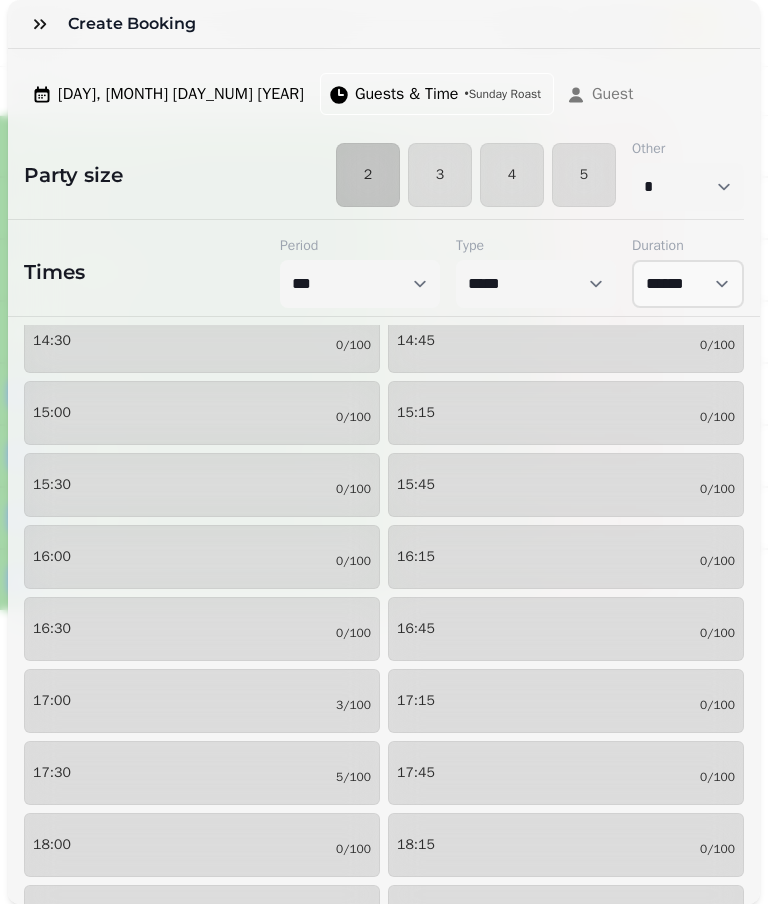 click on "17:00 3/100" at bounding box center (202, 701) 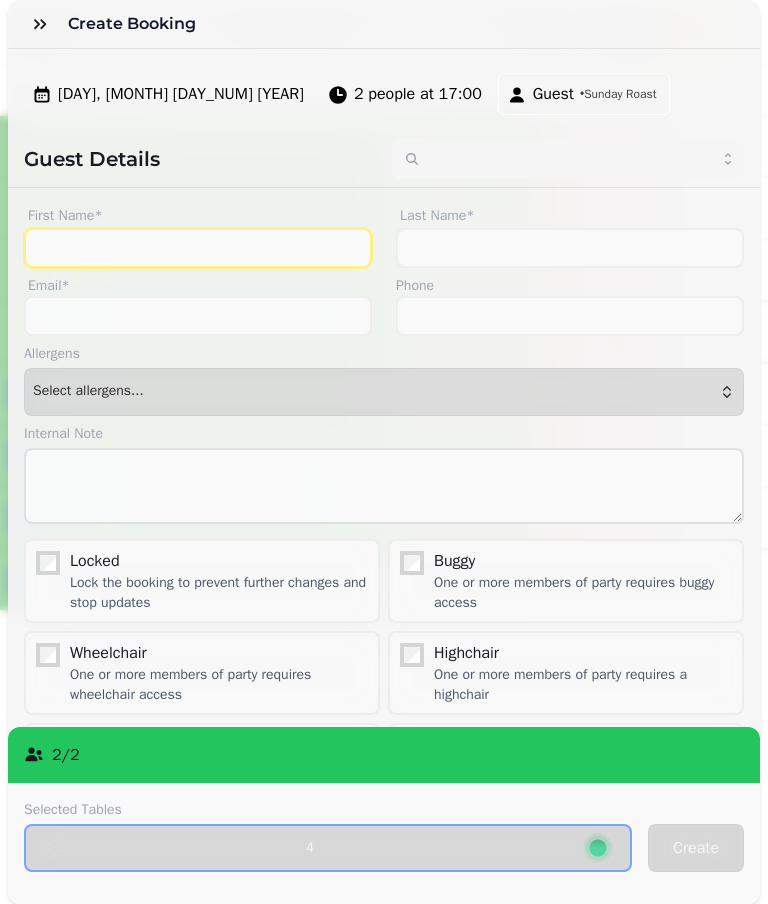 click on "First Name*" at bounding box center (198, 248) 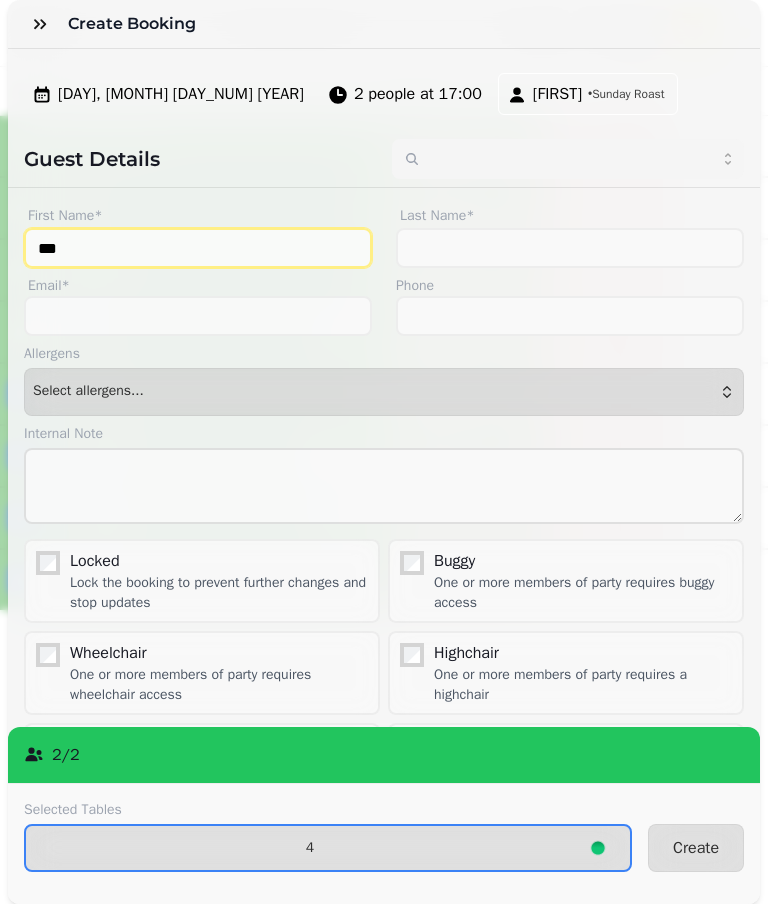 type on "***" 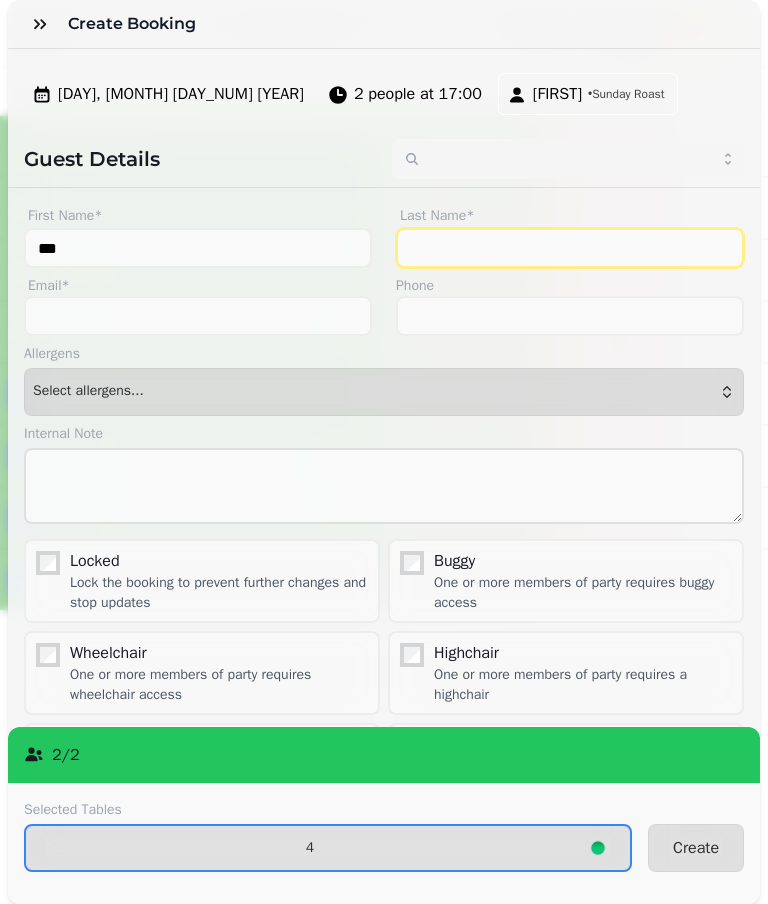 click on "Last Name*" at bounding box center [570, 248] 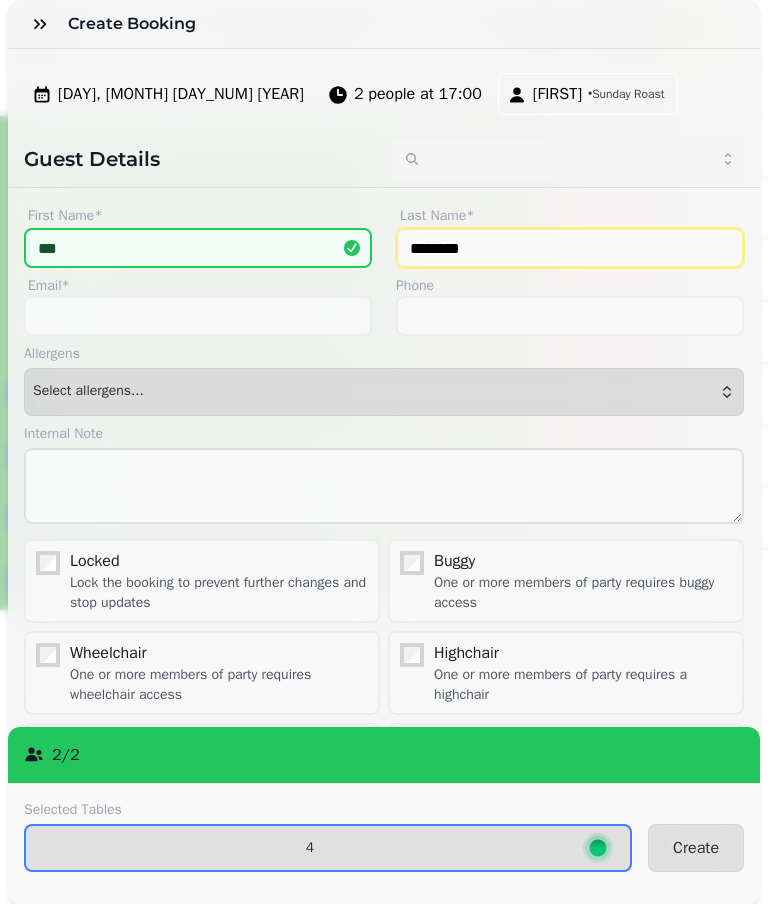 type on "********" 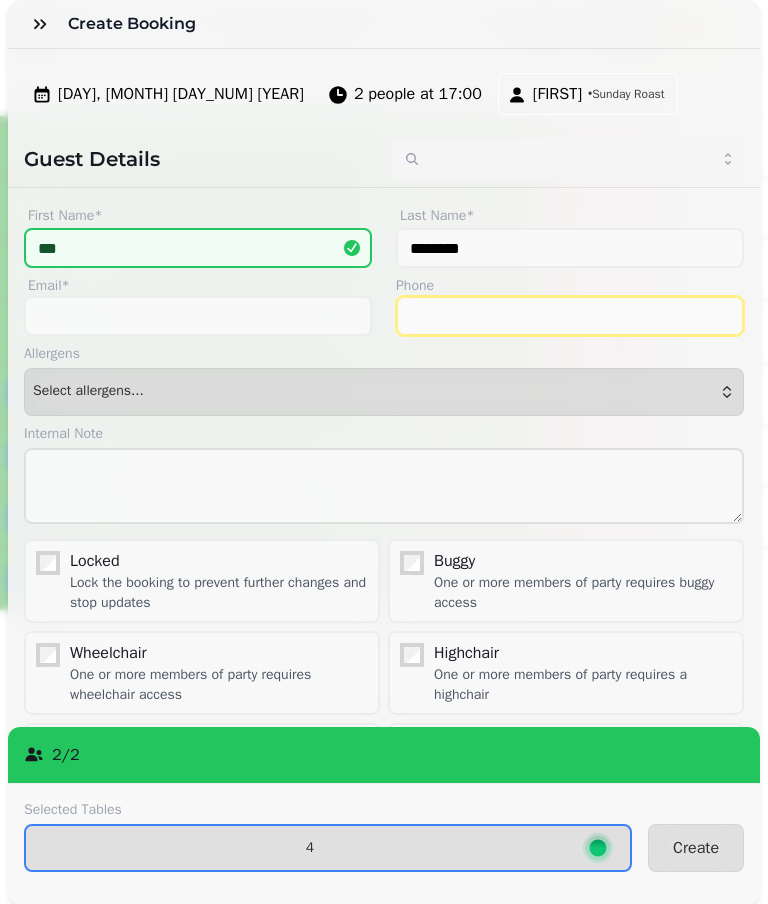 click on "Phone" at bounding box center [570, 316] 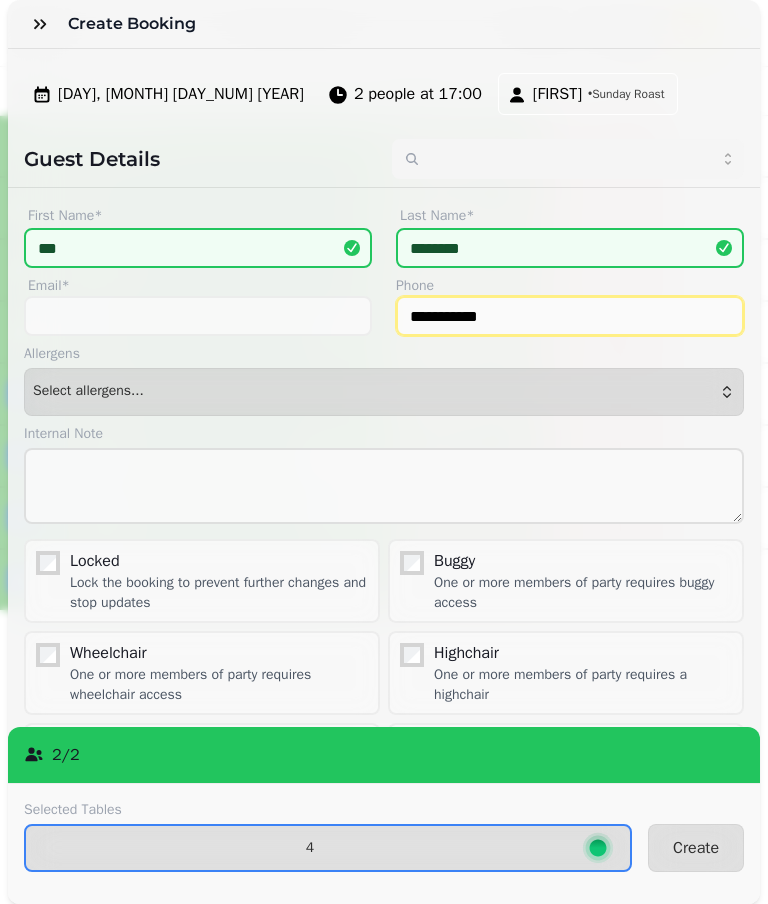type on "**********" 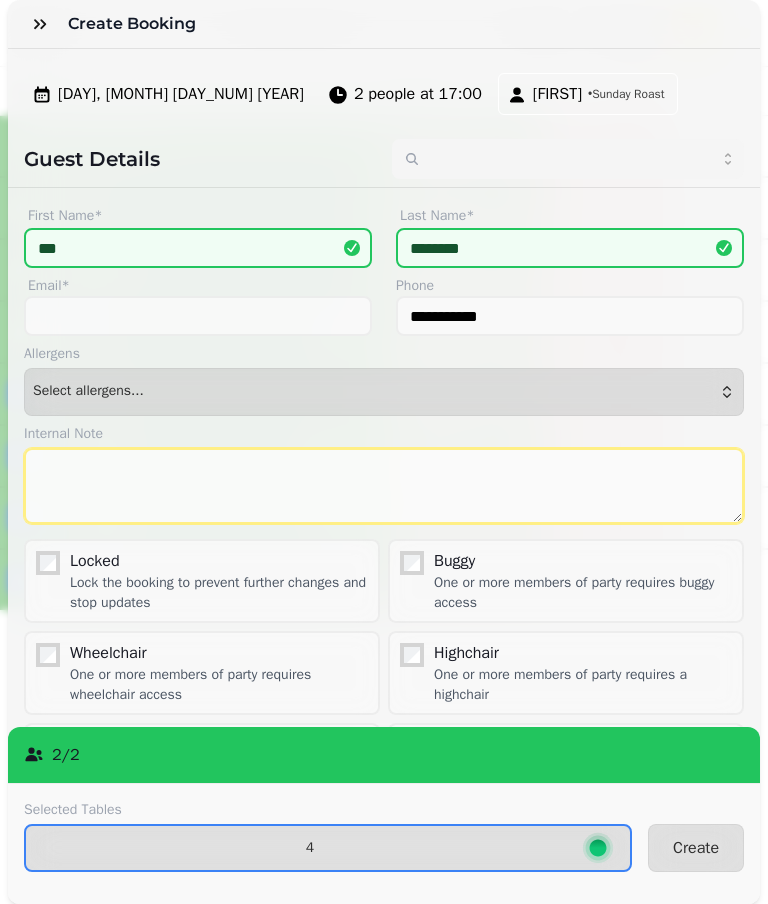 click at bounding box center (384, 486) 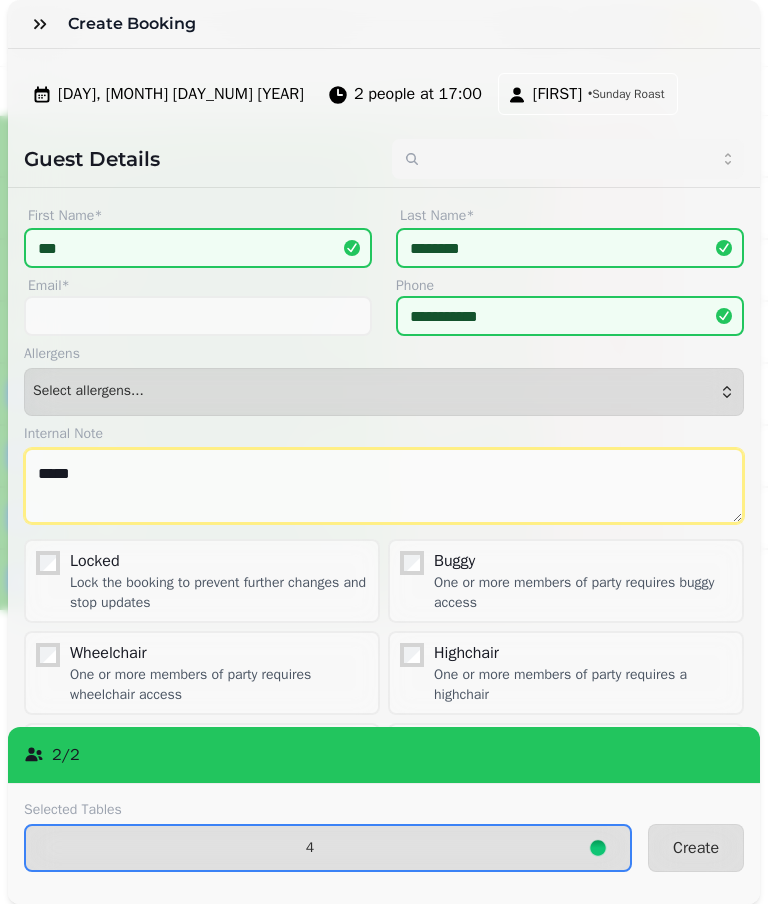 type on "*****" 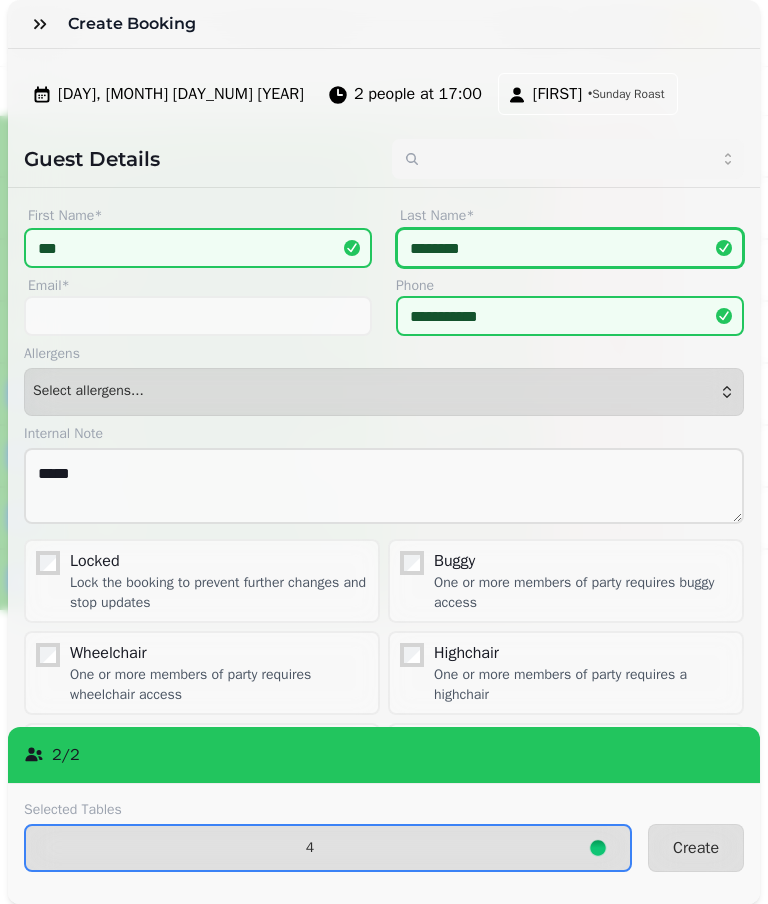 click on "********" at bounding box center (570, 248) 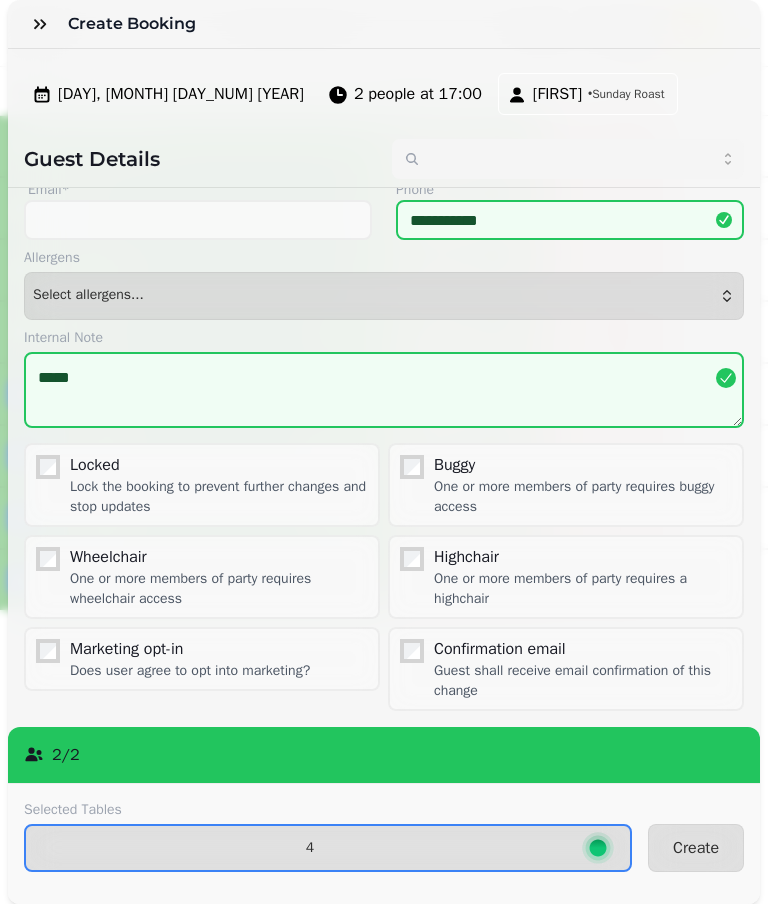 scroll, scrollTop: 95, scrollLeft: 0, axis: vertical 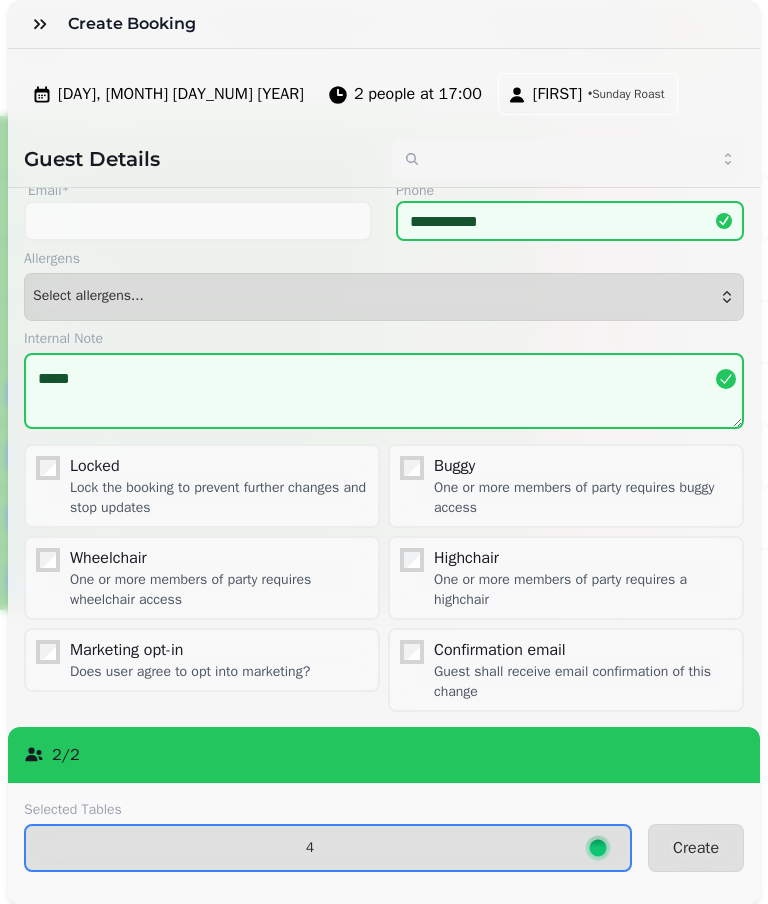 type on "**********" 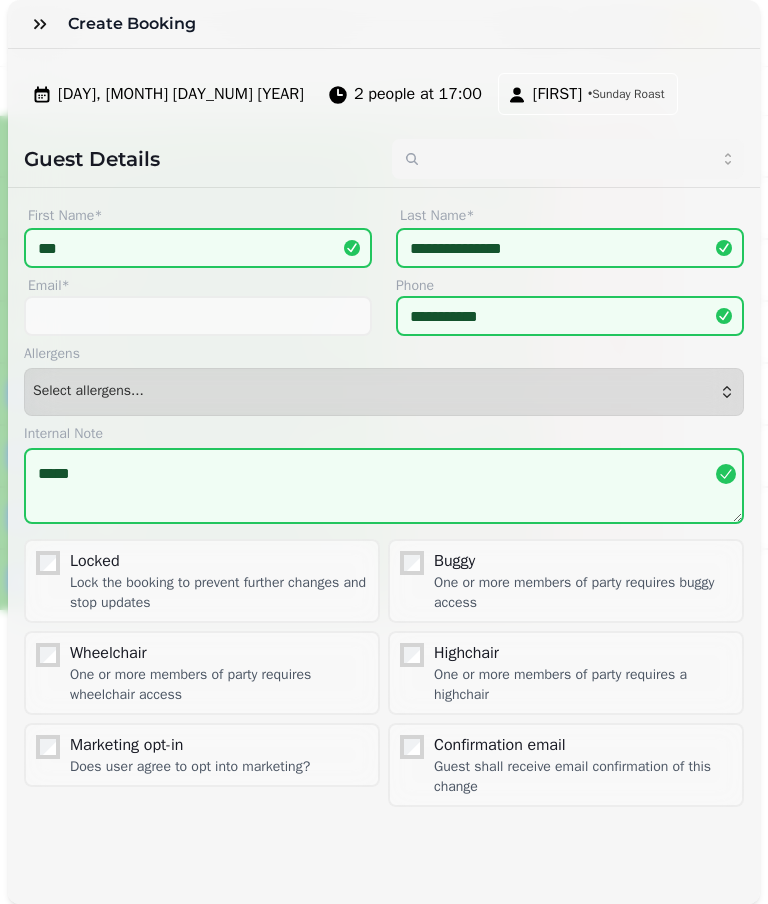 scroll, scrollTop: 0, scrollLeft: 0, axis: both 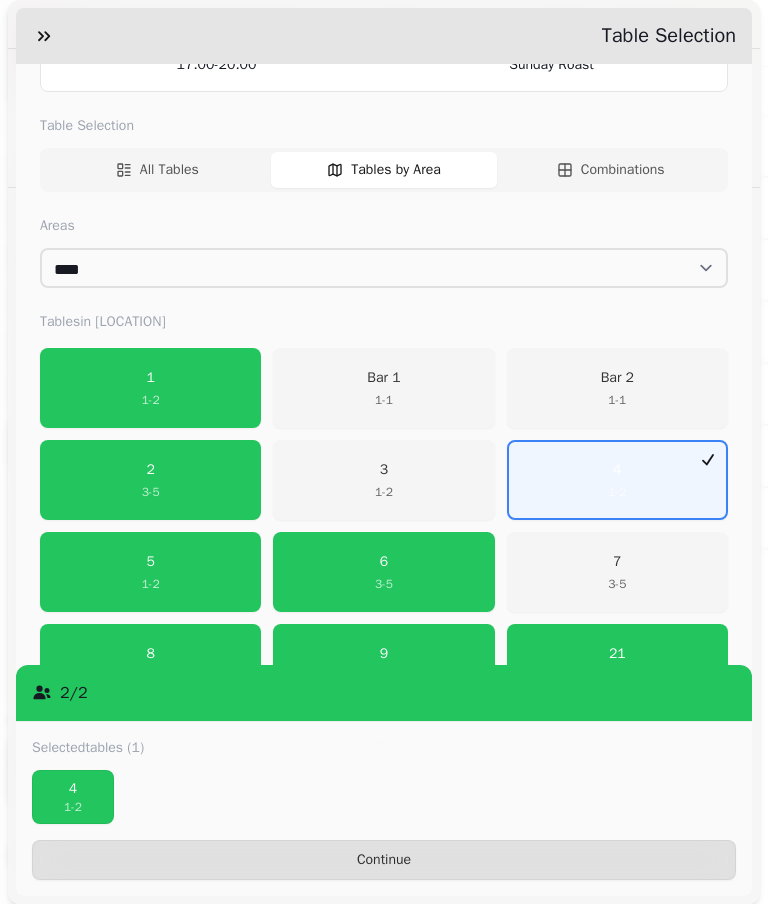click on "3 1  -  2" at bounding box center [383, 480] 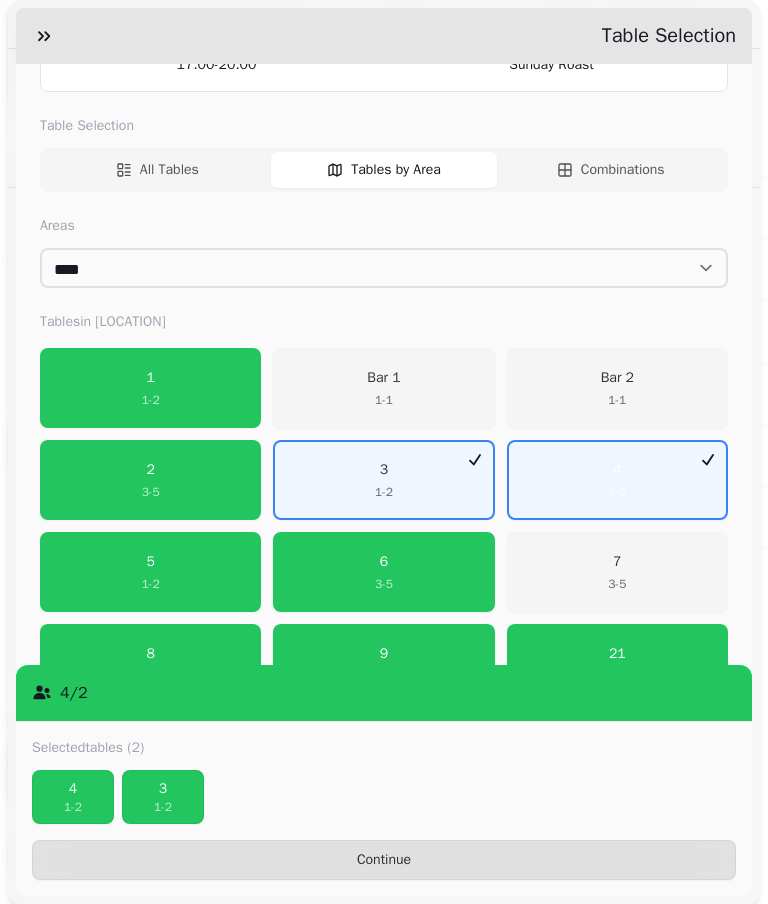 click on "4" at bounding box center [73, 789] 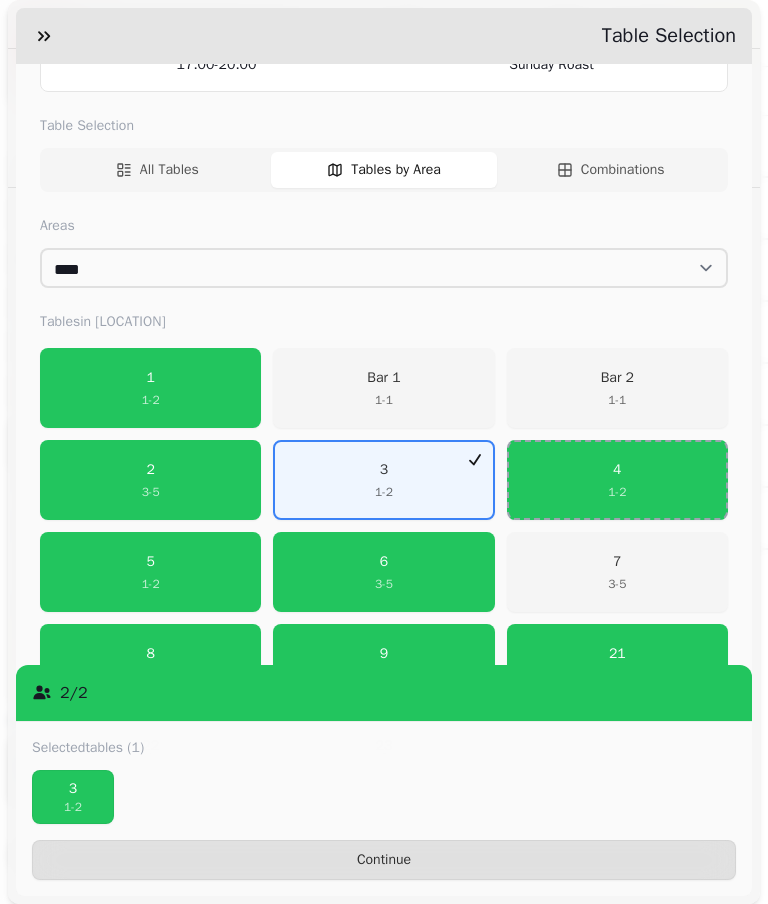 click on "Continue" at bounding box center (384, 860) 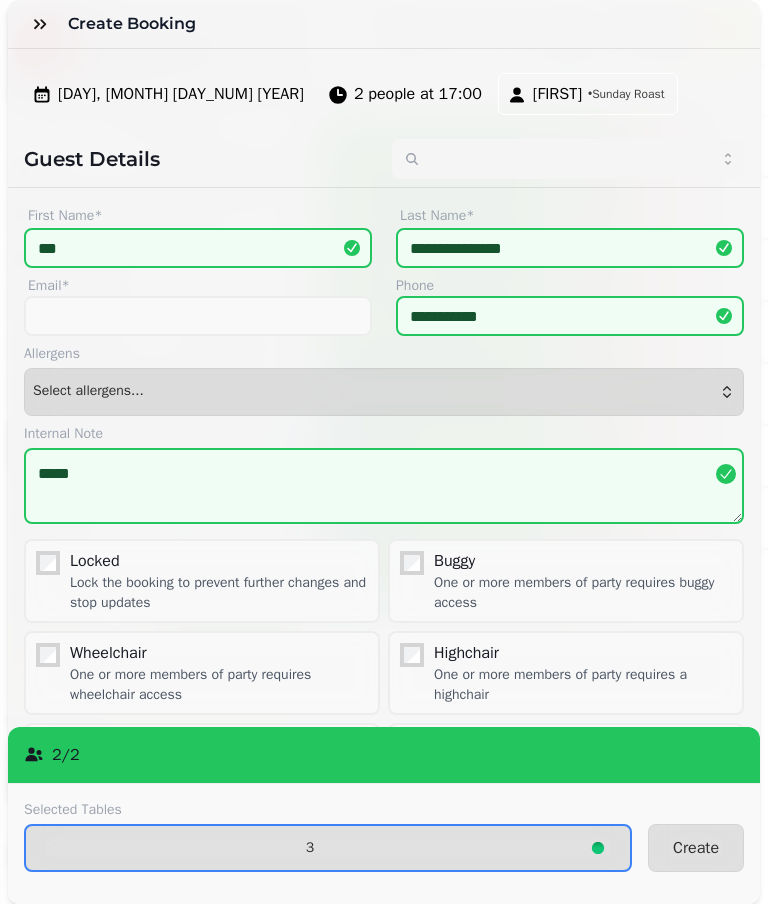 click on "Create" at bounding box center (696, 848) 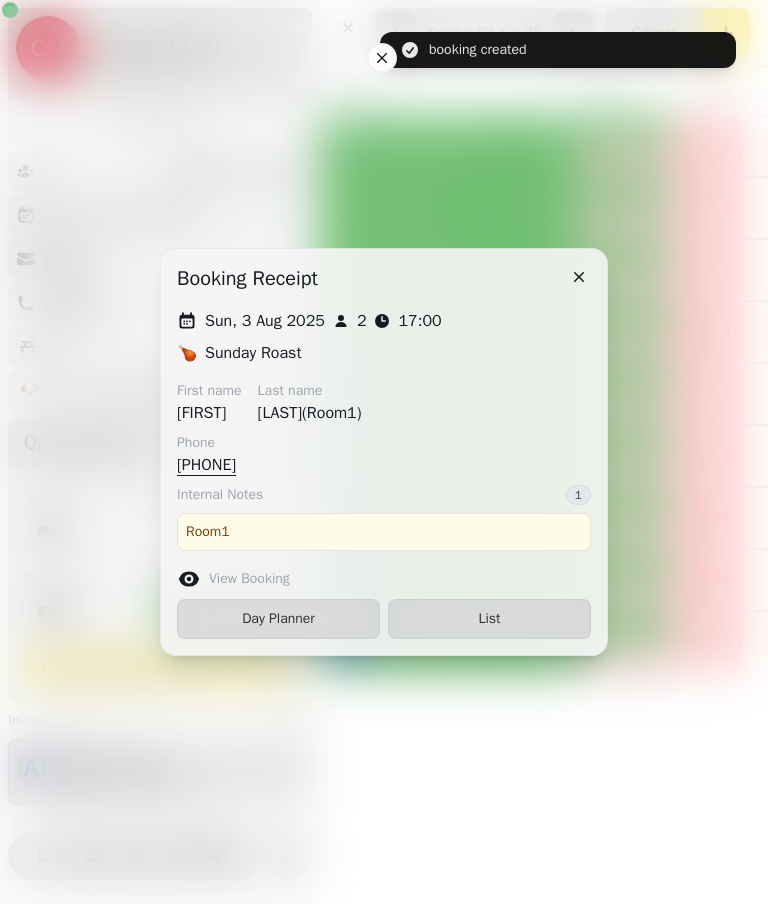 scroll, scrollTop: 92, scrollLeft: 0, axis: vertical 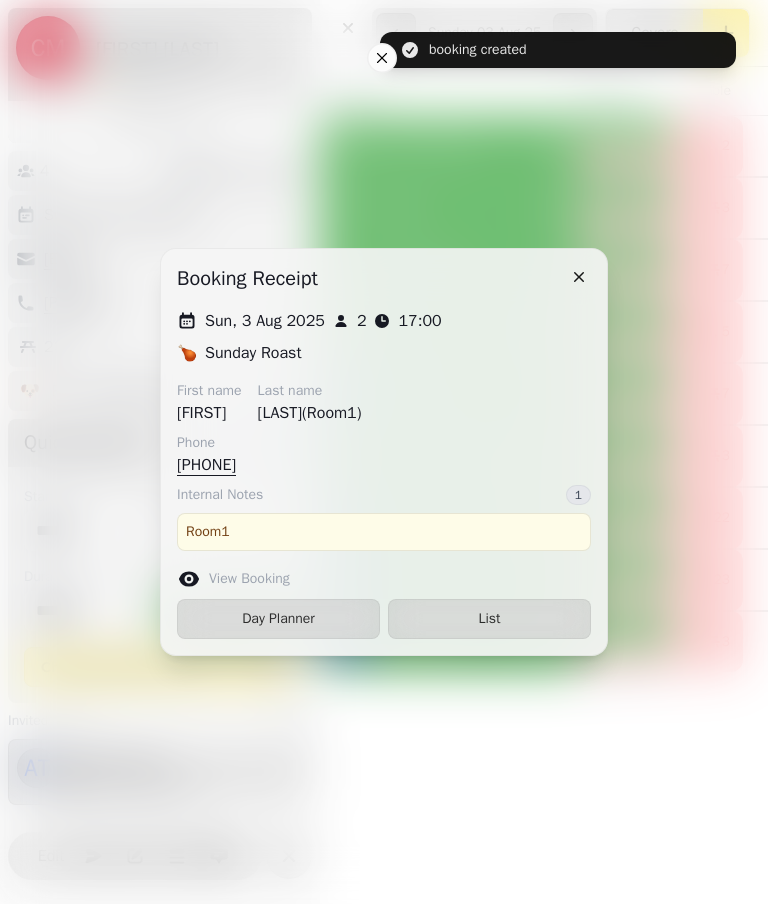 click on "List" at bounding box center [489, 619] 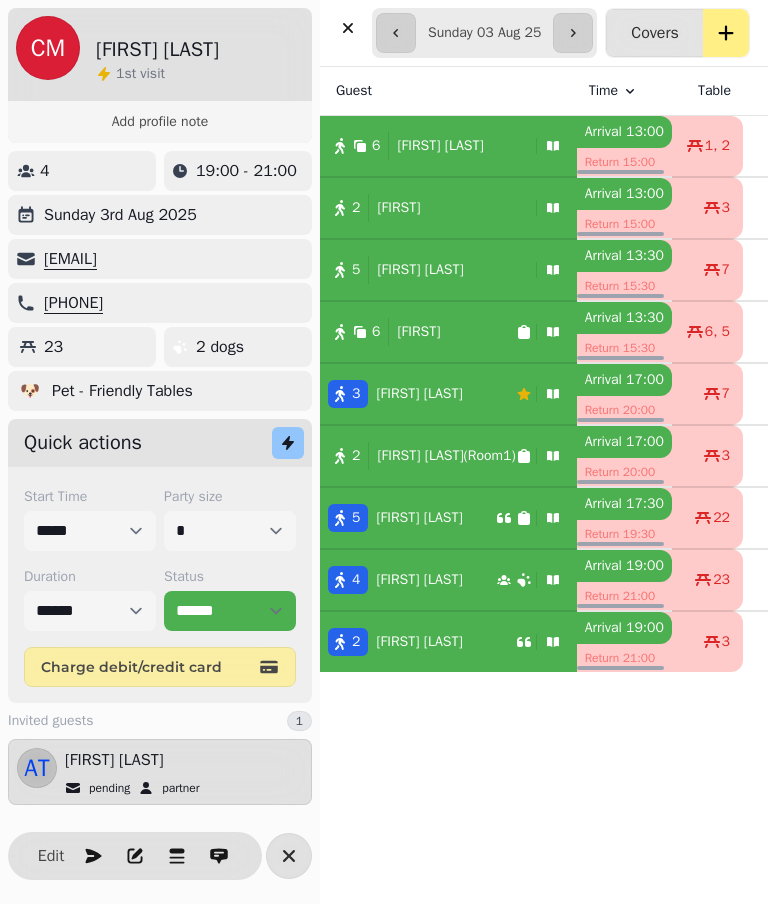 select on "*" 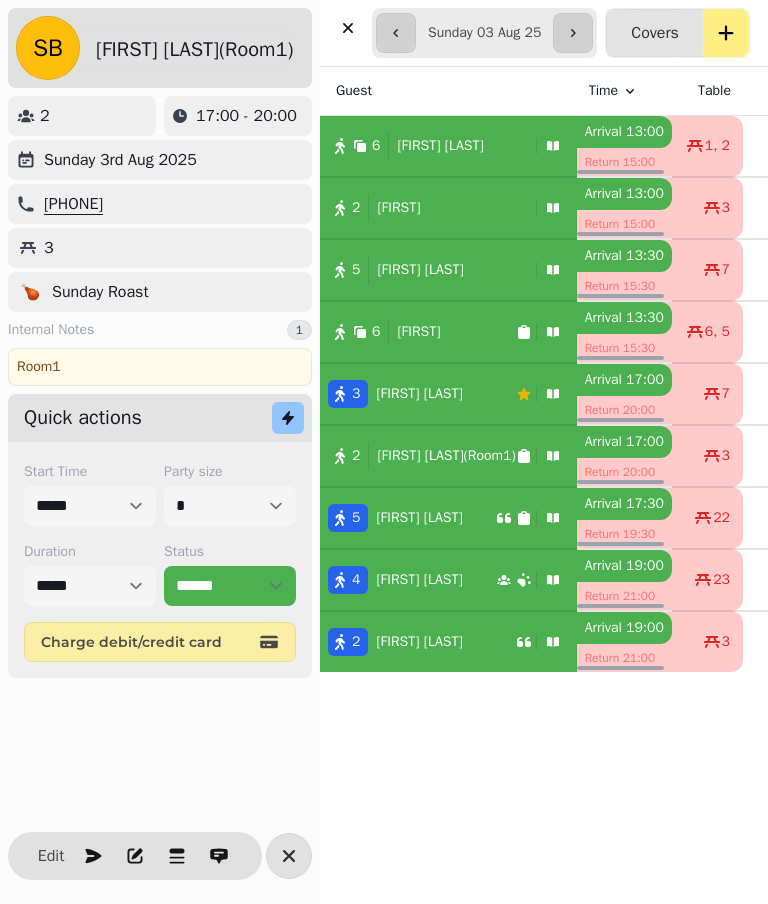 click on "[FIRST] [LAST]" at bounding box center (419, 642) 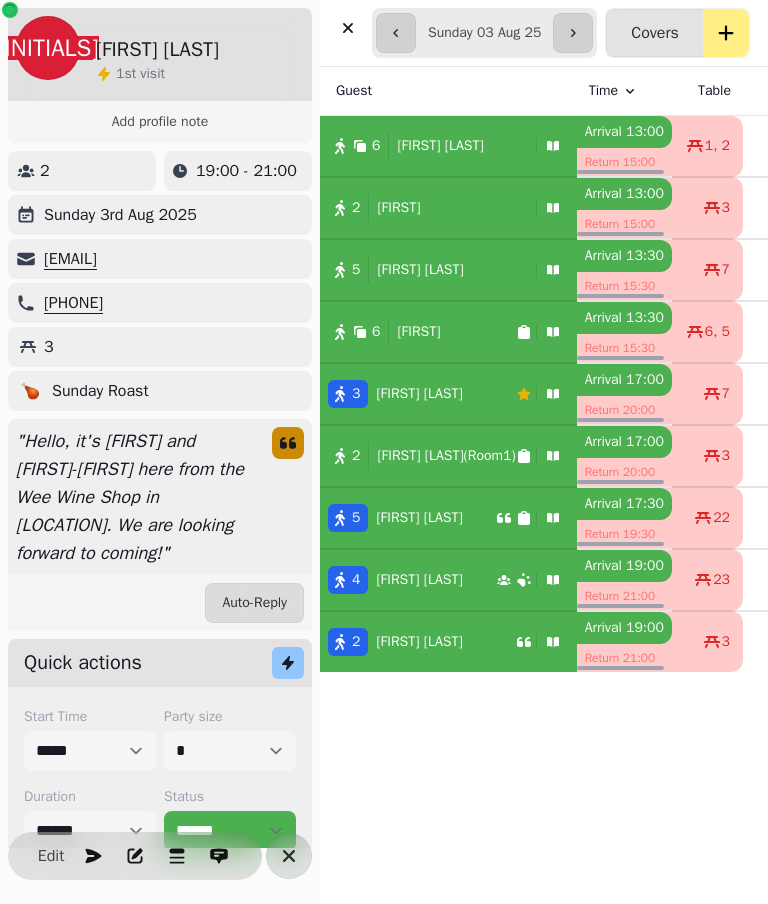 click on "Edit" at bounding box center (51, 856) 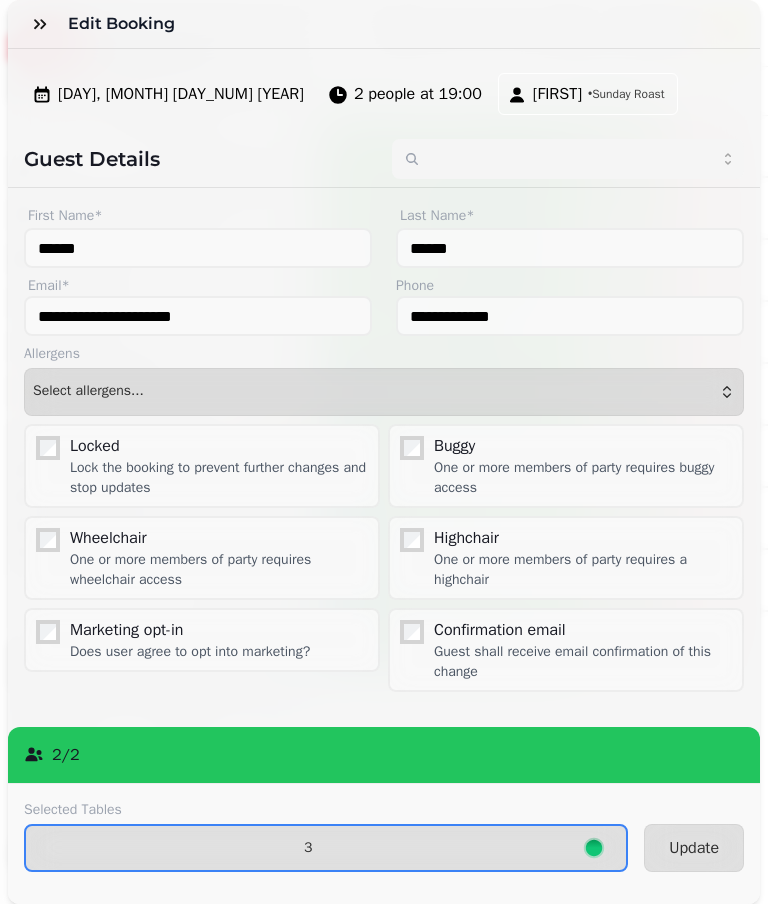 click on "3" at bounding box center [326, 848] 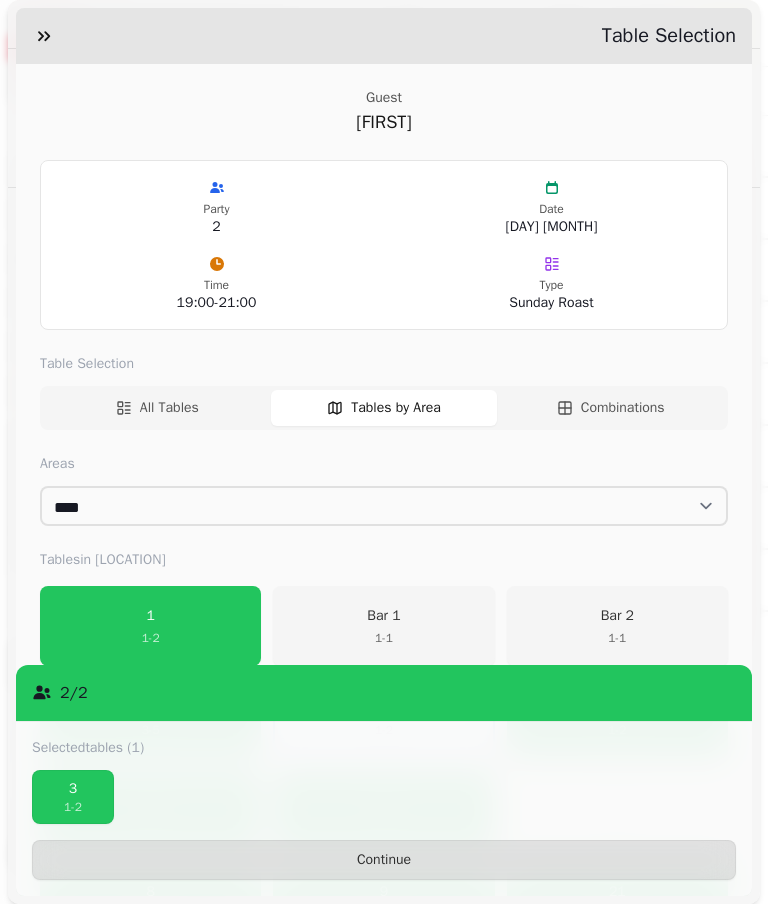 scroll, scrollTop: 238, scrollLeft: 0, axis: vertical 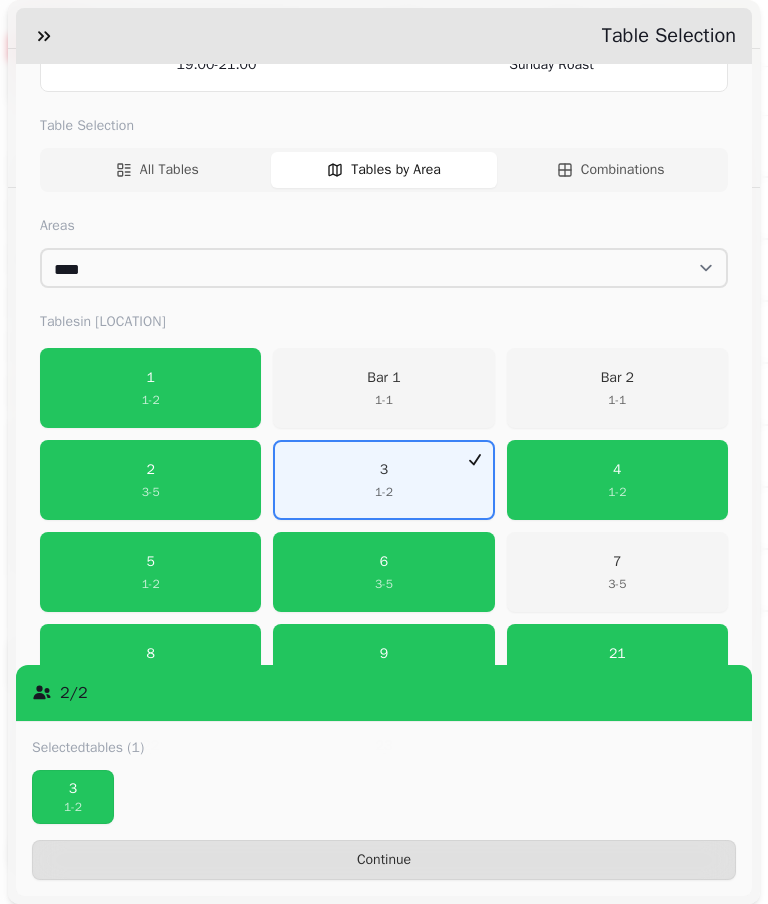 click on "4 1  -  2" at bounding box center [617, 480] 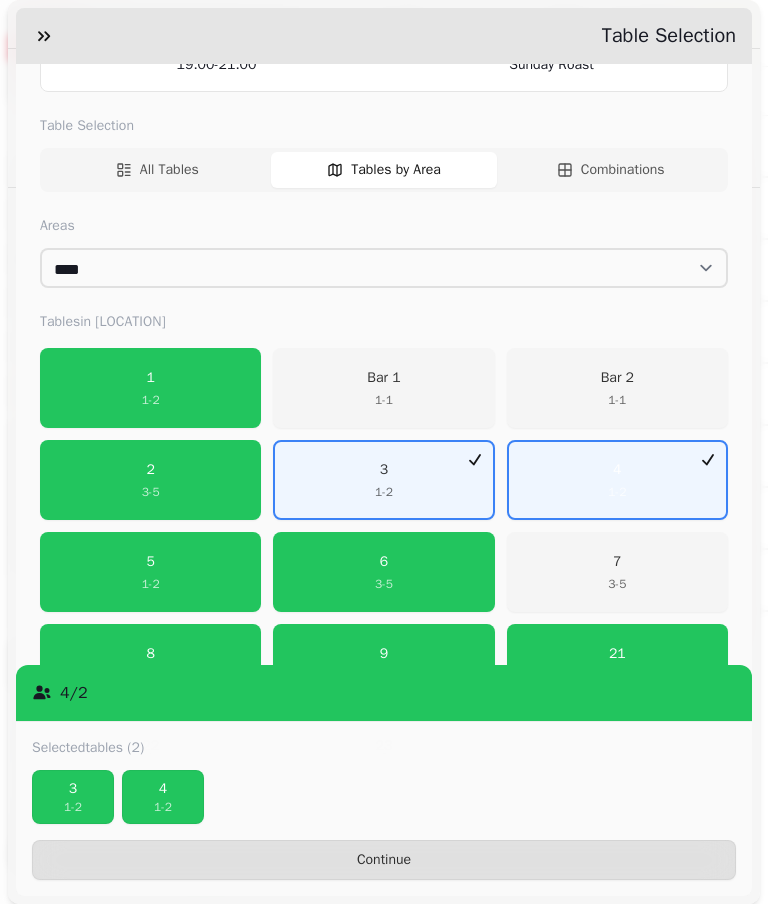 click on "1 - 2" at bounding box center (73, 807) 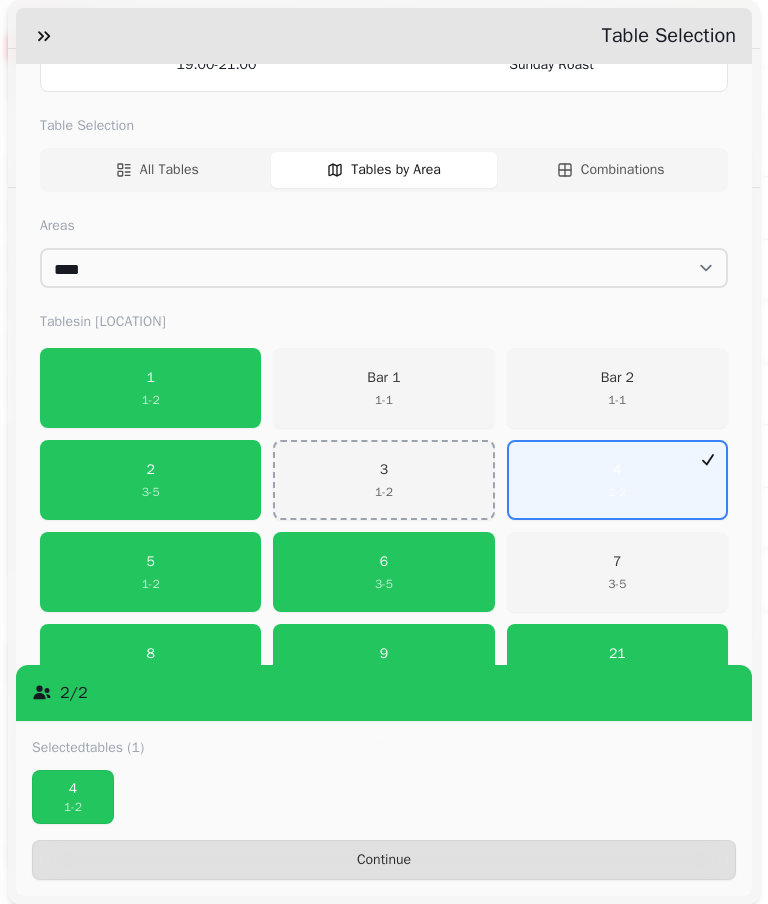 click on "Continue" at bounding box center (384, 860) 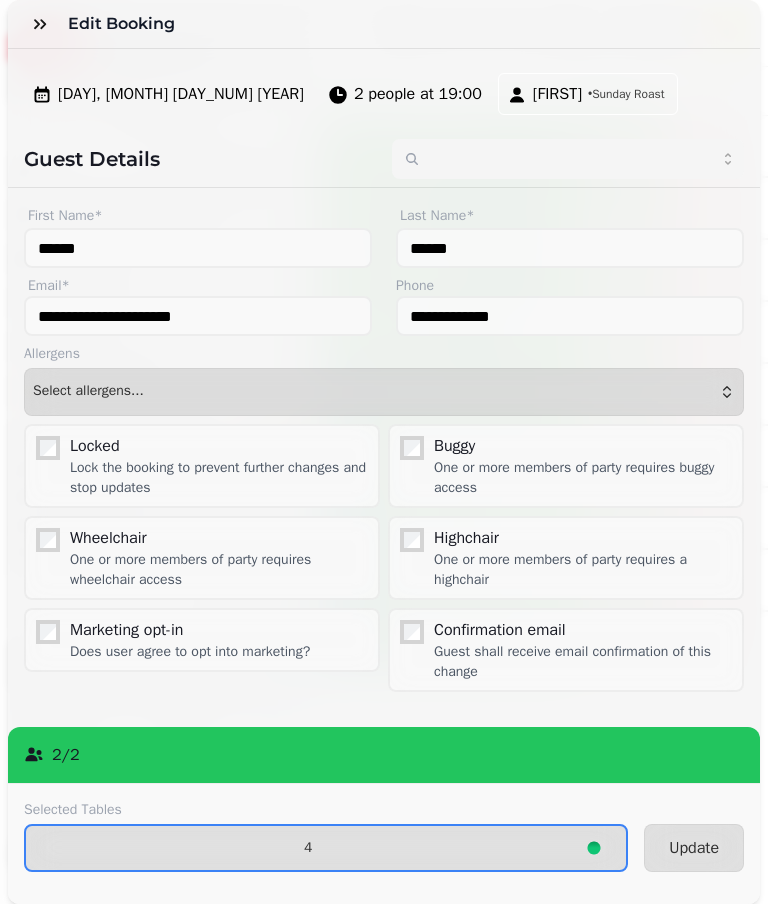 click on "Update" at bounding box center [694, 848] 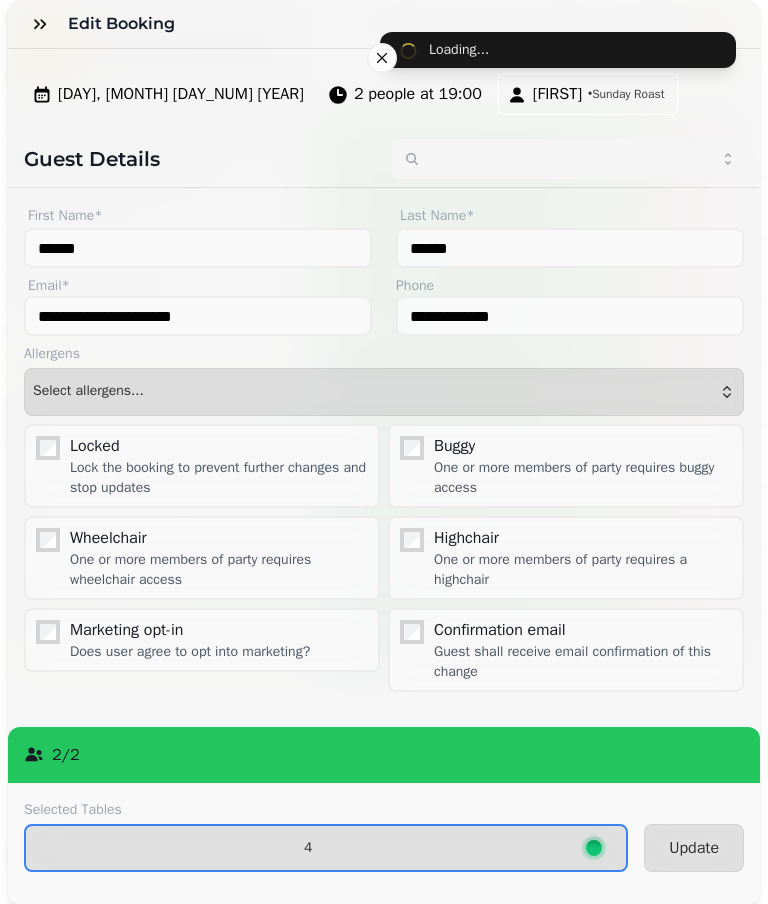 select on "*****" 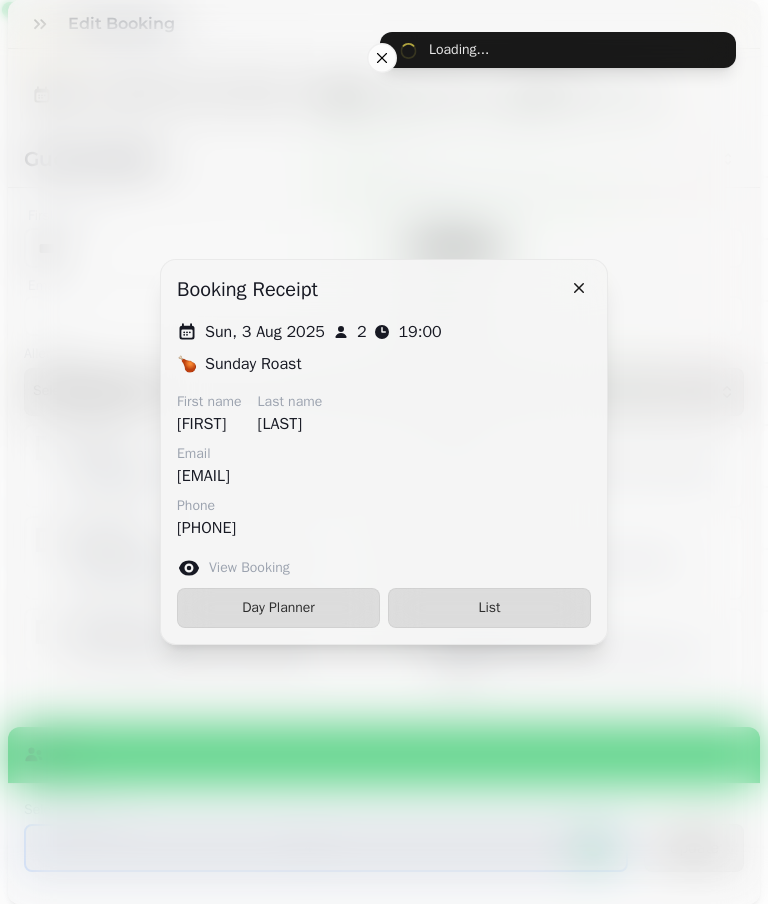 type on "******" 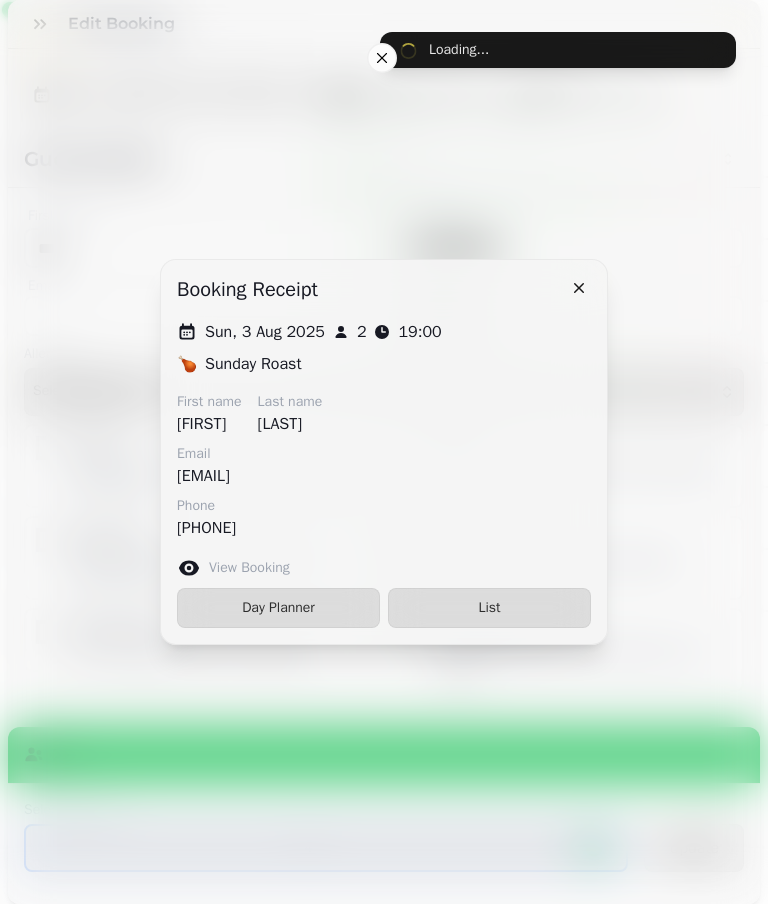 type on "******" 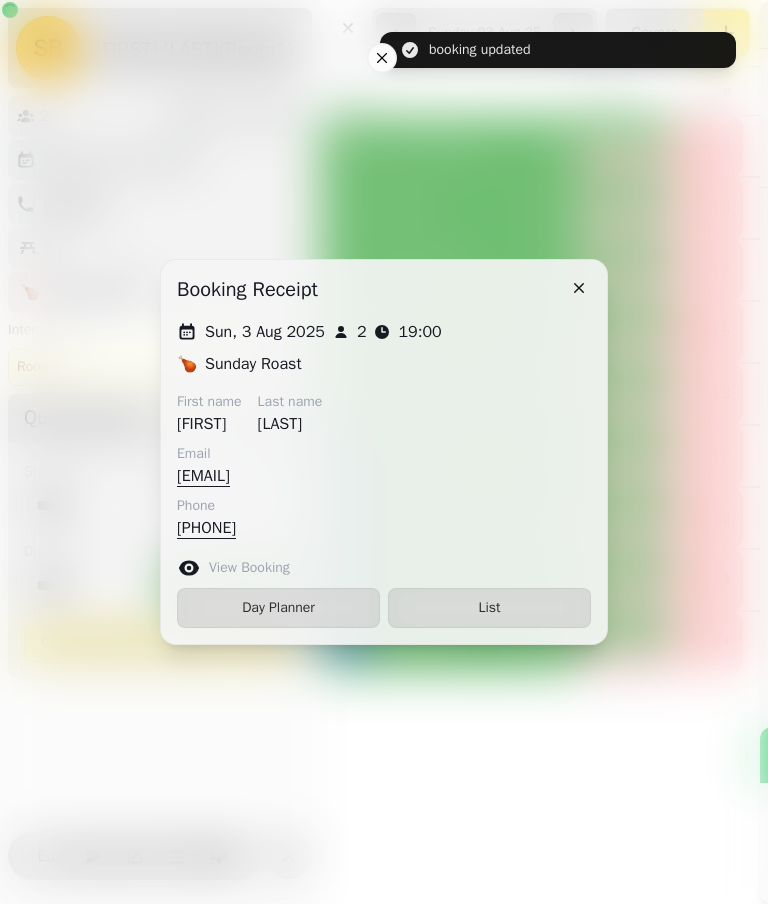 click on "List" at bounding box center (489, 608) 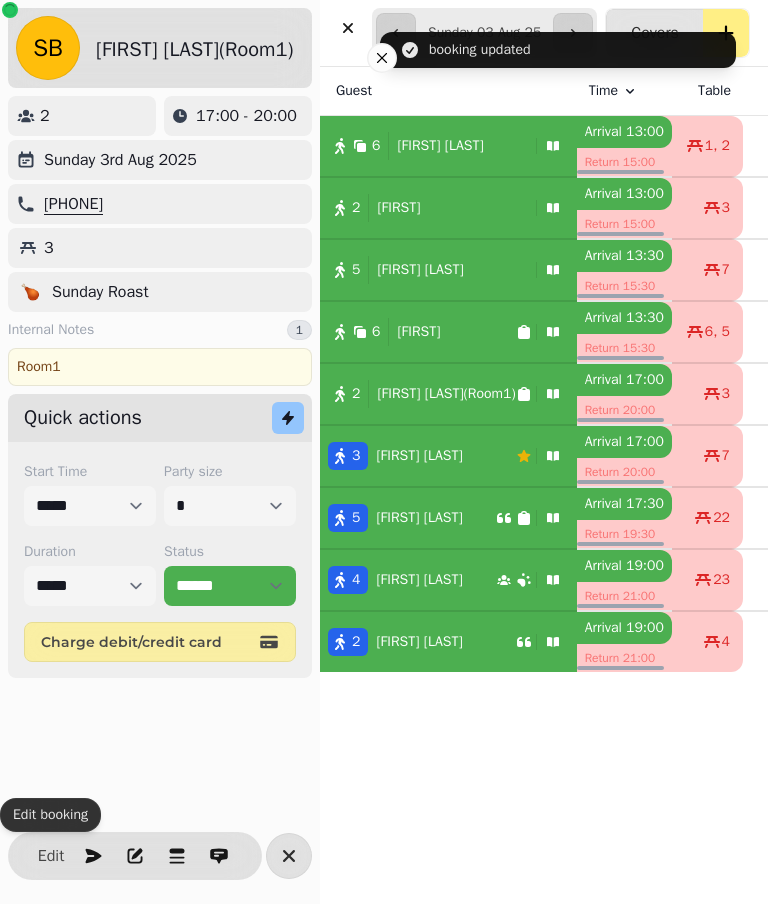 select on "****" 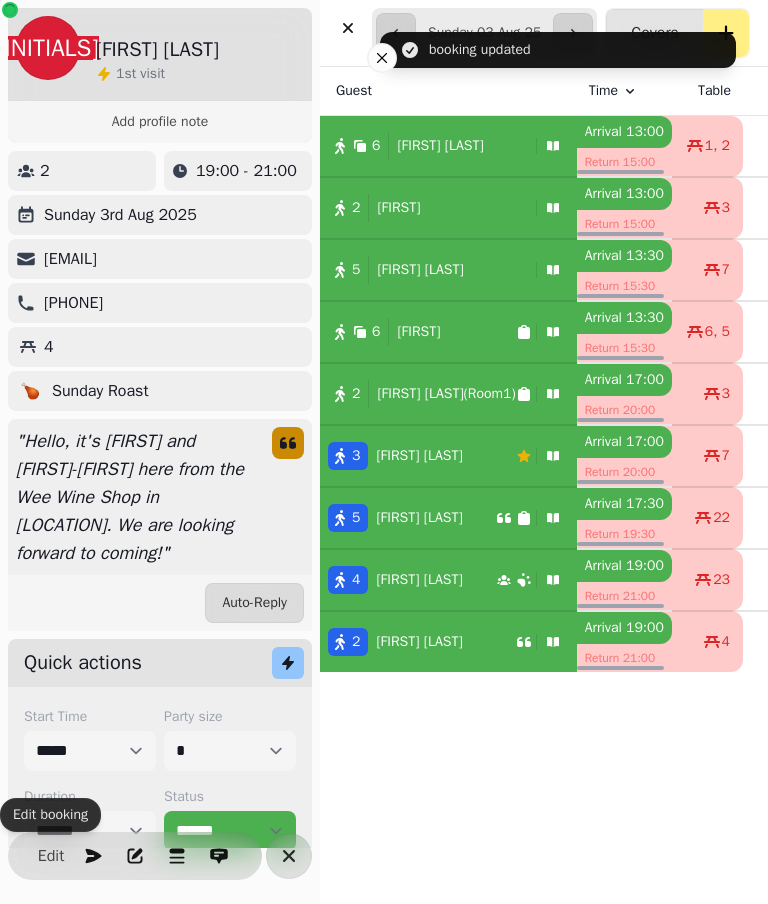 scroll, scrollTop: 71, scrollLeft: 0, axis: vertical 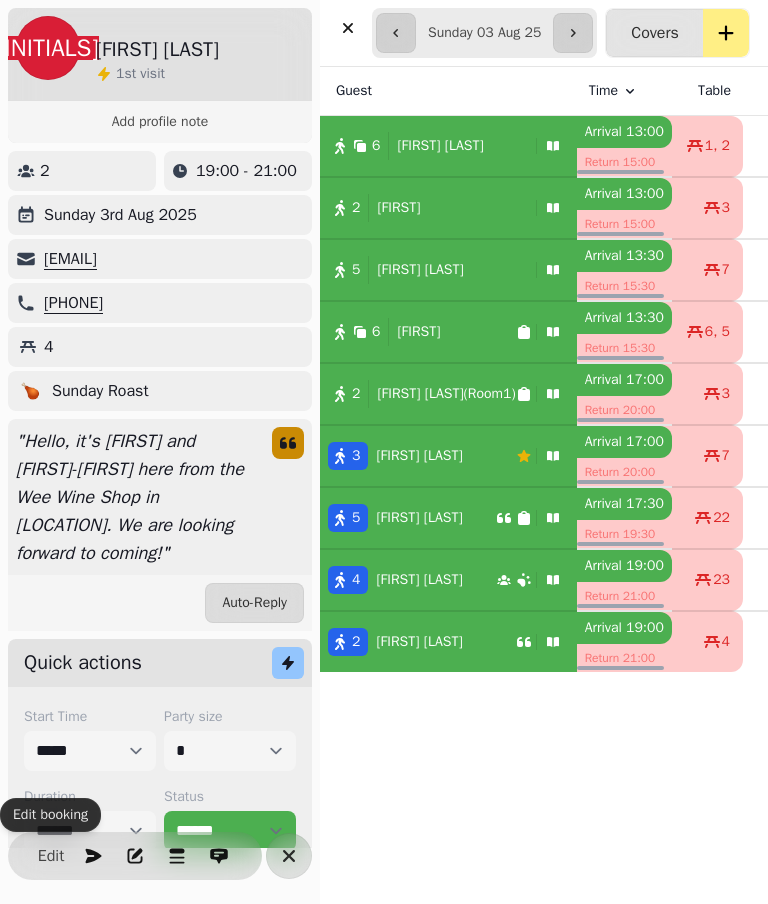 click 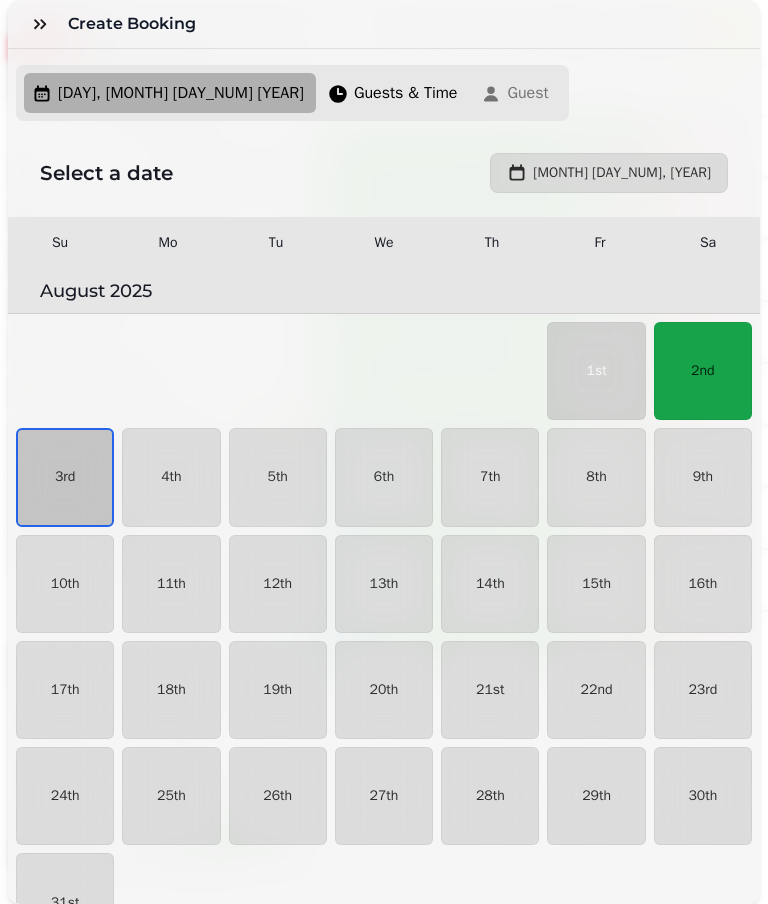 click on "3rd" at bounding box center (65, 477) 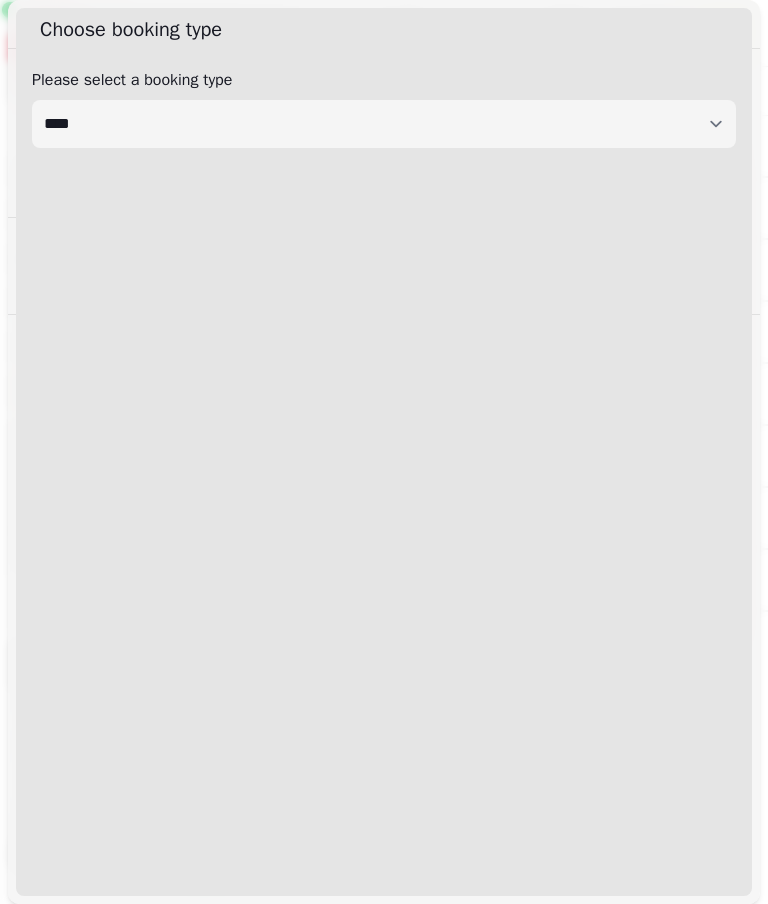 select on "****" 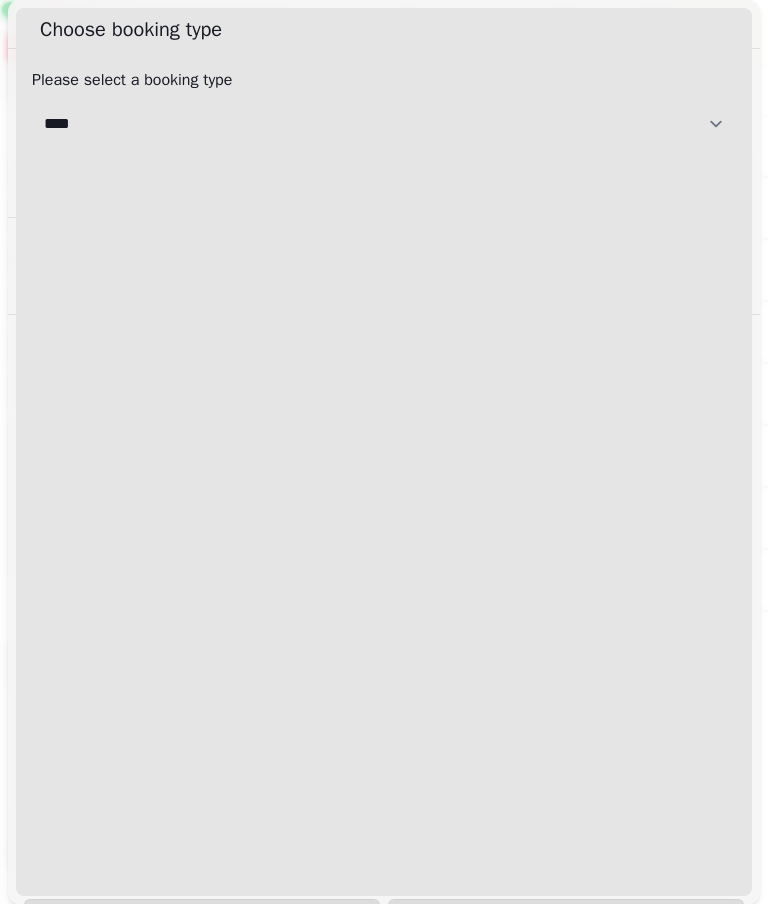 click on "**********" at bounding box center [384, 124] 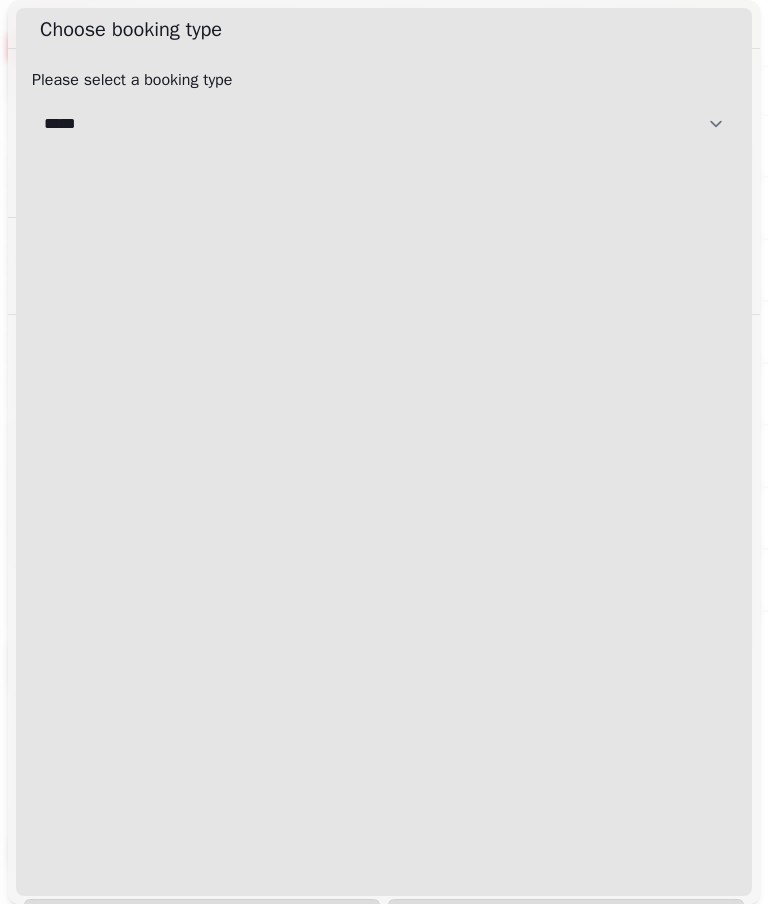select on "**********" 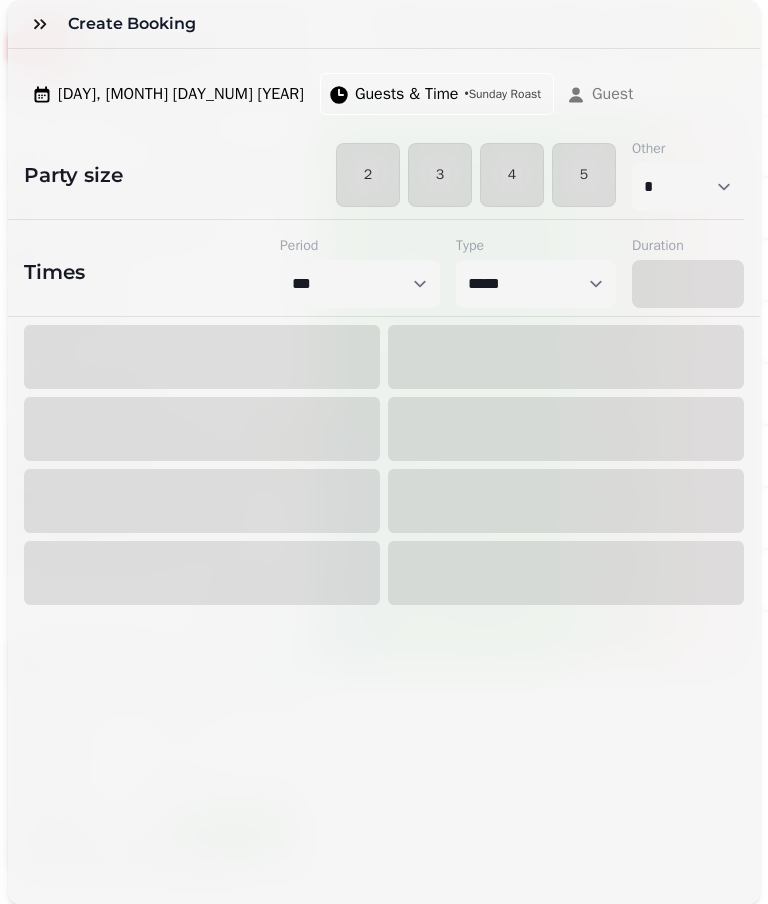 select on "****" 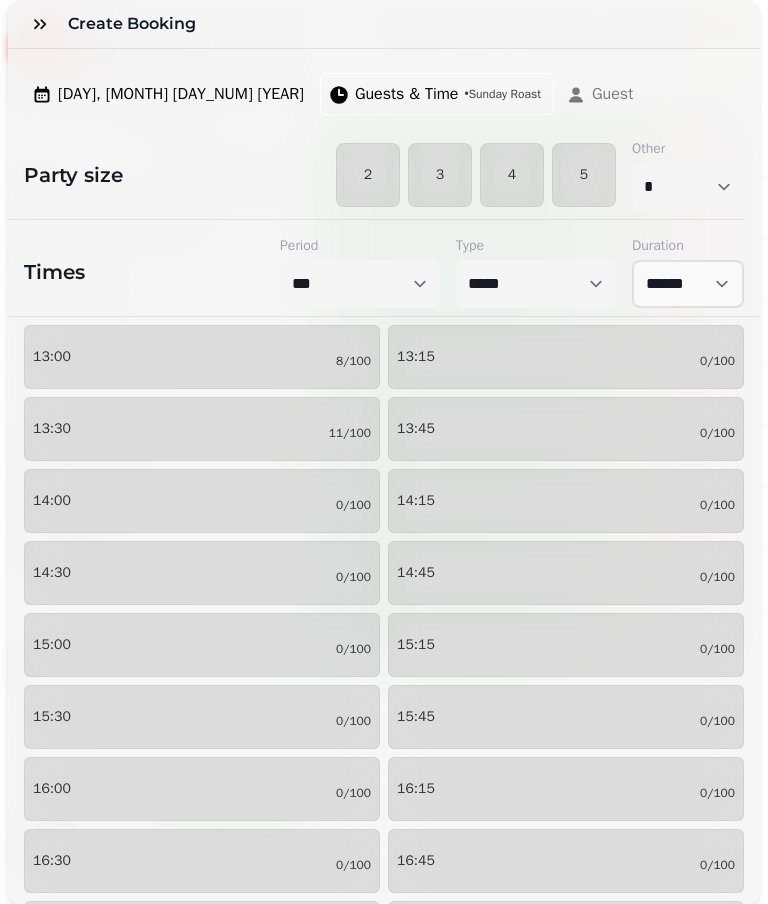 click on "4" at bounding box center (512, 175) 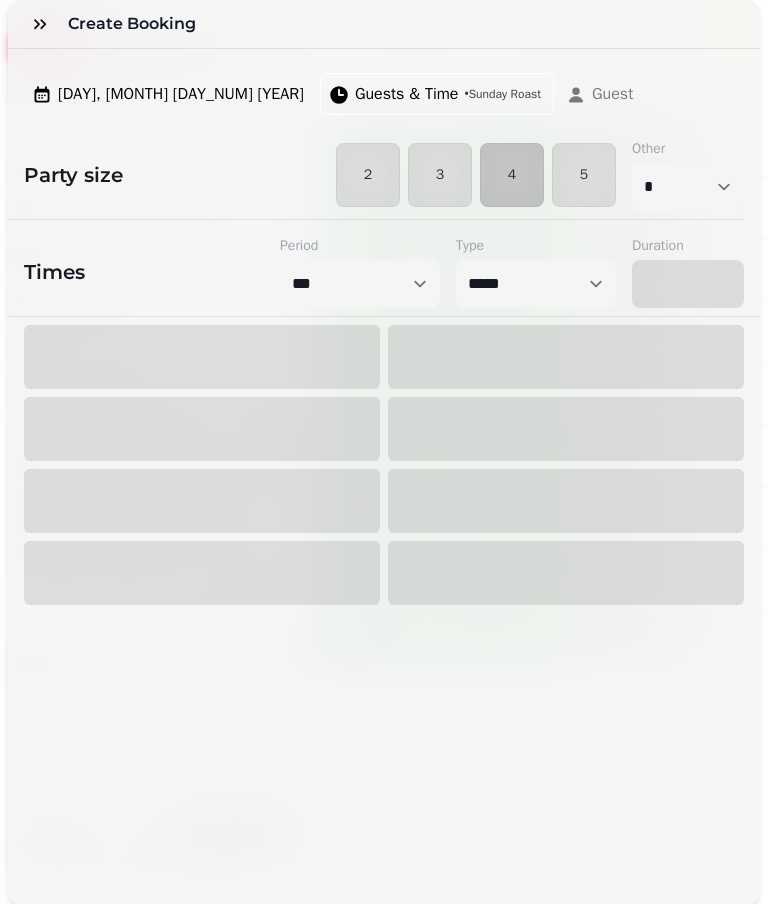 select on "*" 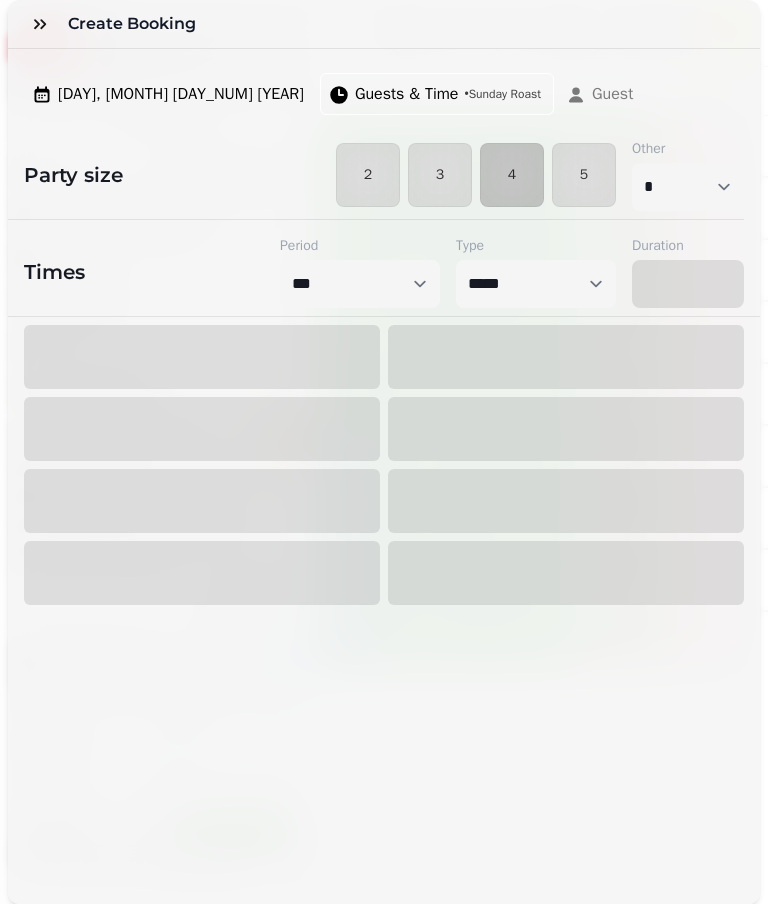 select on "****" 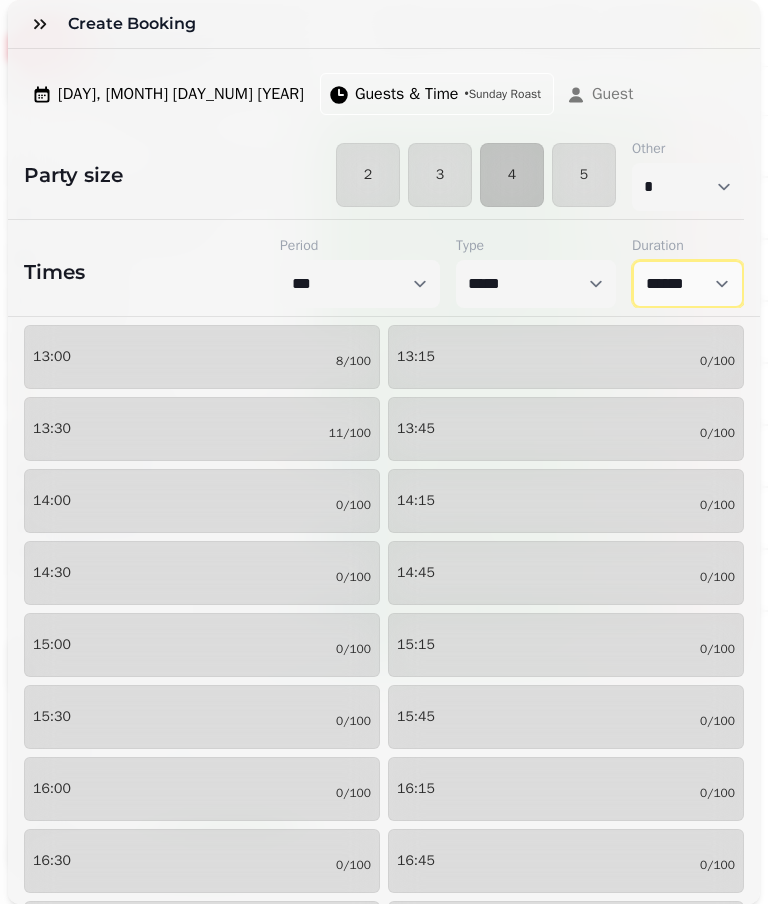 click on "****** ****** ****** ****** ****** ****** ****** ****** ****** ****** ****** ****** ****** ****** ****** ****** ****** ****** ****** ****** ****** ****** ****** ****** ****** ****** ****** ****** ****** ****** ****** ****** ****** ****** ****** ****** ****** ****** ****** ******* ******* ******* ******* ******* ******* ******* ******* ******* ******* ******* ******* ******* ******* ******* ******* ******* ******* ******* ******* ******* ******* ******* ******* ******* ******* ******* ******* ******* ******* ******* ******* ******* ******* ******* ******* ******* ******* ******* ******* ******* ******* ******* ******* ******* ******* ******* *******" at bounding box center (688, 284) 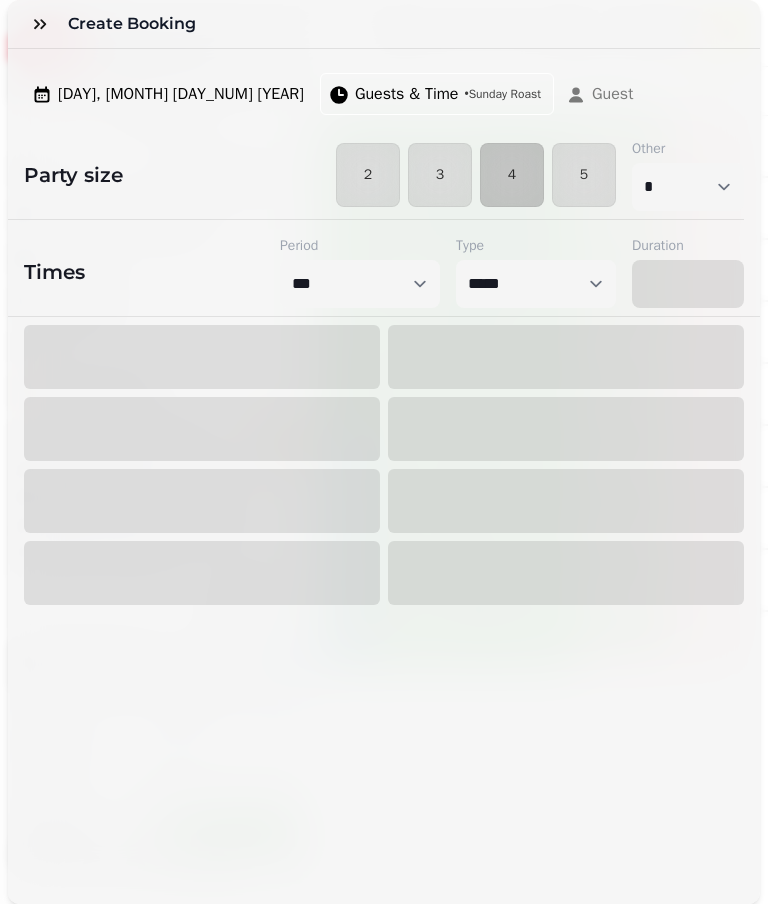 select on "*****" 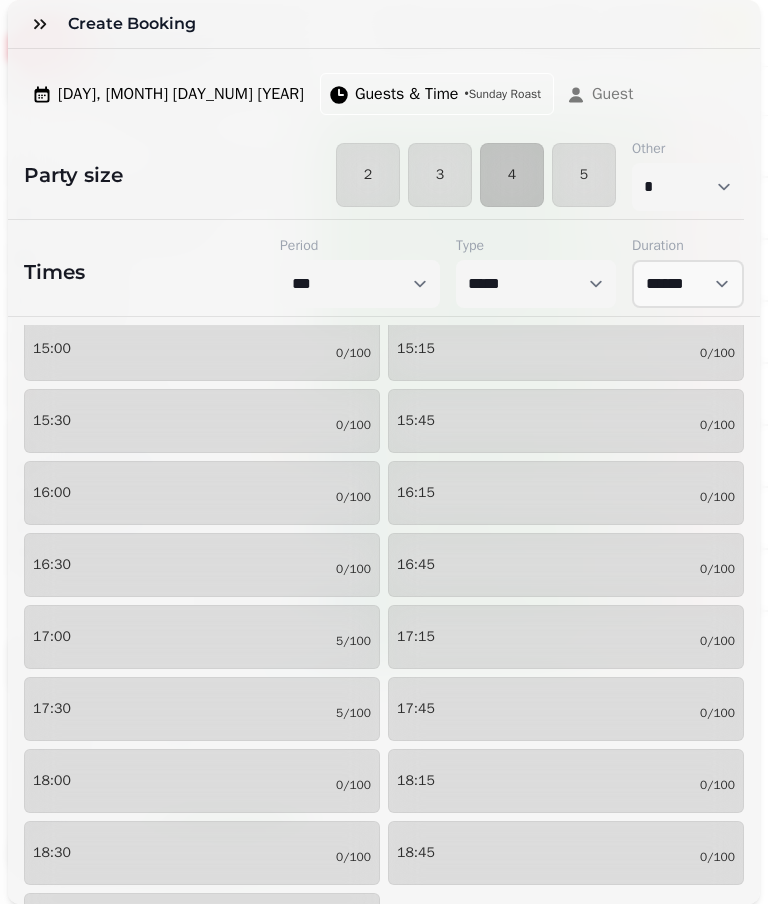 scroll, scrollTop: 309, scrollLeft: 0, axis: vertical 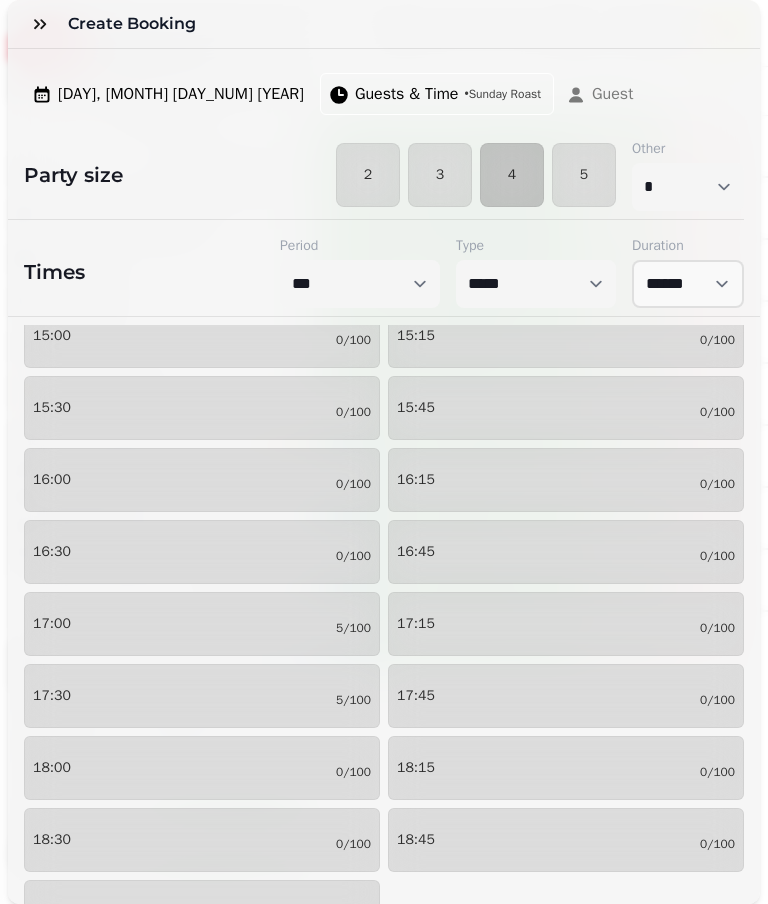 click on "17:00 5/100" at bounding box center (202, 624) 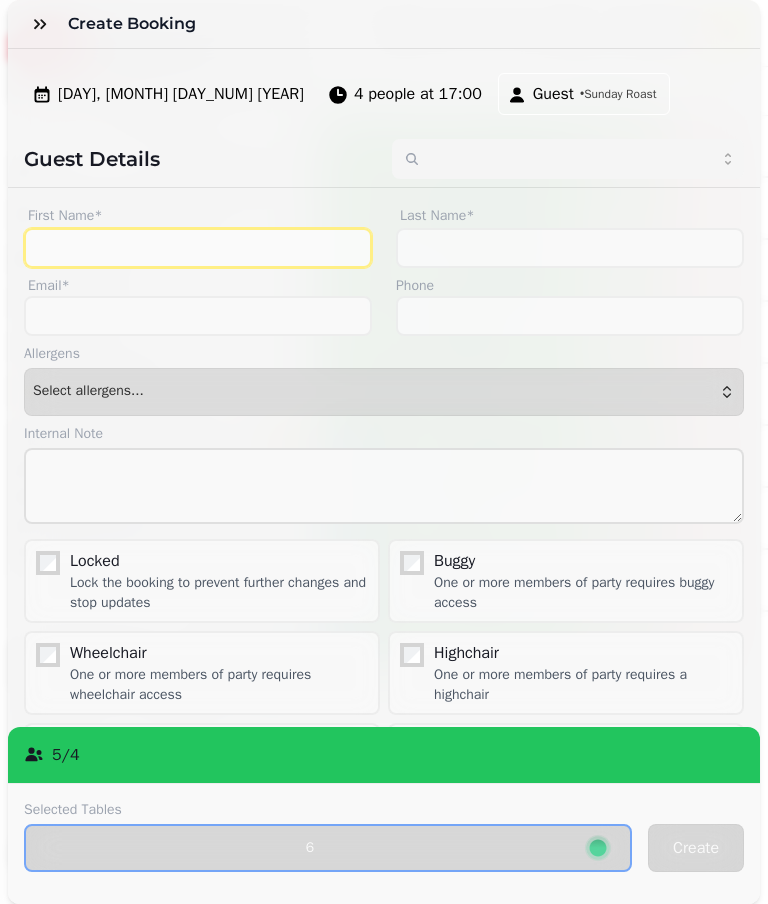 click on "First Name*" at bounding box center (198, 248) 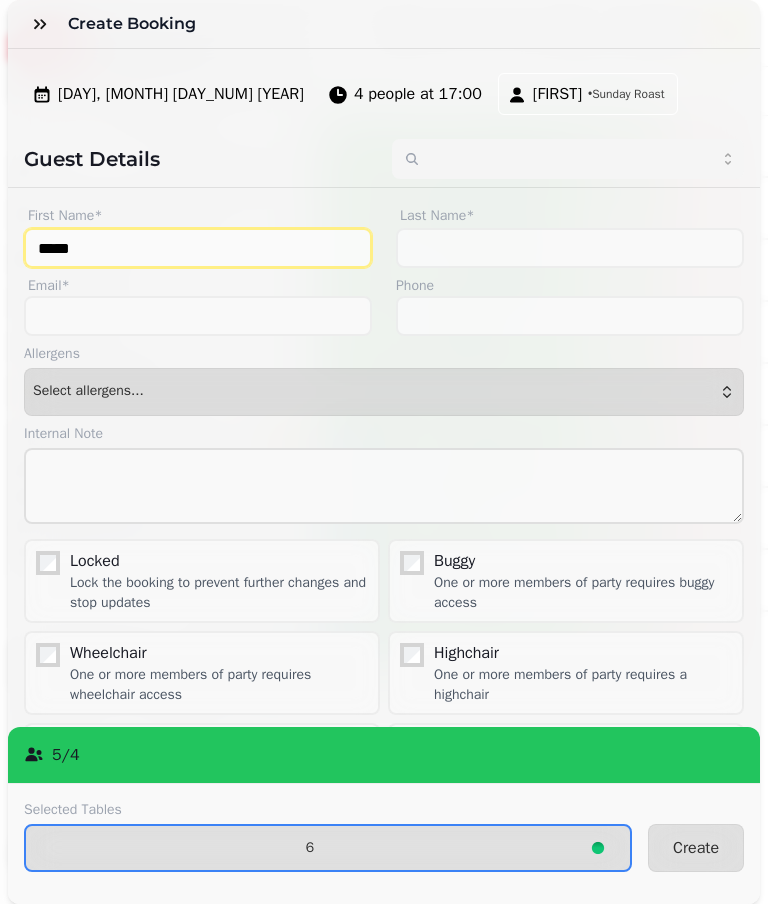 type on "*****" 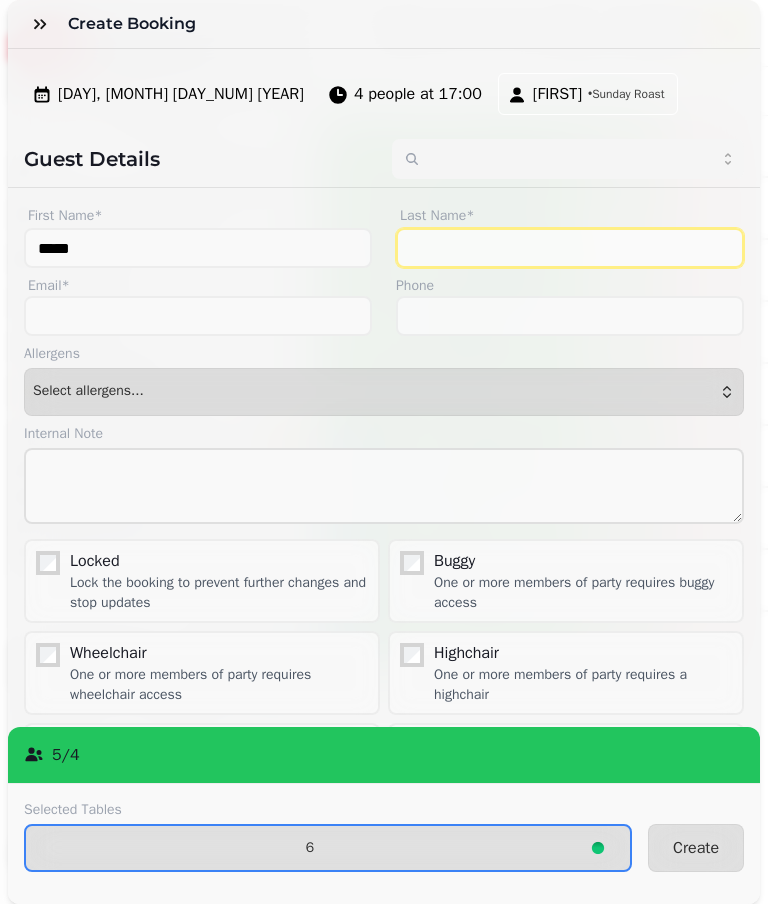 click on "Last Name*" at bounding box center (570, 248) 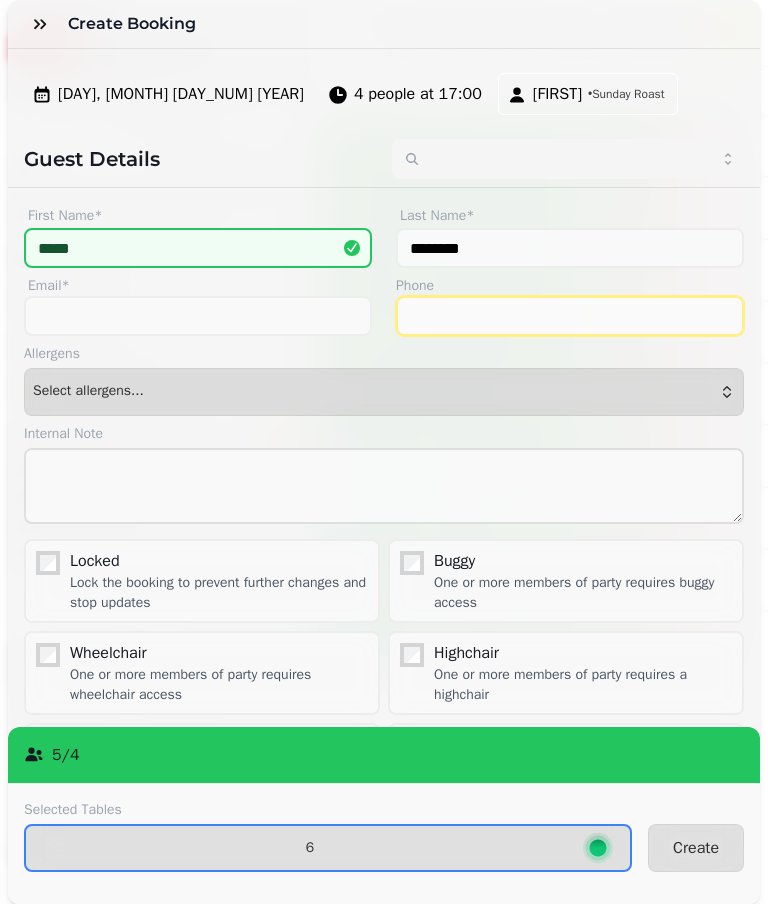 click on "Phone" at bounding box center [570, 316] 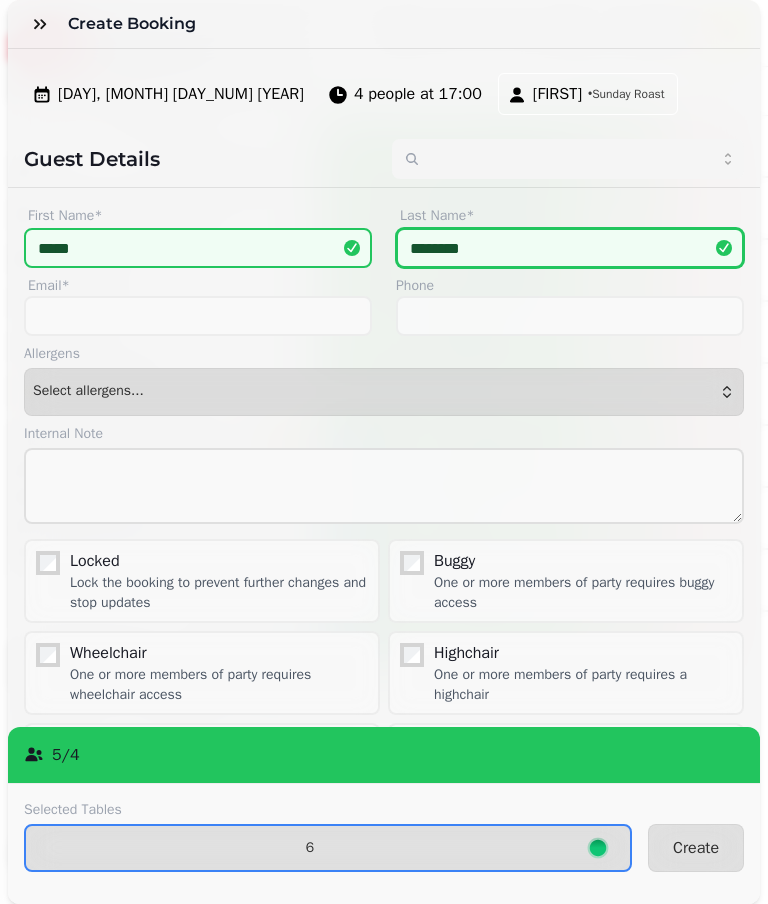 click on "********" at bounding box center (570, 248) 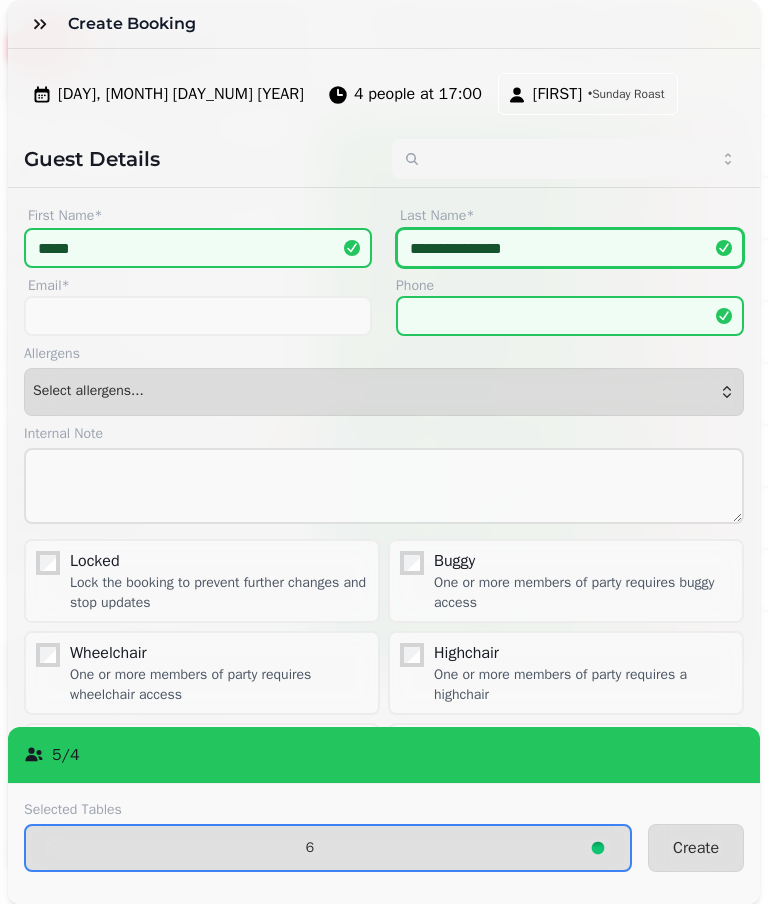 type on "**********" 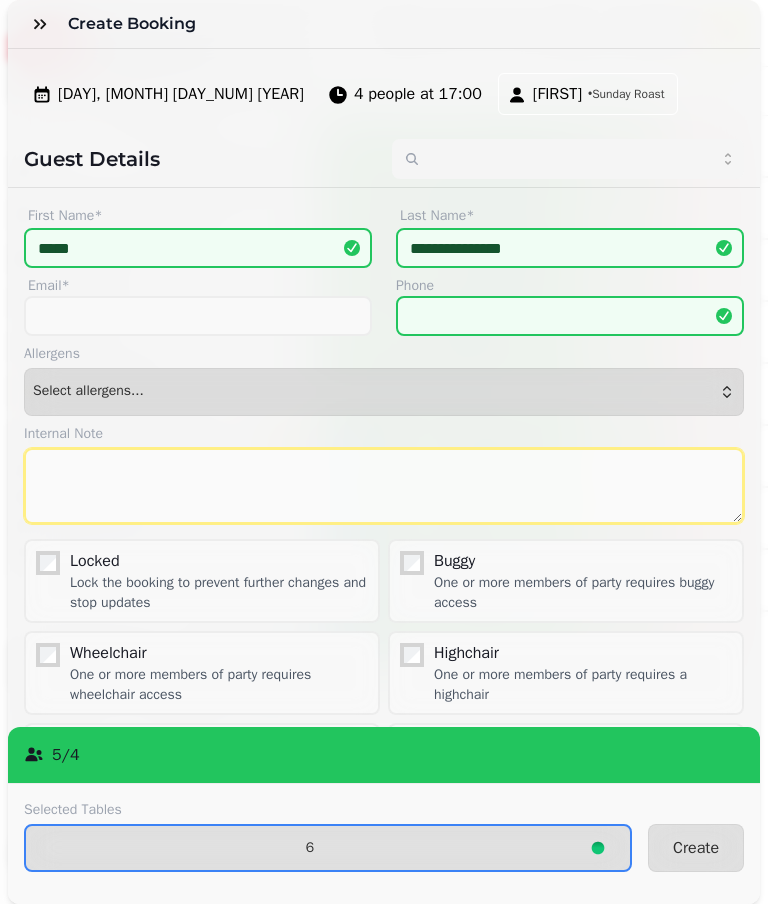 click at bounding box center (384, 486) 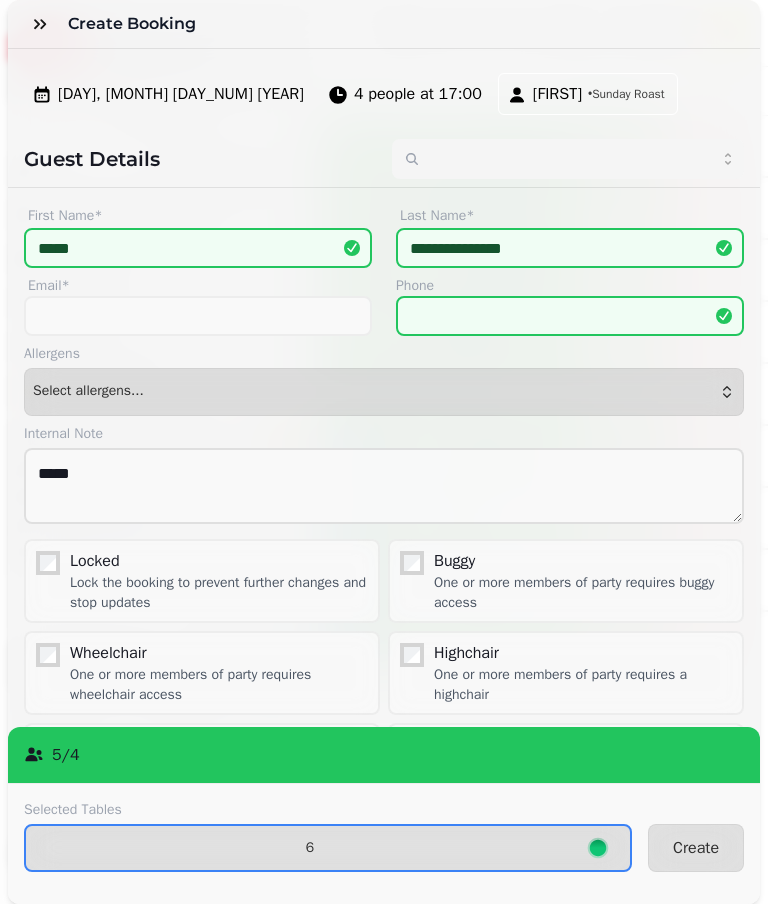 scroll, scrollTop: 0, scrollLeft: 0, axis: both 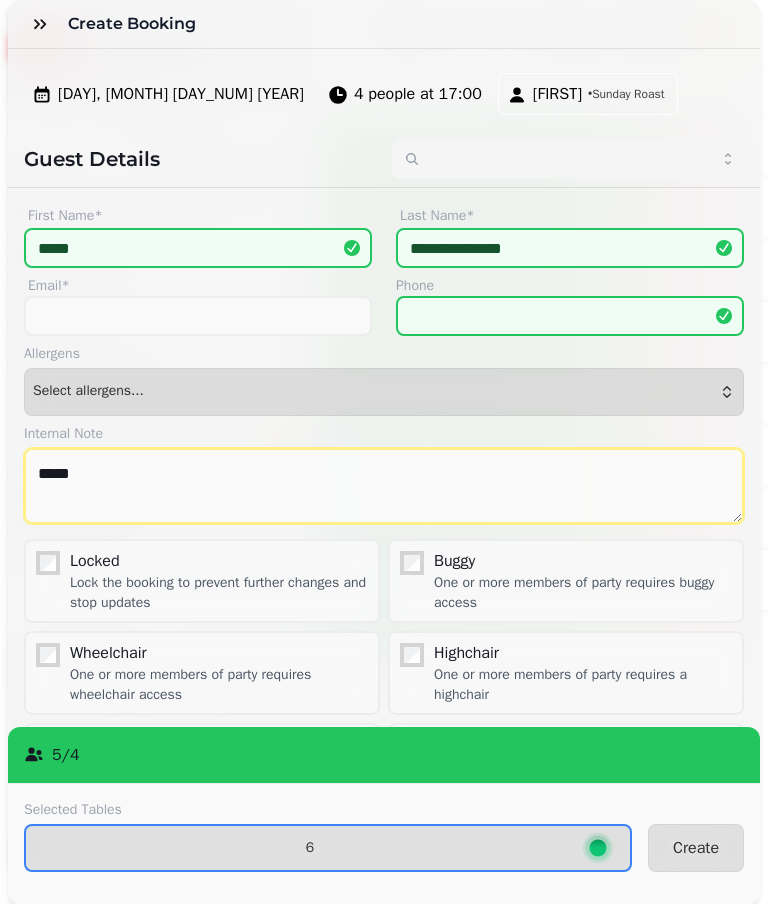 type on "*****" 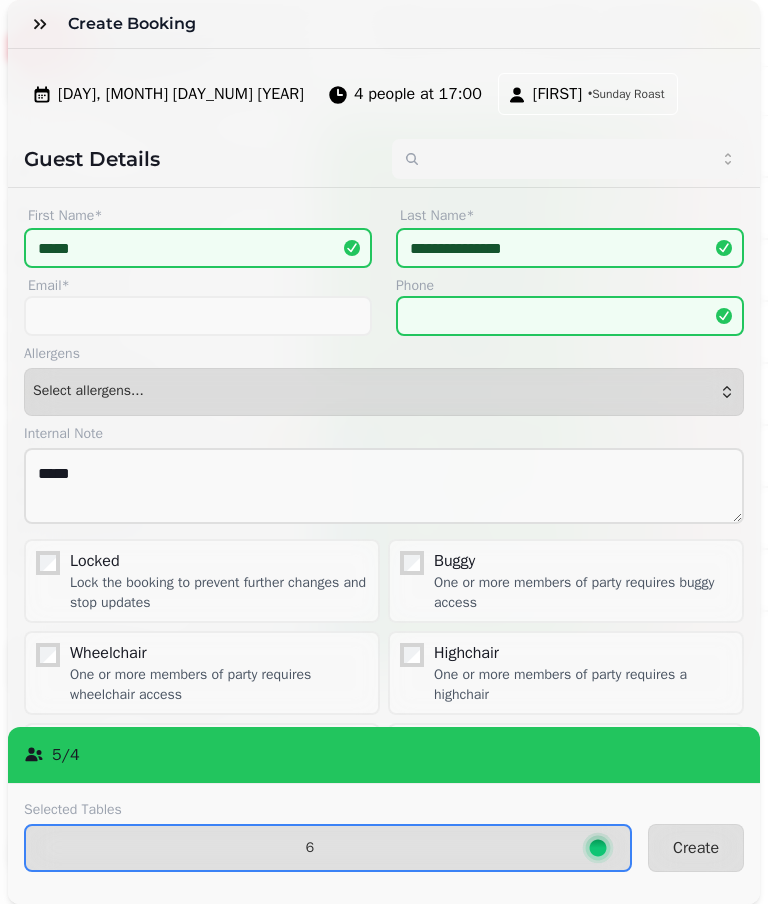 click on "Create" at bounding box center [696, 848] 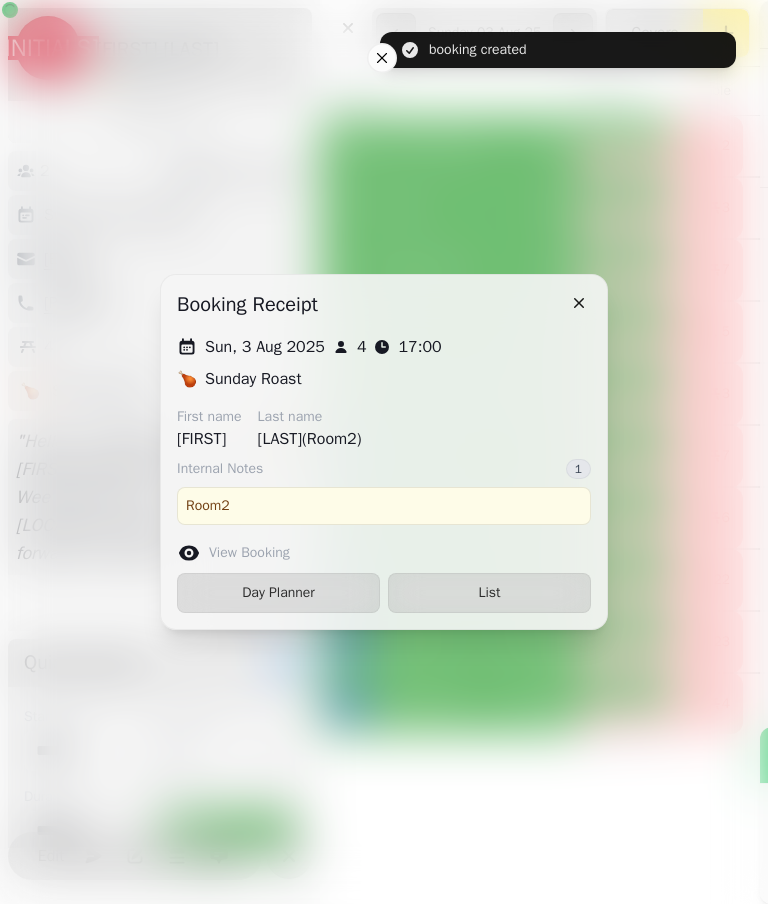 scroll, scrollTop: 190, scrollLeft: 0, axis: vertical 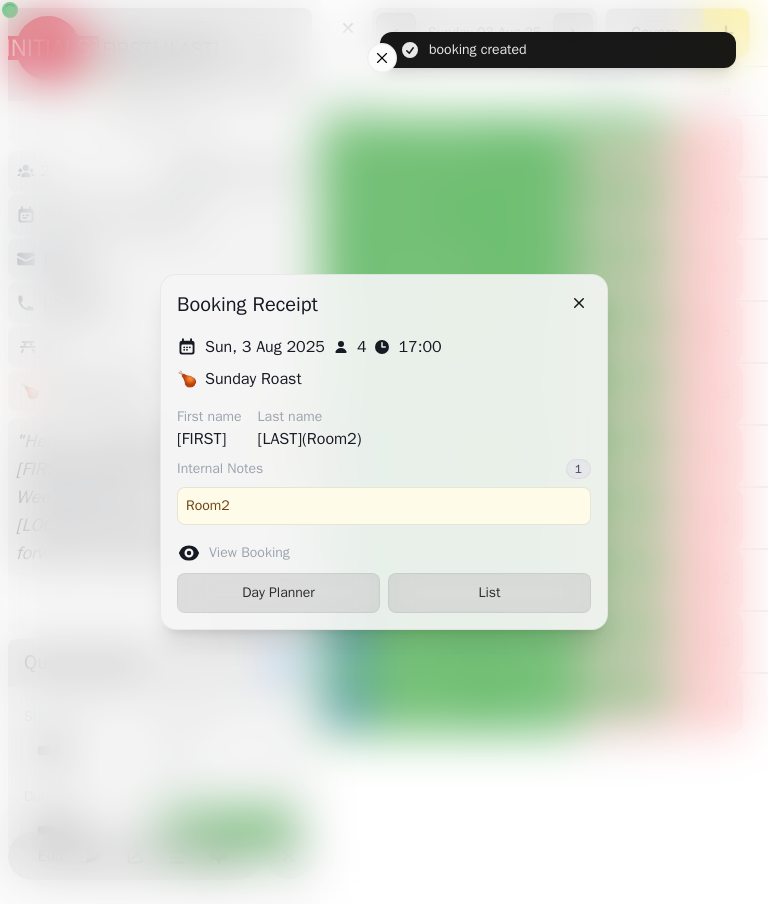 click on "List" at bounding box center [489, 593] 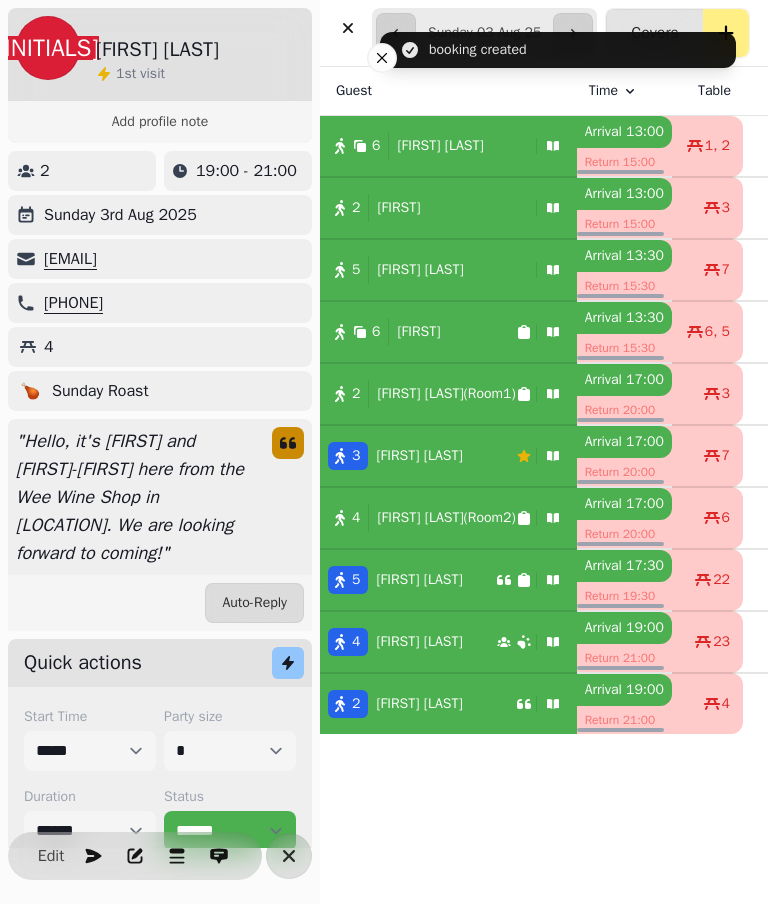select on "*" 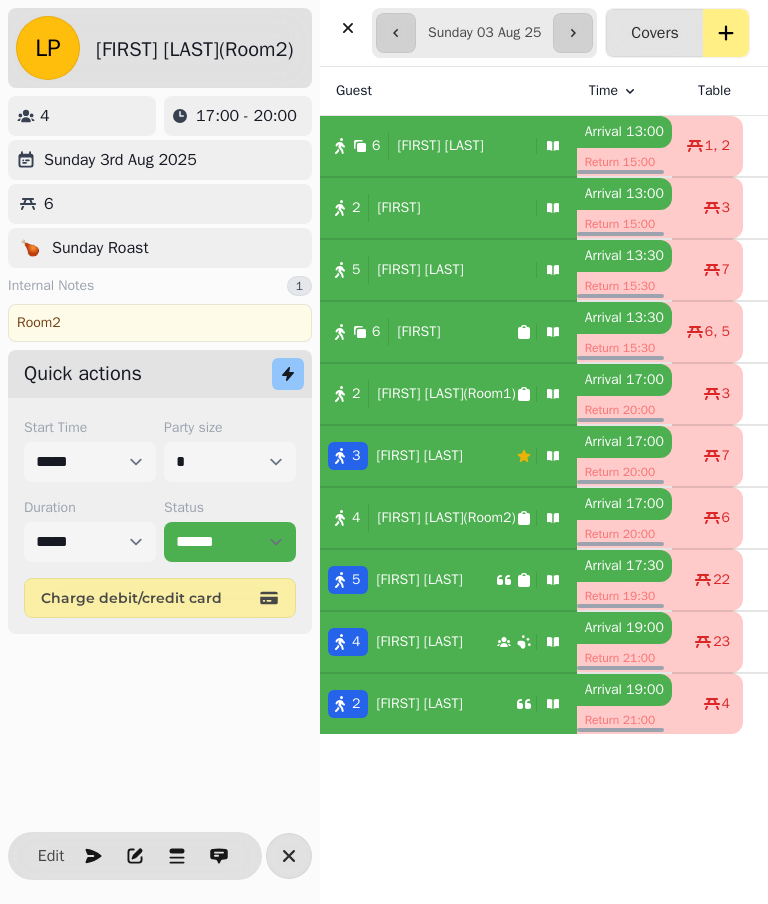 click 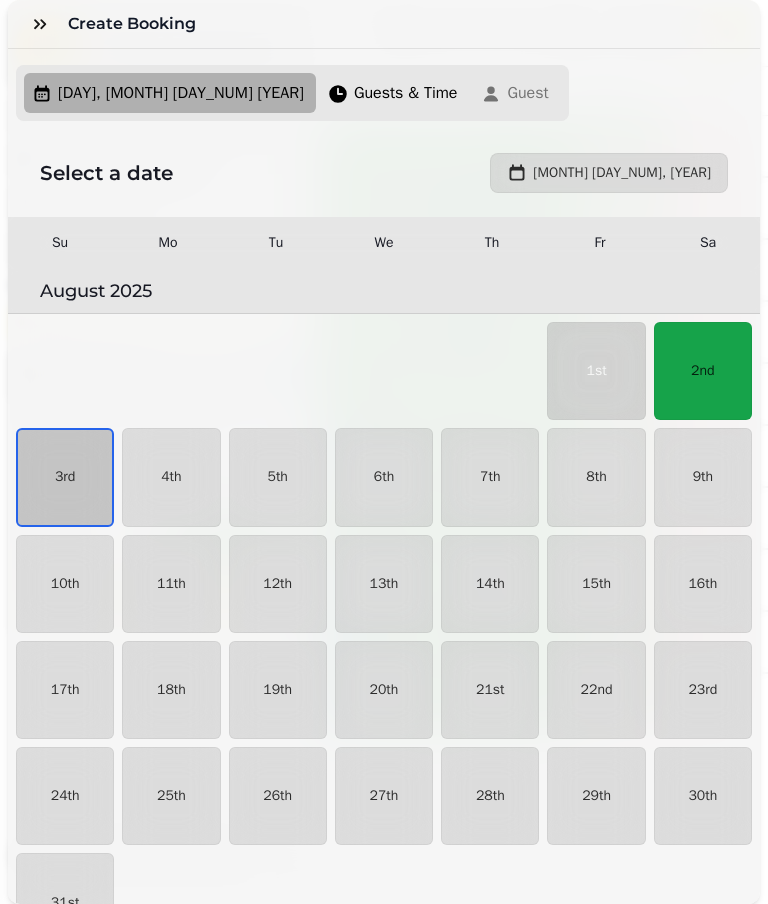 click on "3rd" at bounding box center [65, 477] 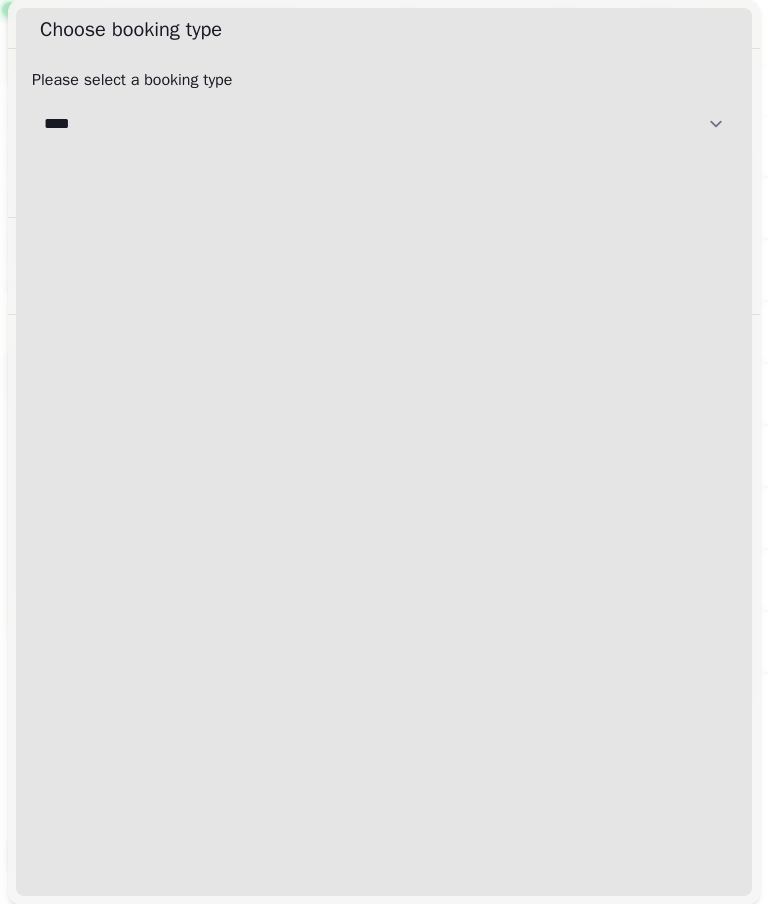 click on "**********" at bounding box center [384, 124] 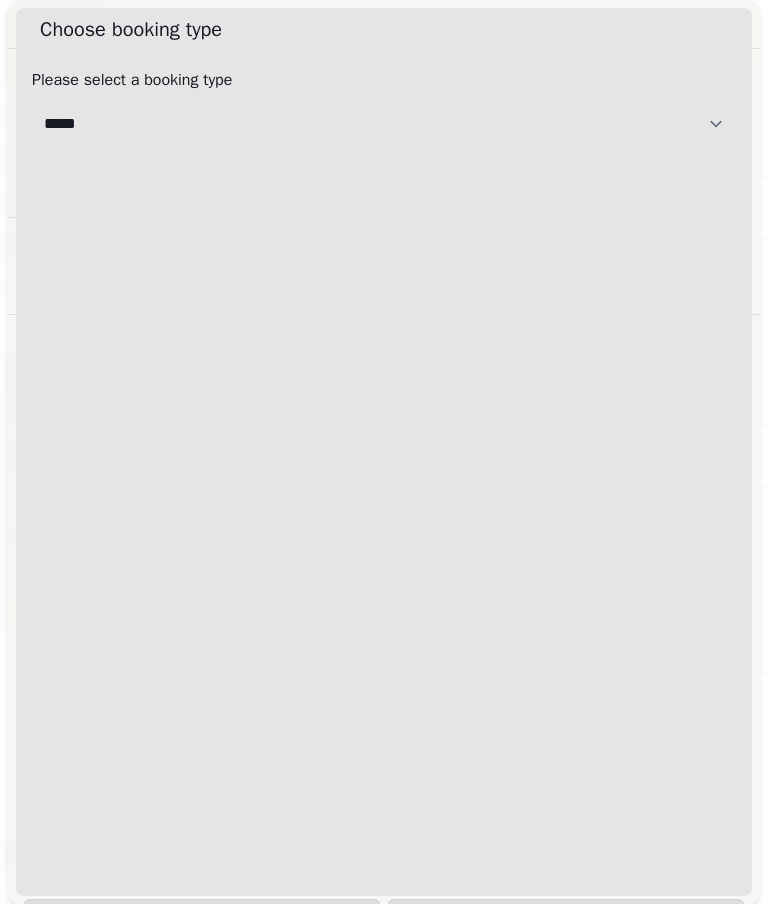 select on "**********" 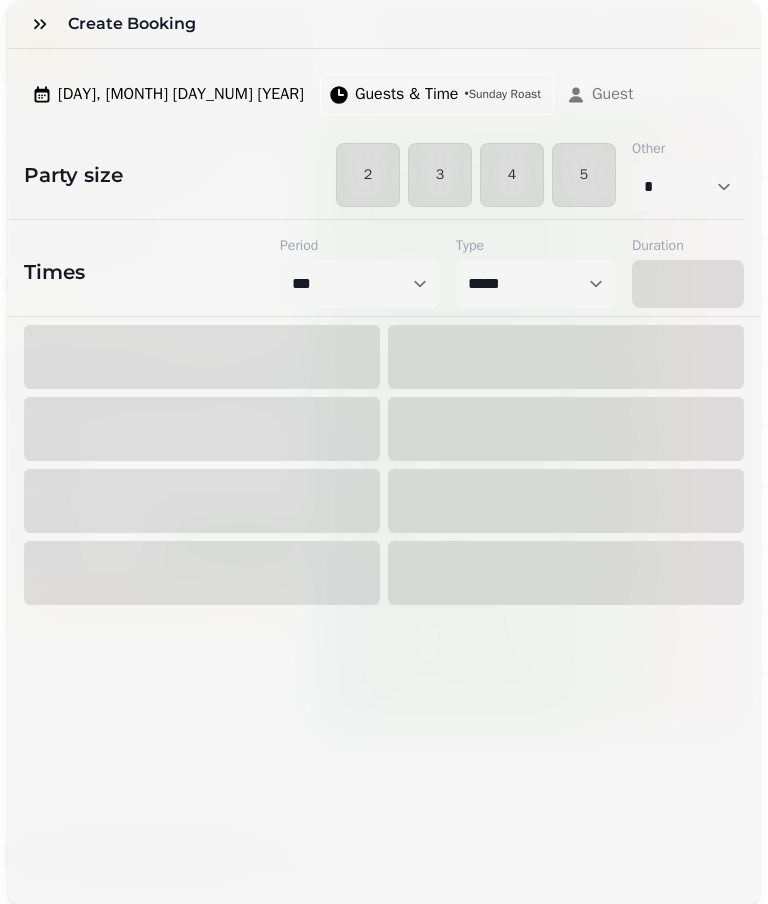select on "****" 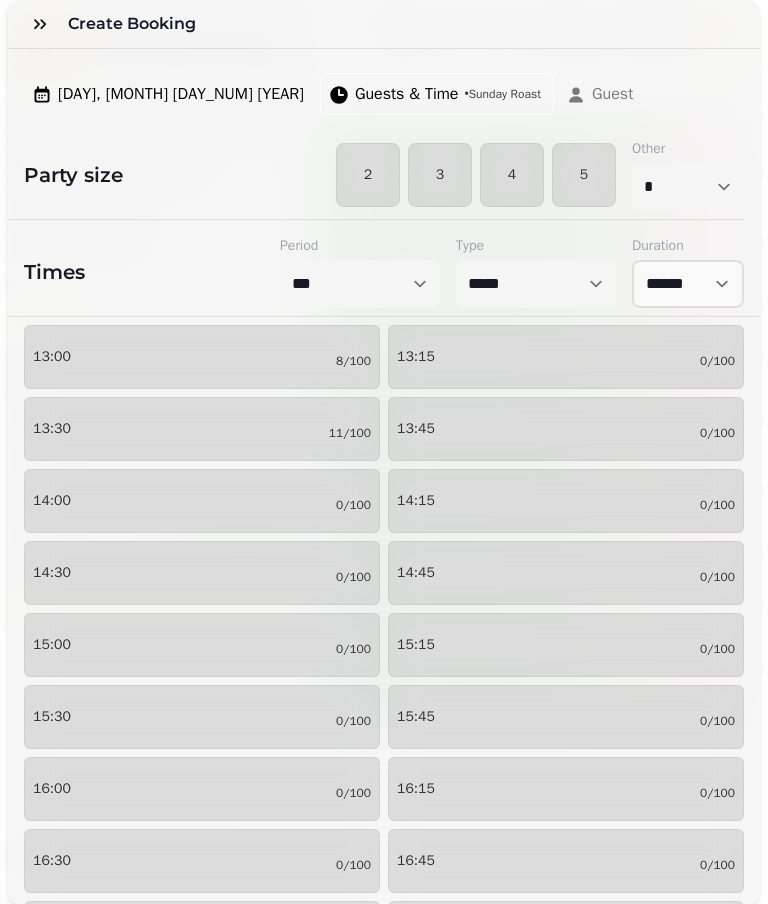 click on "4" at bounding box center [512, 175] 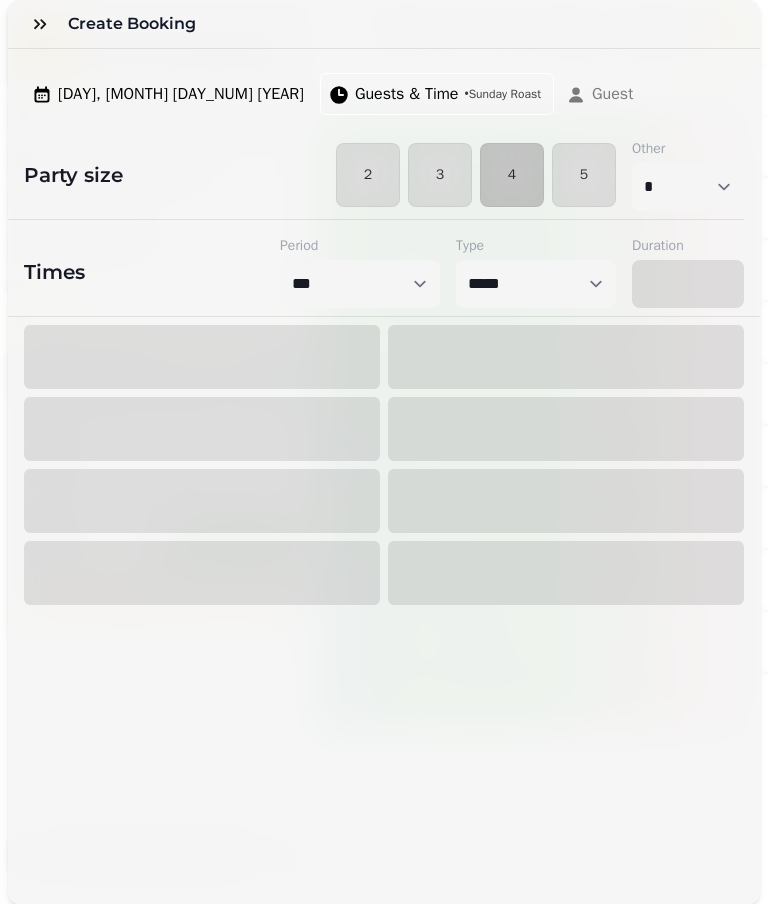 select on "*" 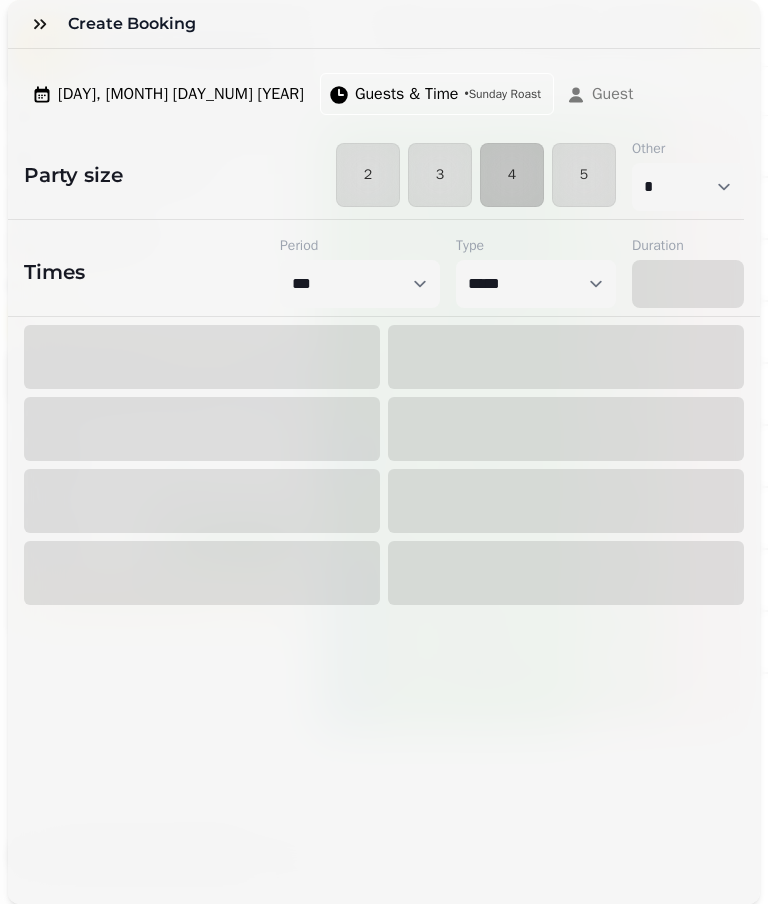 select on "****" 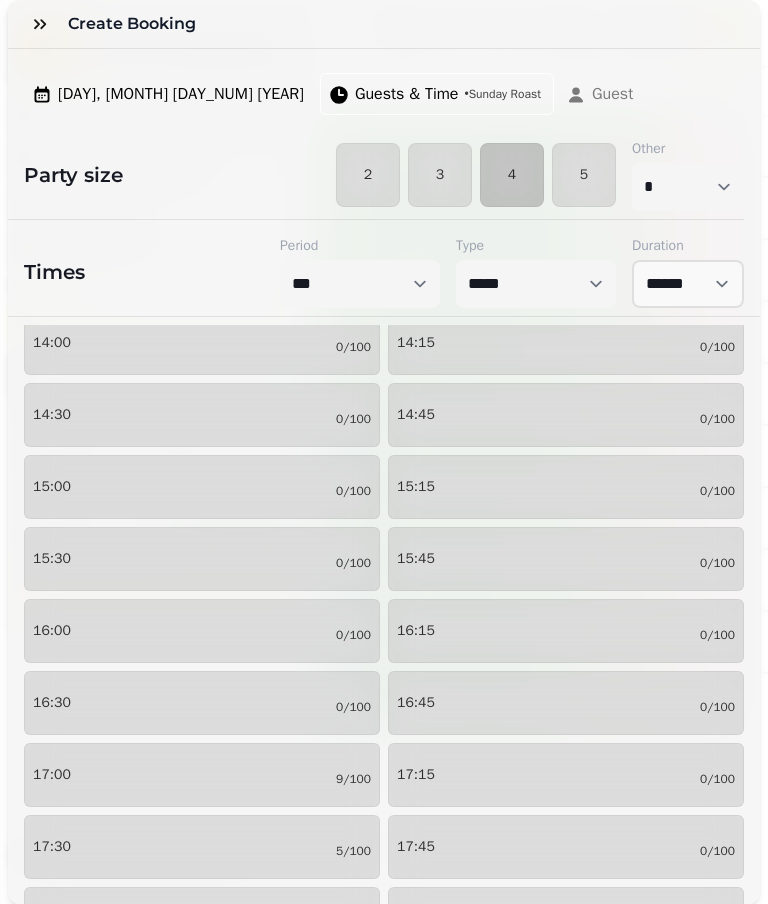 scroll, scrollTop: 174, scrollLeft: 0, axis: vertical 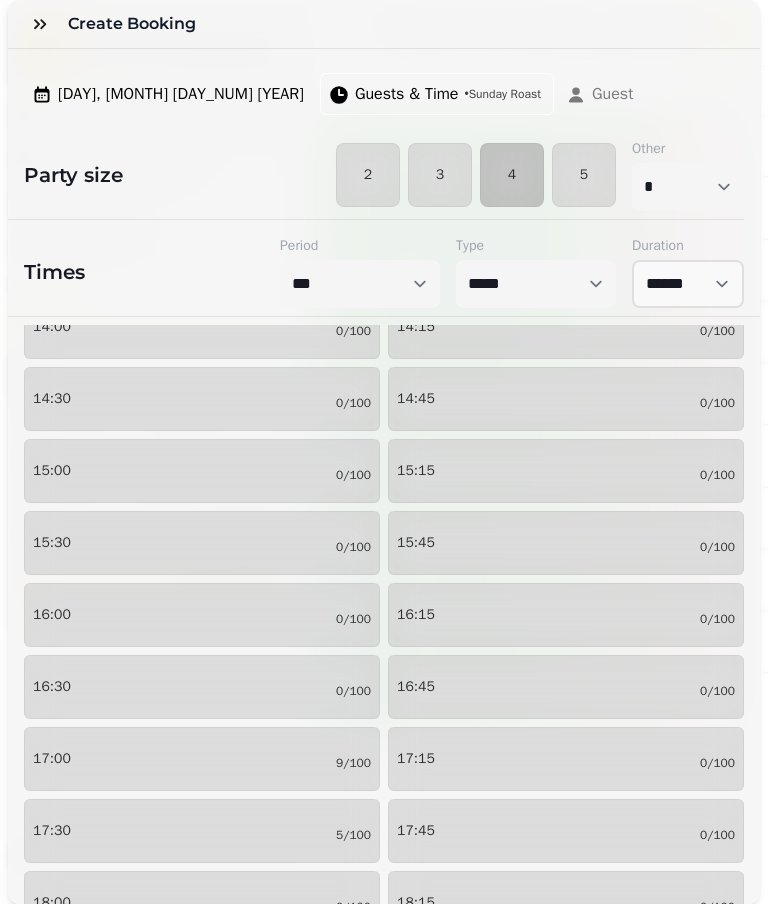 click on "17:00 9/100" at bounding box center [202, 759] 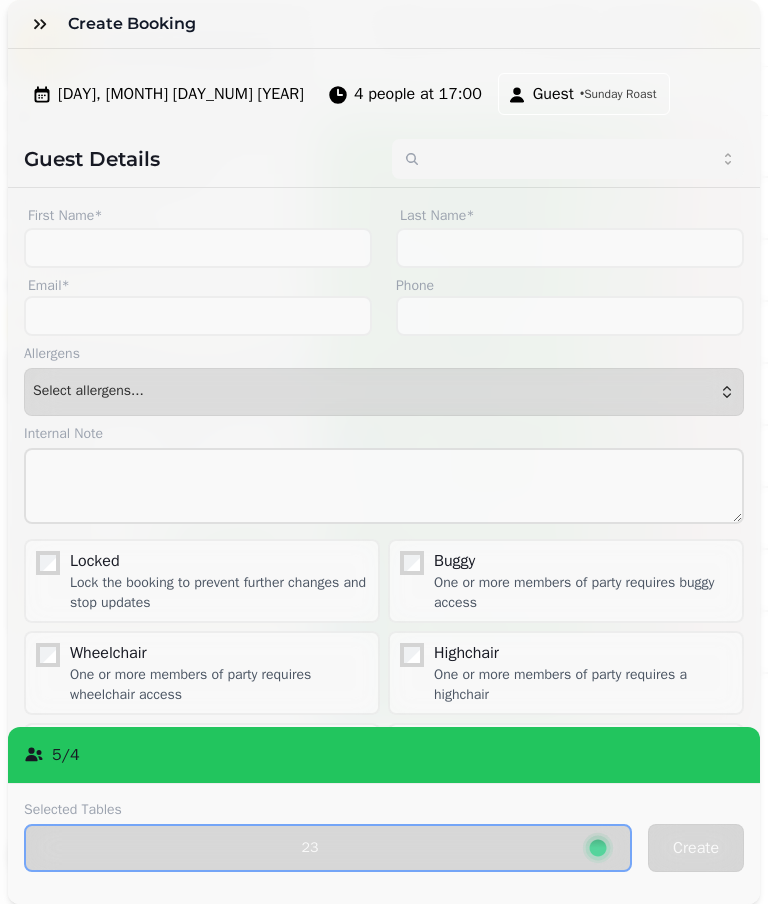 click on "4 people at 17:00" at bounding box center (418, 94) 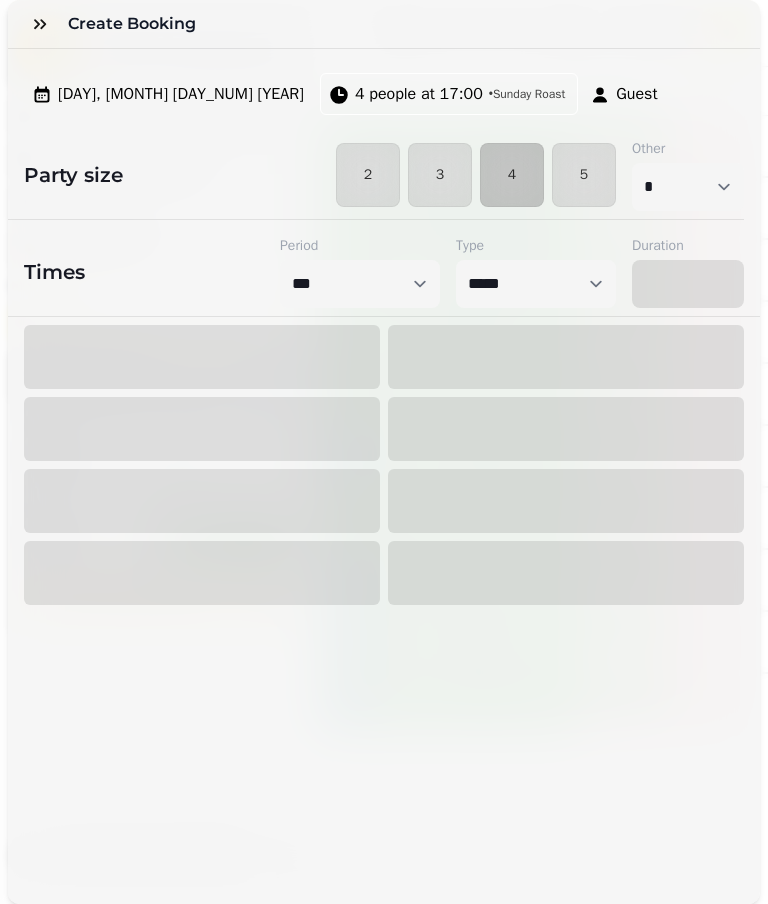 select on "****" 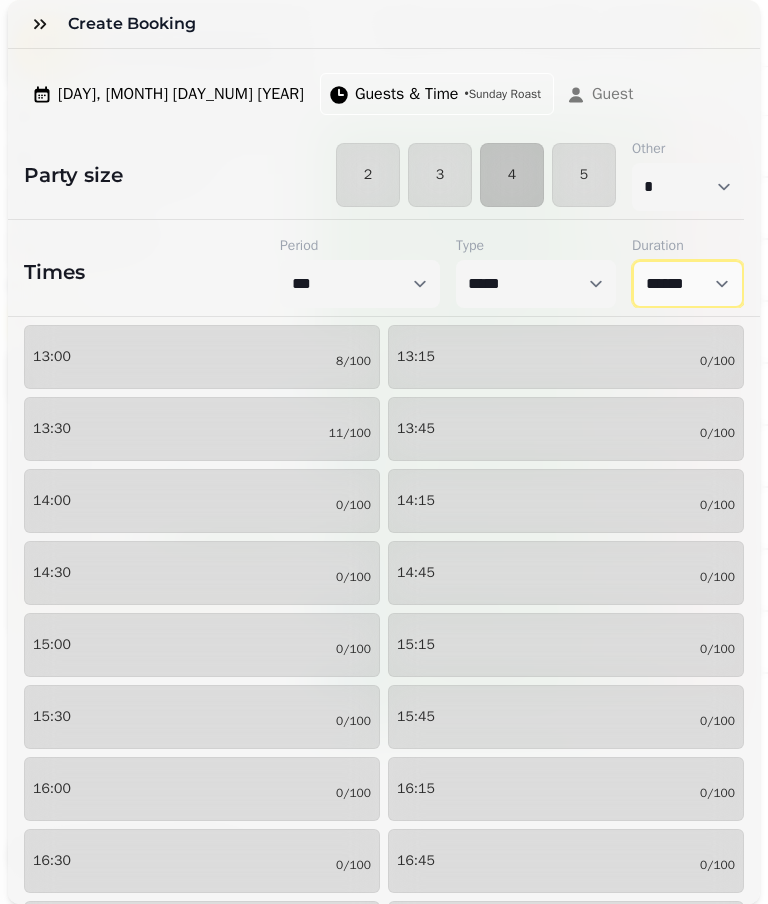 click on "****** ****** ****** ****** ****** ****** ****** ****** ****** ****** ****** ****** ****** ****** ****** ****** ****** ****** ****** ****** ****** ****** ****** ****** ****** ****** ****** ****** ****** ****** ****** ****** ****** ****** ****** ****** ****** ****** ****** ******* ******* ******* ******* ******* ******* ******* ******* ******* ******* ******* ******* ******* ******* ******* ******* ******* ******* ******* ******* ******* ******* ******* ******* ******* ******* ******* ******* ******* ******* ******* ******* ******* ******* ******* ******* ******* ******* ******* ******* ******* ******* ******* ******* ******* ******* ******* *******" at bounding box center (688, 284) 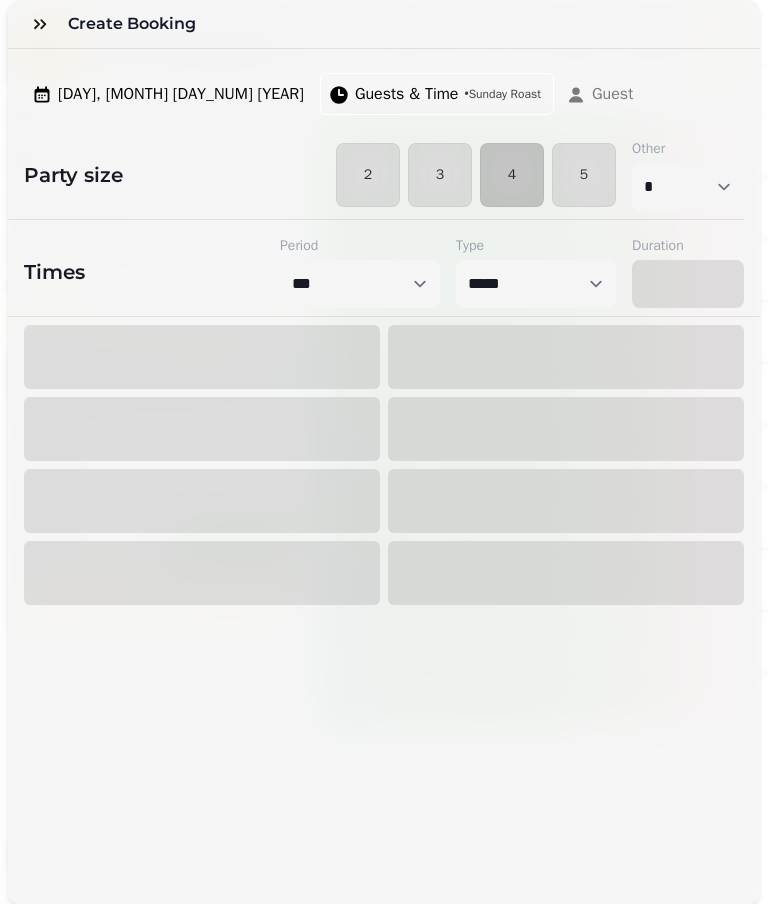 select on "*****" 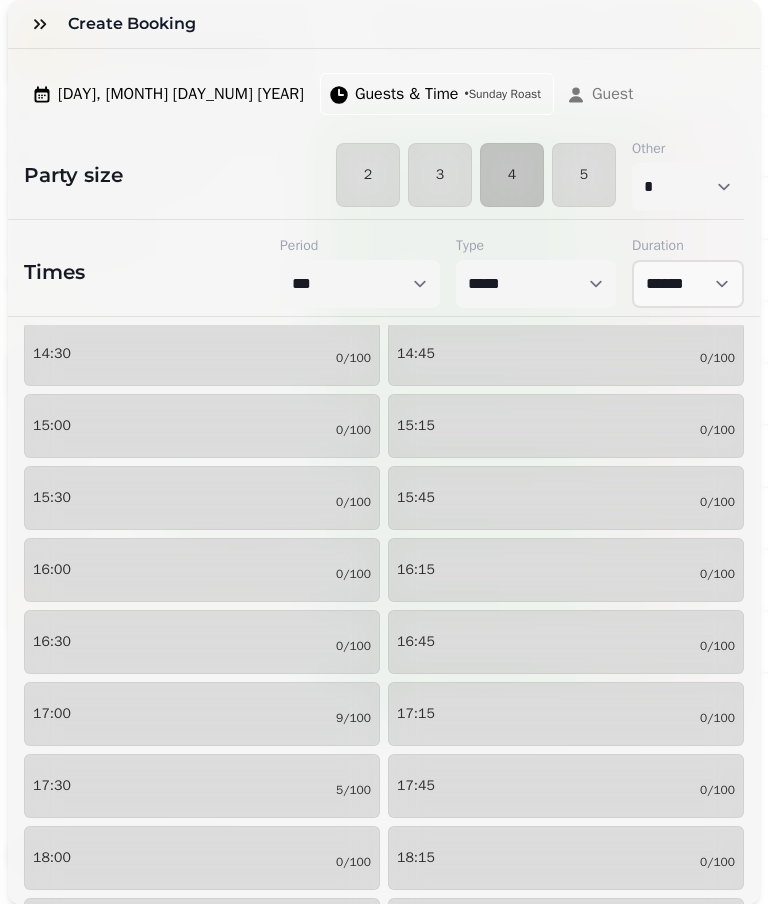 scroll, scrollTop: 220, scrollLeft: 0, axis: vertical 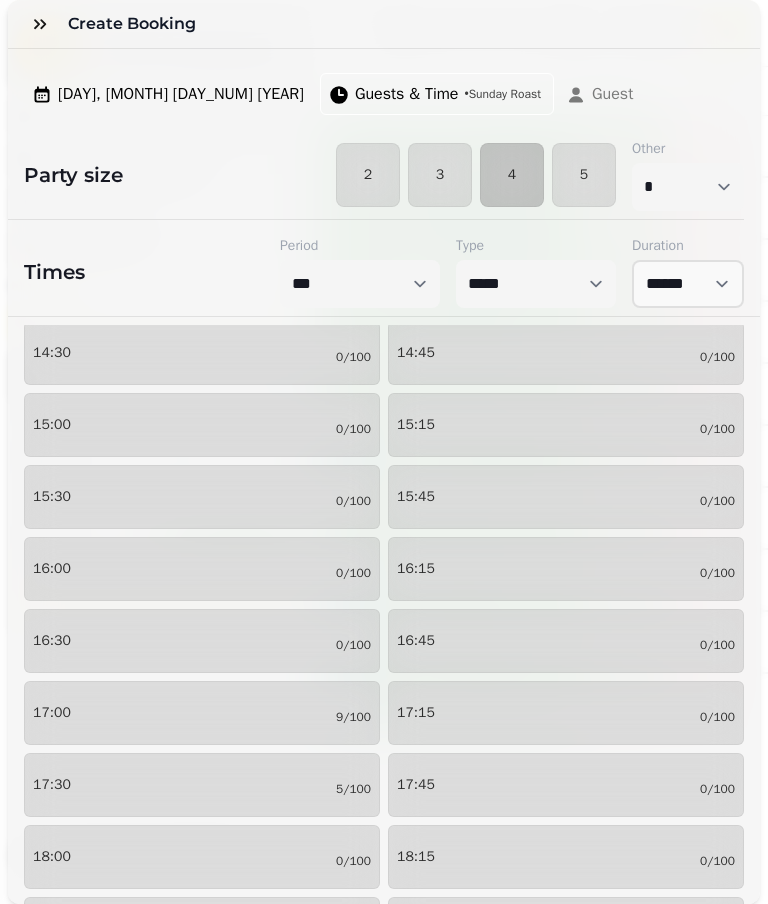 click on "17:00 9/100" at bounding box center (202, 713) 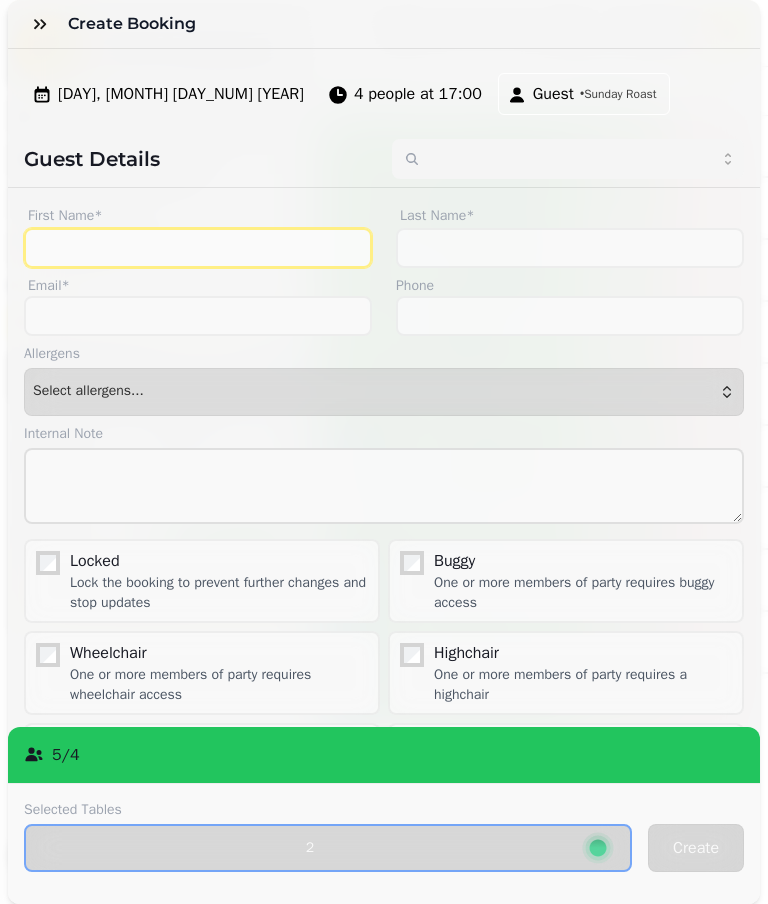 click on "First Name*" at bounding box center (198, 248) 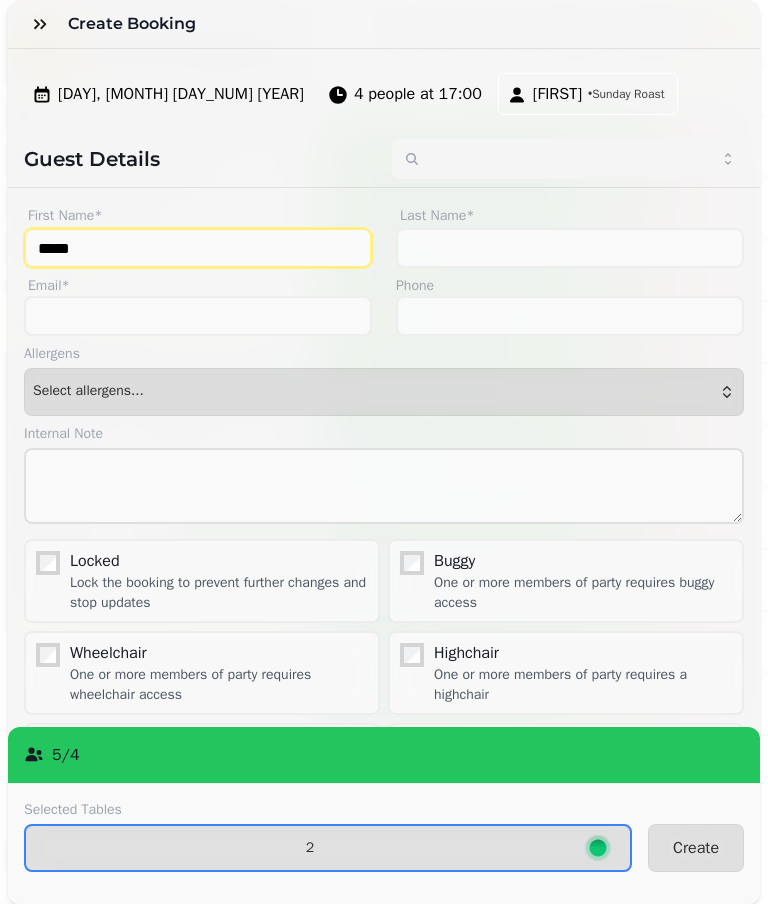 type on "*****" 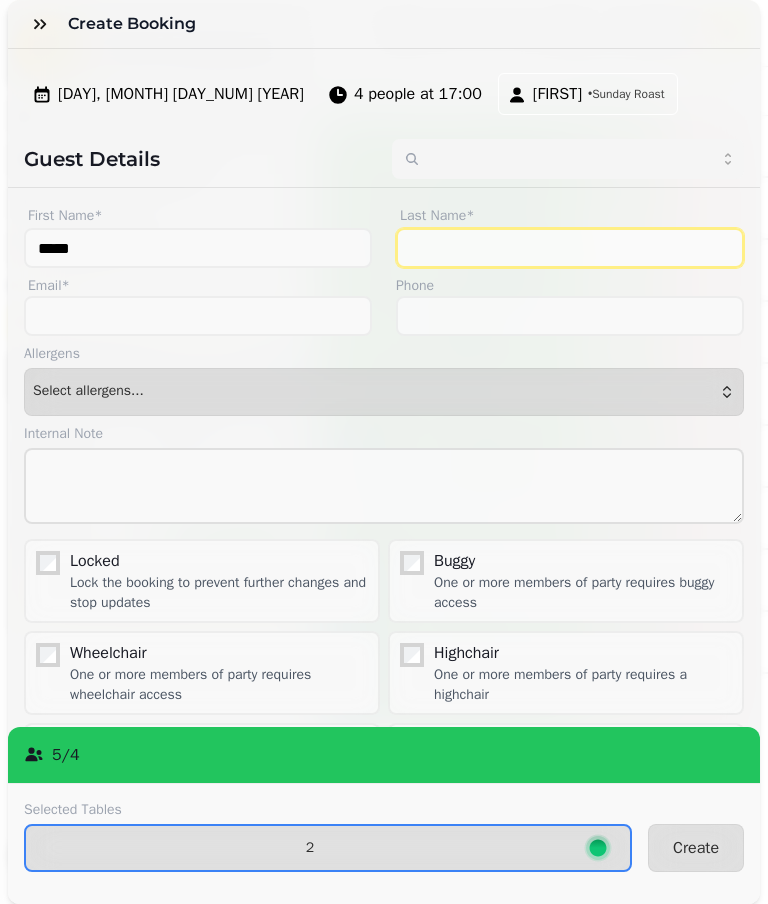 click on "Last Name*" at bounding box center (570, 248) 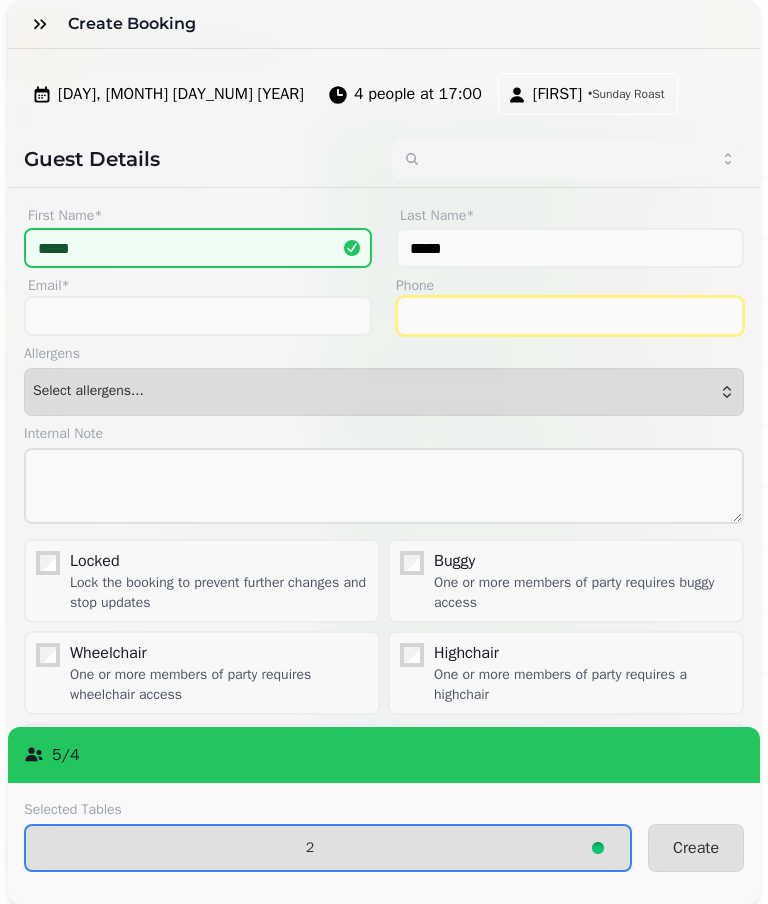 click on "Phone" at bounding box center (570, 316) 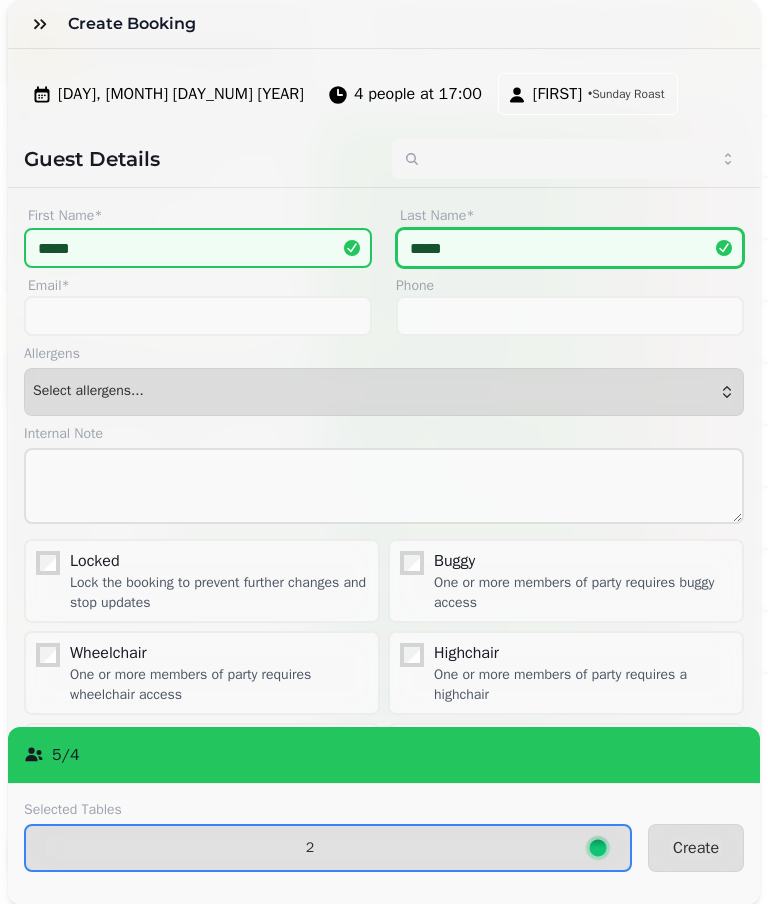 click on "*****" at bounding box center (570, 248) 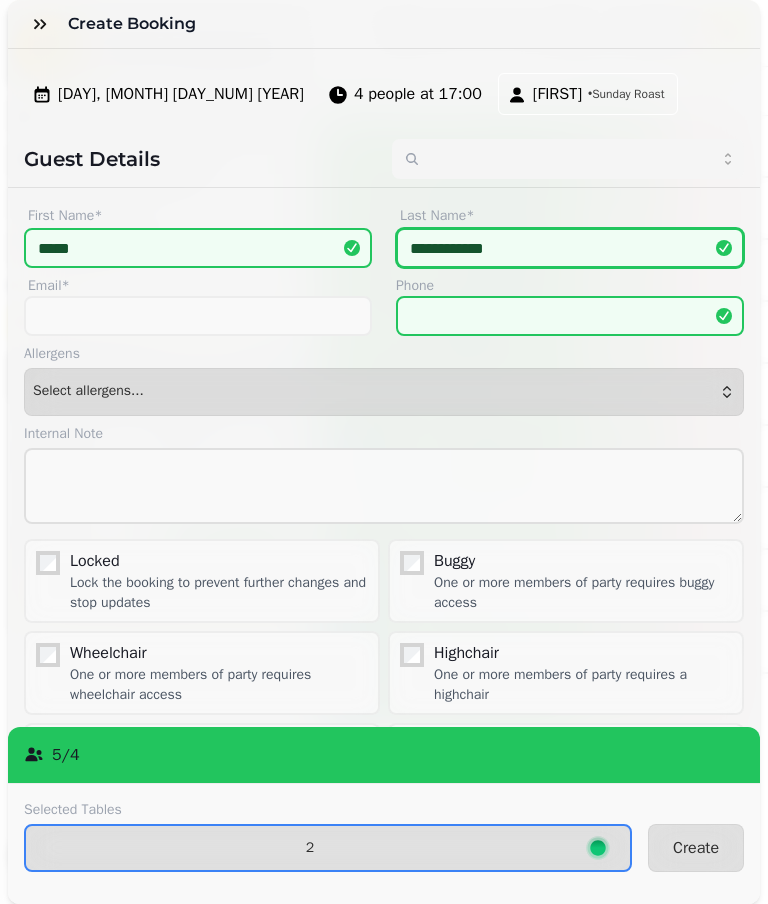 type on "**********" 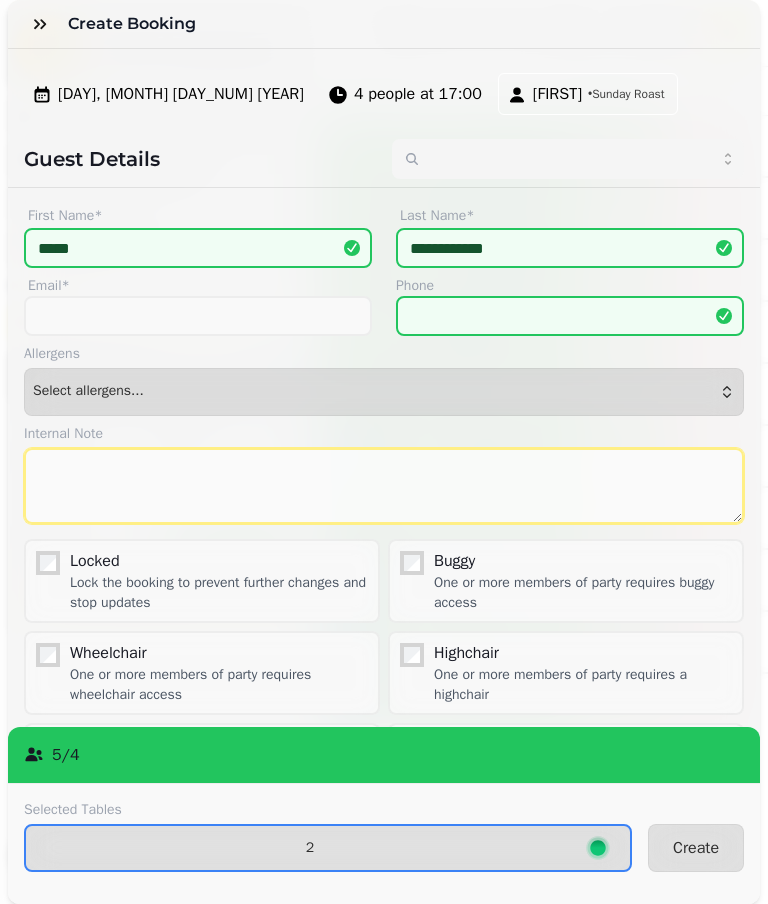 click at bounding box center [384, 486] 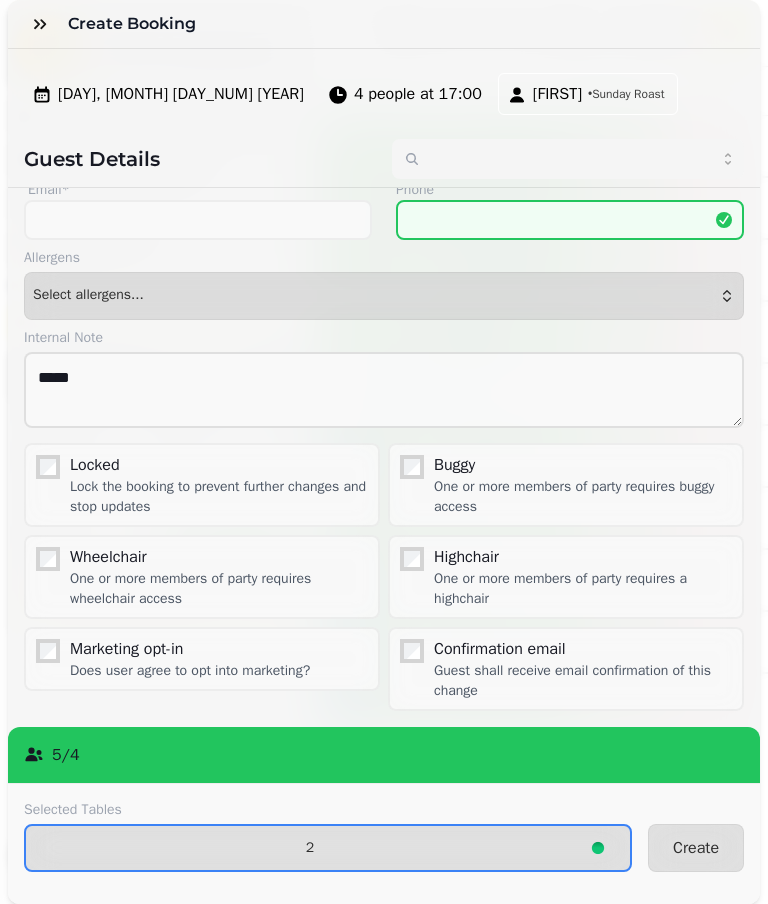 scroll, scrollTop: 95, scrollLeft: 0, axis: vertical 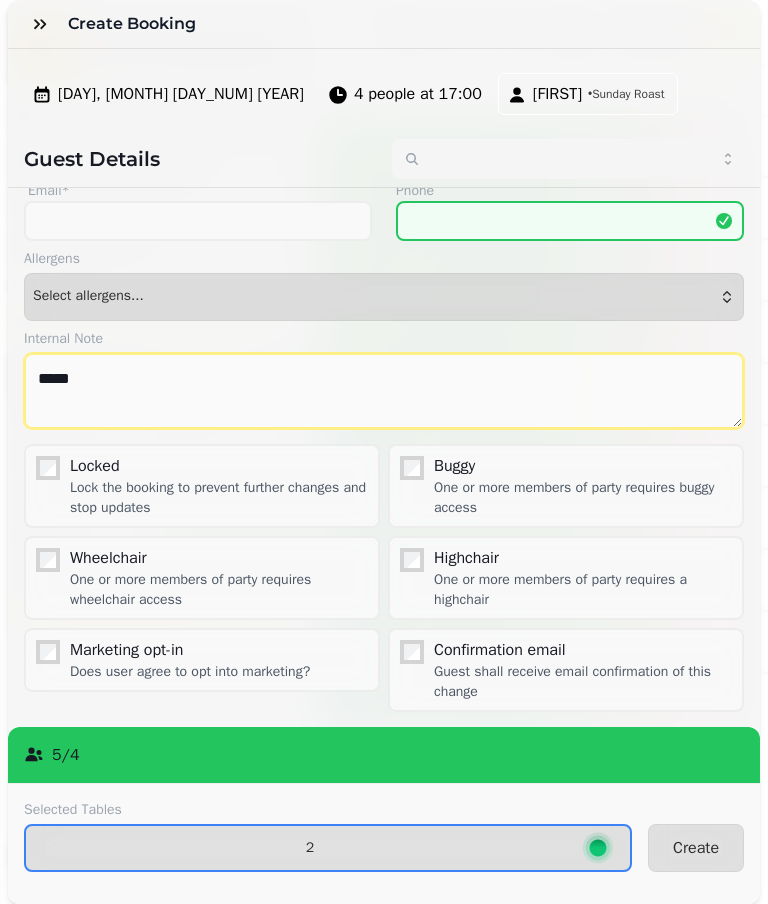 type on "*****" 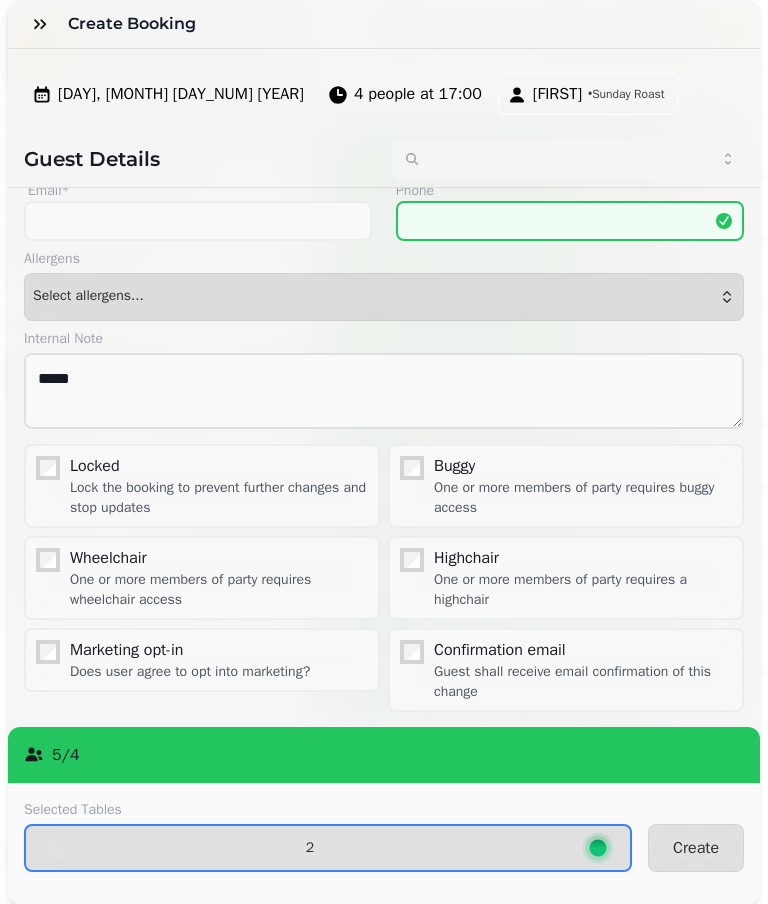 click on "Create" at bounding box center (696, 848) 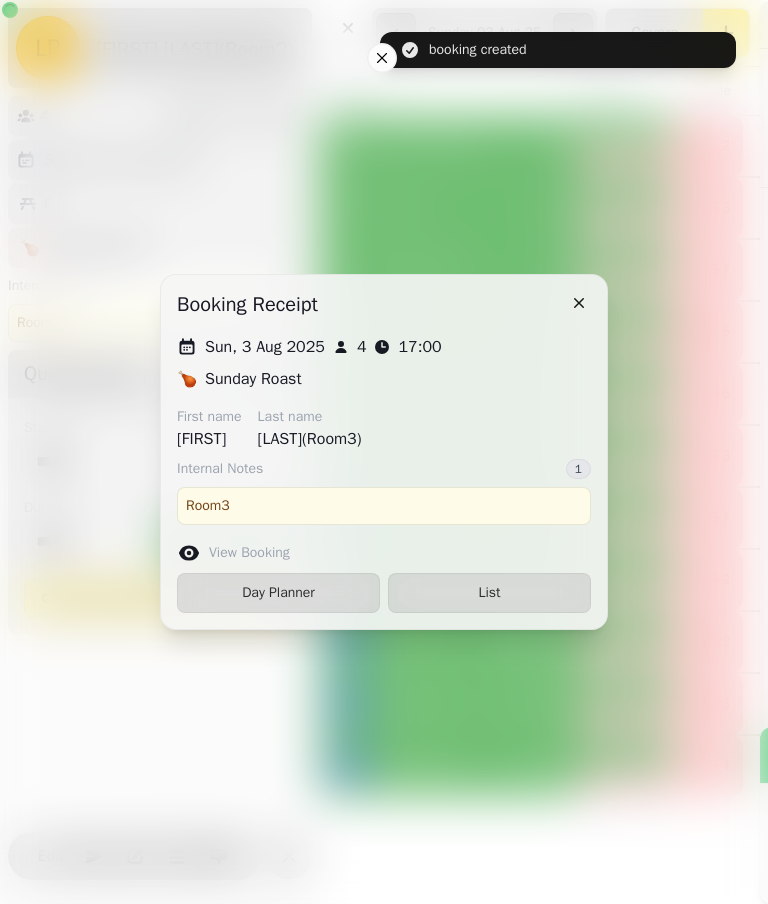 scroll, scrollTop: 0, scrollLeft: 0, axis: both 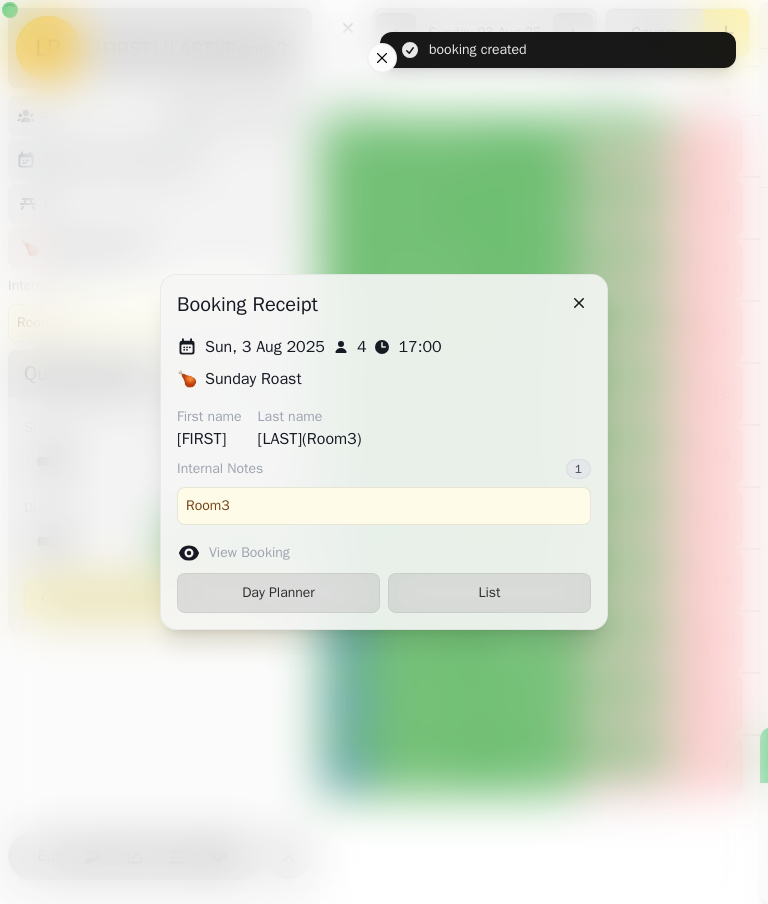 click on "List" at bounding box center (489, 593) 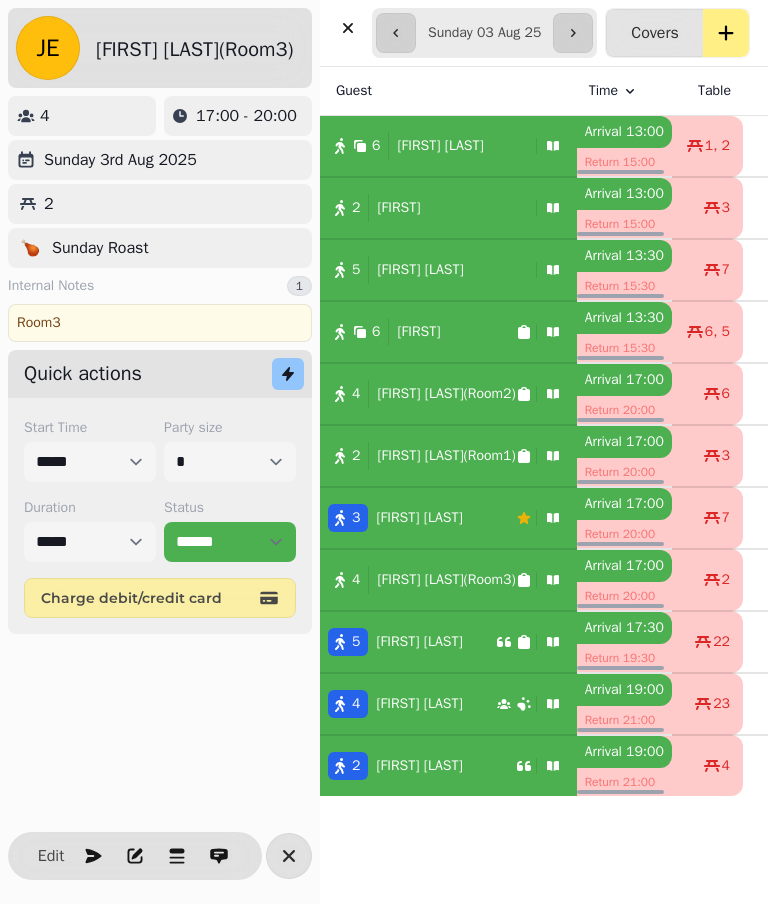 scroll, scrollTop: 288, scrollLeft: 0, axis: vertical 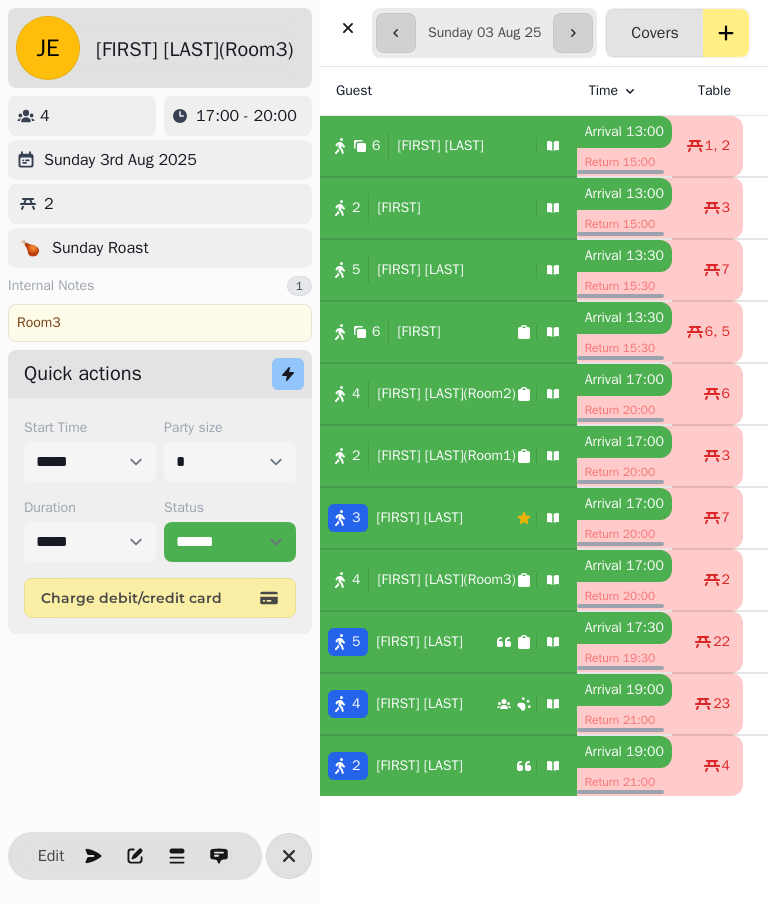 click on "[FIRST] [LAST]" at bounding box center [419, 642] 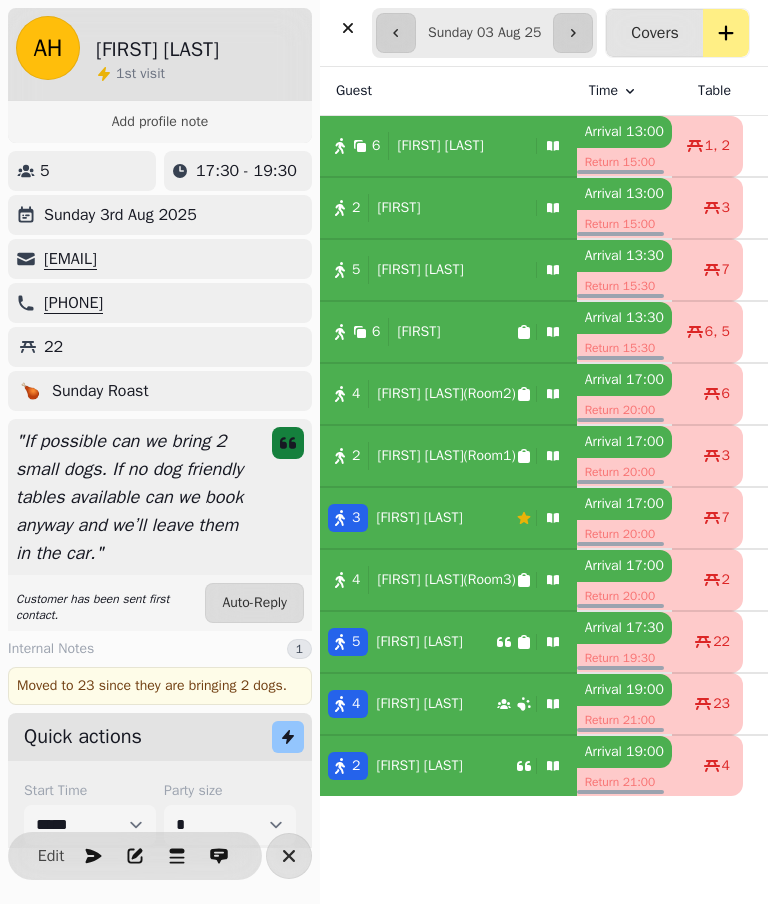 scroll, scrollTop: 288, scrollLeft: 0, axis: vertical 